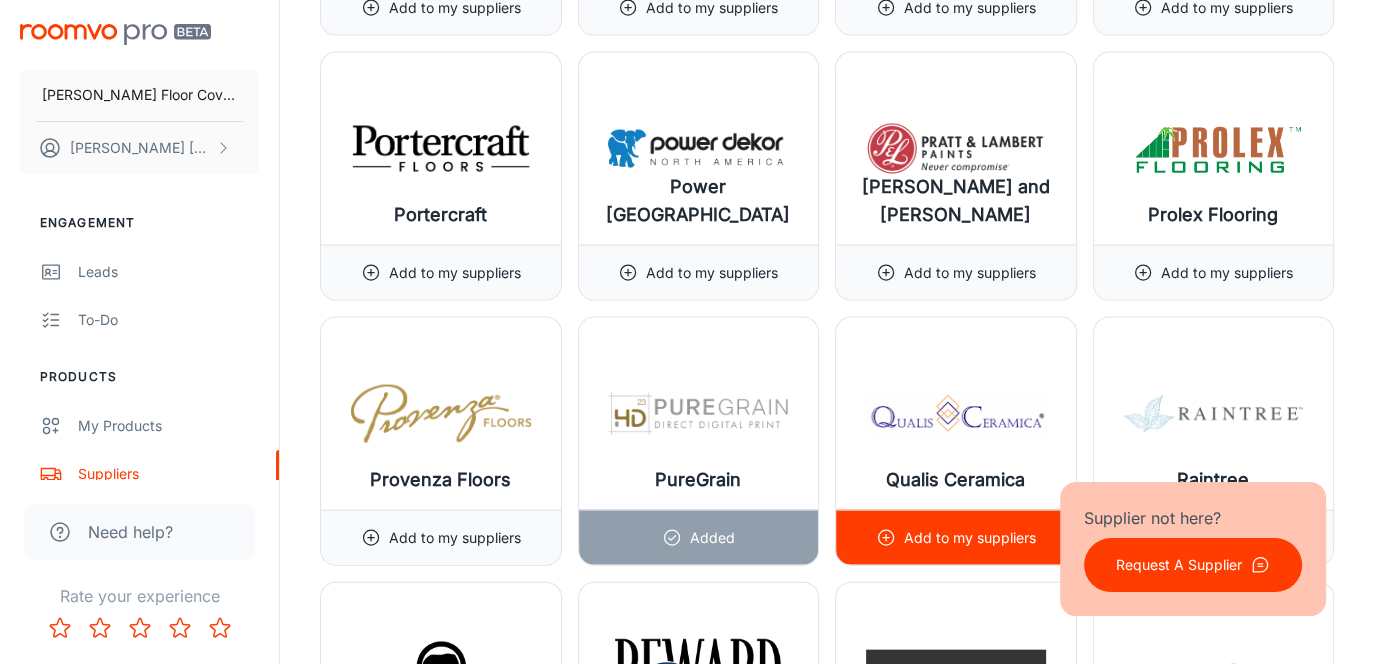 scroll, scrollTop: 18428, scrollLeft: 0, axis: vertical 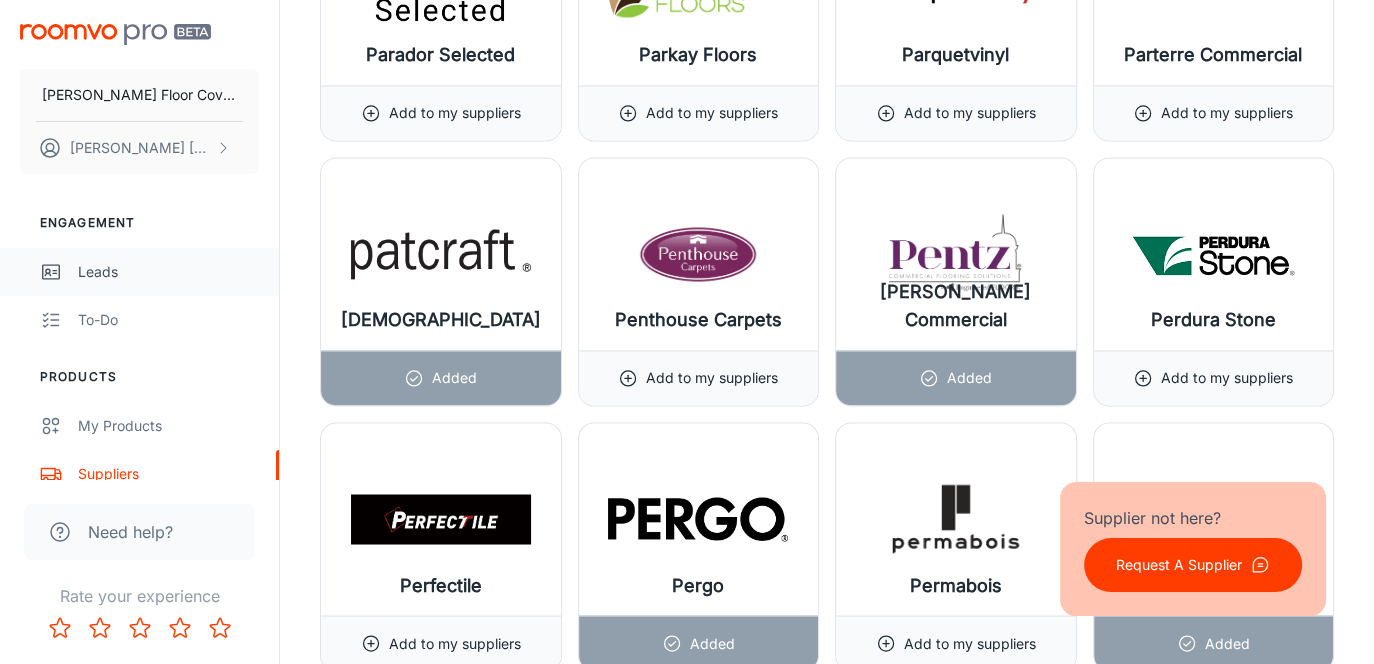 click on "Leads" at bounding box center (168, 272) 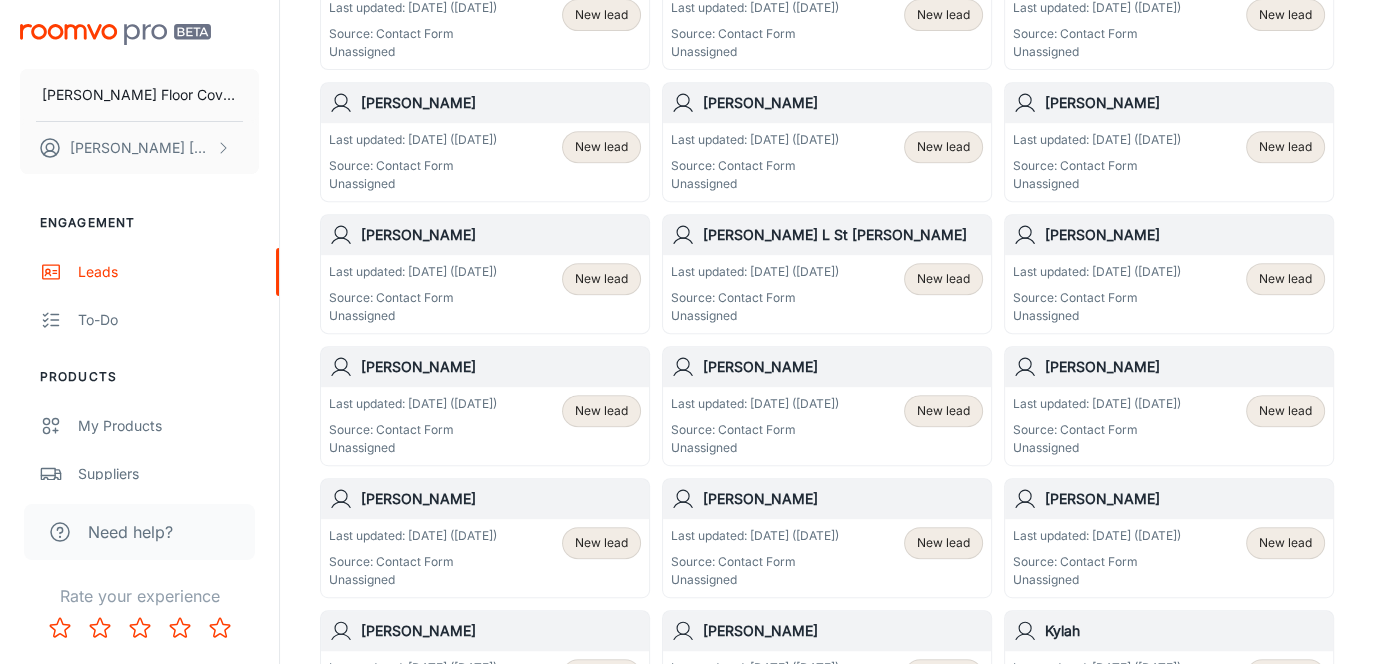 scroll, scrollTop: 900, scrollLeft: 0, axis: vertical 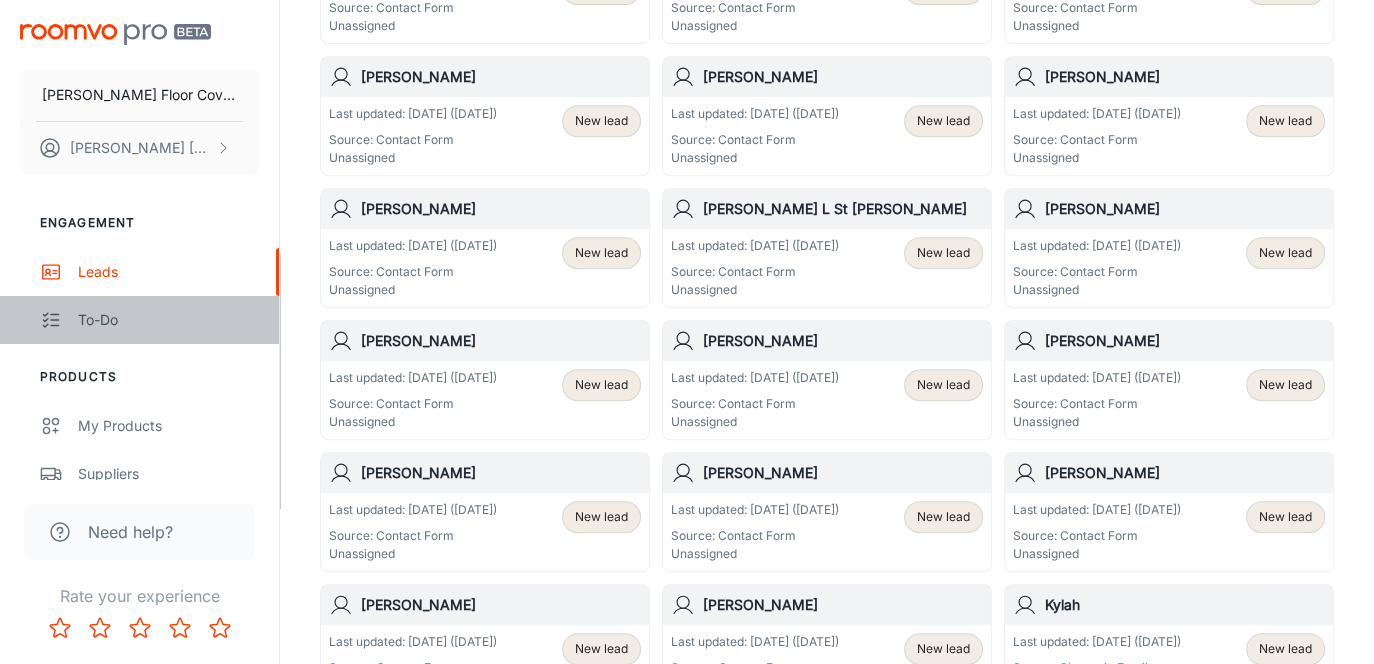 click on "To-do" at bounding box center [168, 320] 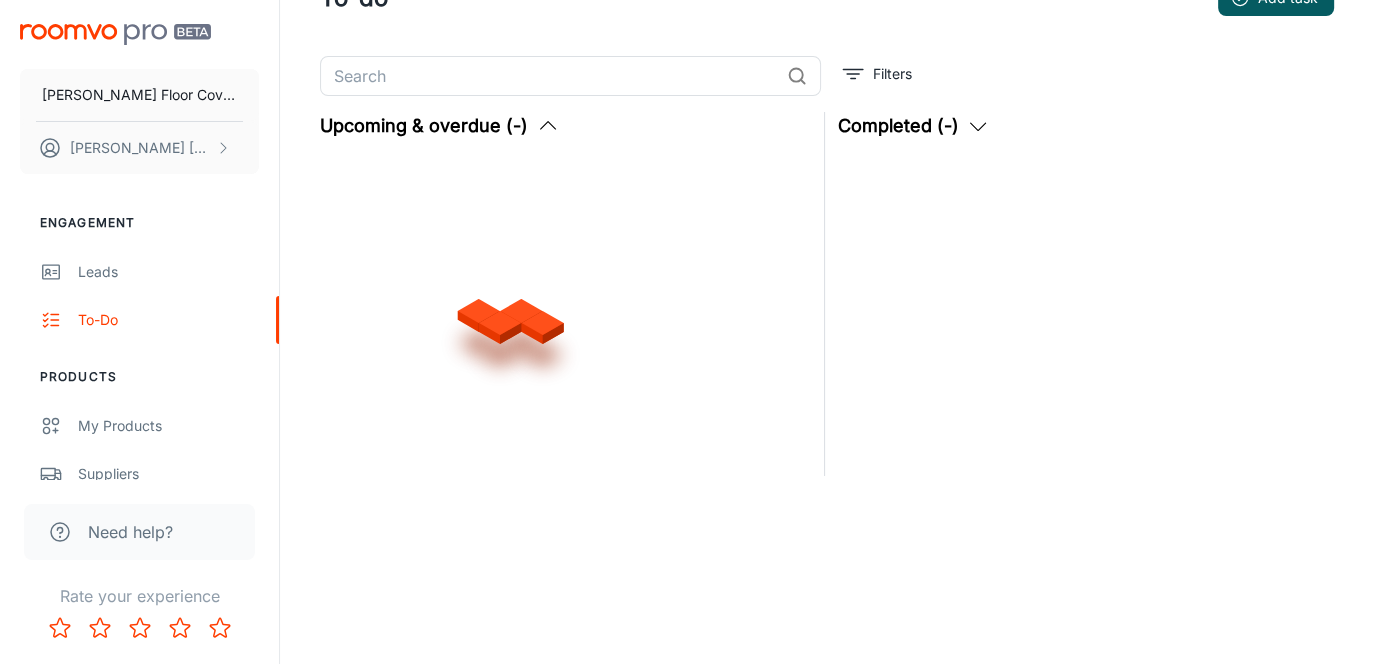 scroll, scrollTop: 0, scrollLeft: 0, axis: both 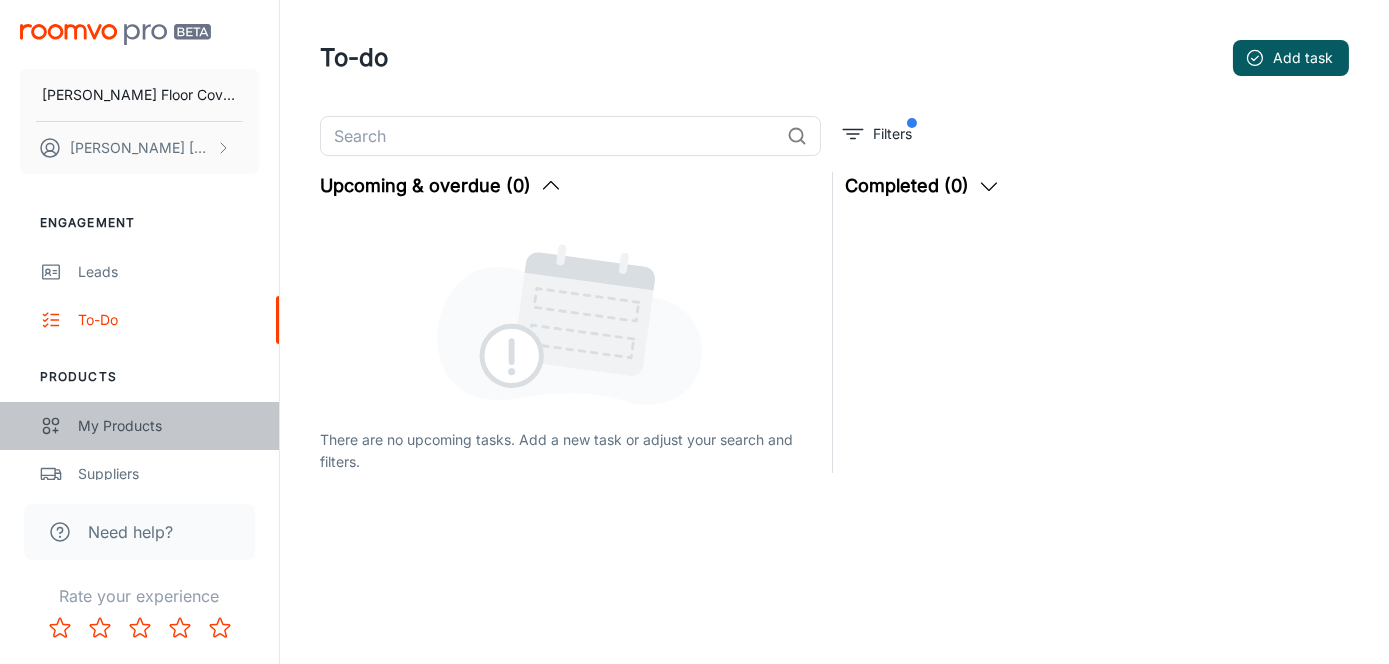 click on "My Products" at bounding box center (168, 426) 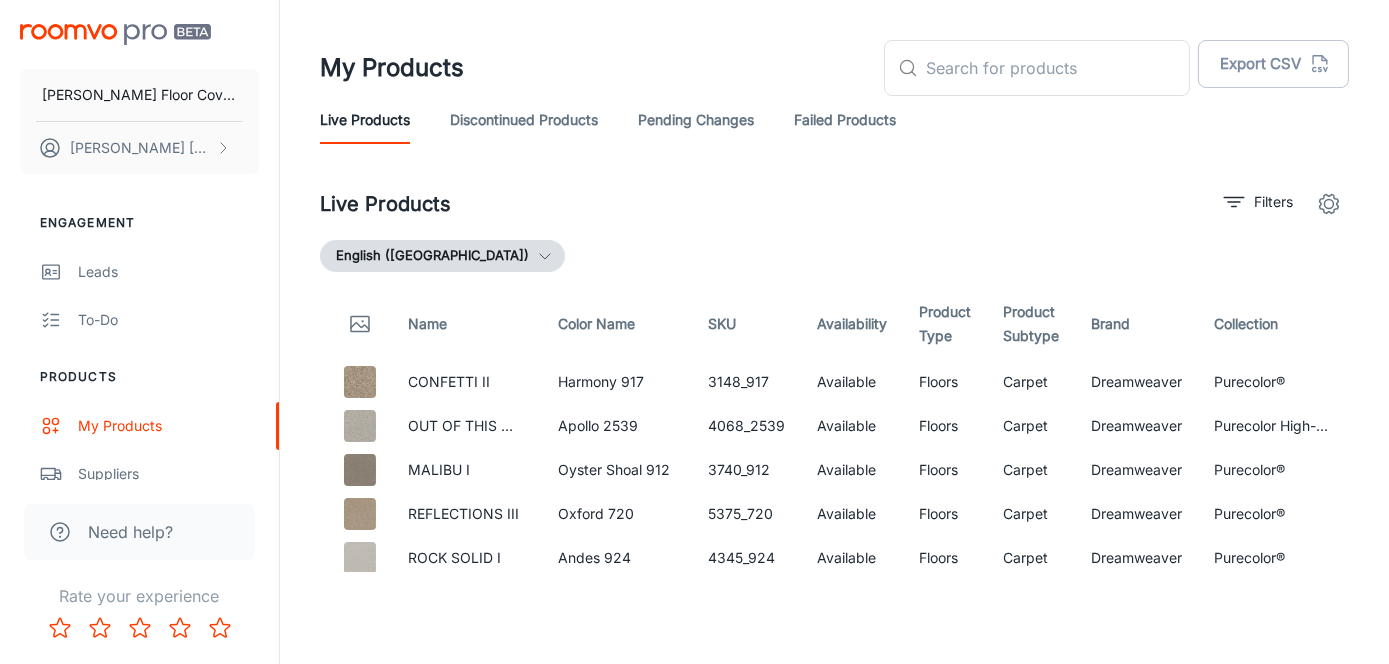 click on "Need help?" at bounding box center [139, 524] 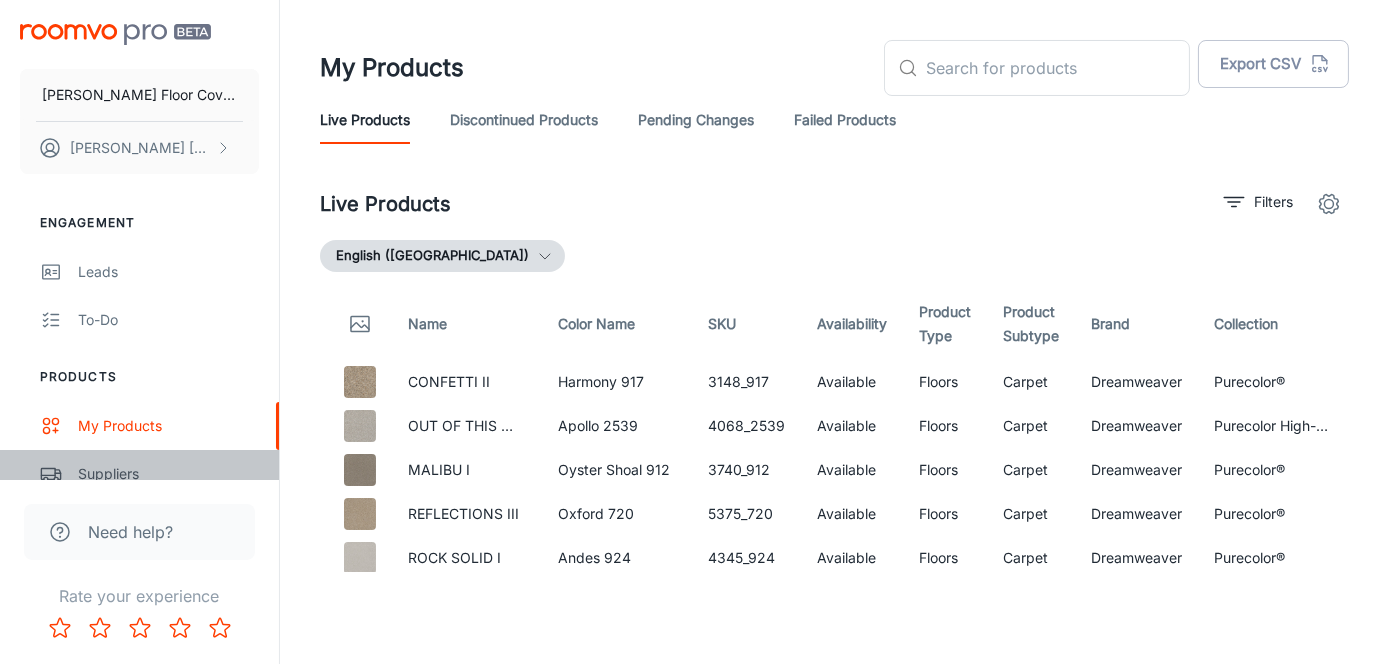 click on "Suppliers" at bounding box center [168, 474] 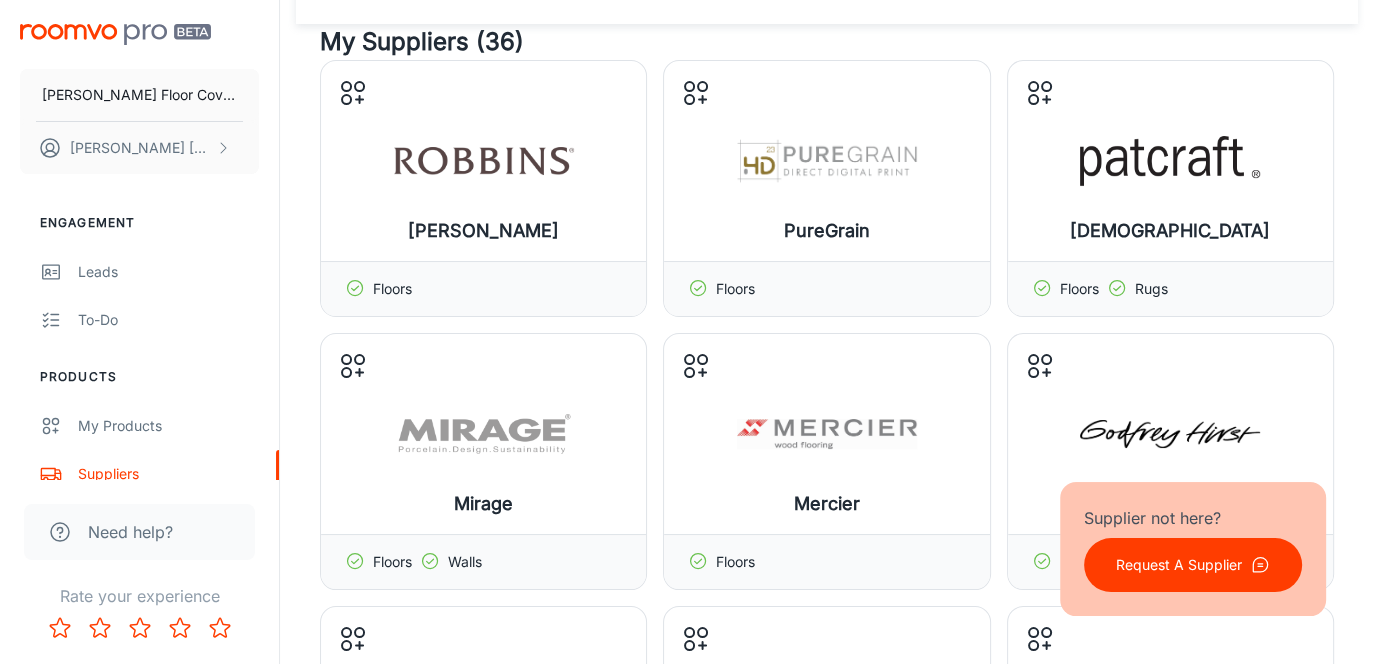 scroll, scrollTop: 0, scrollLeft: 0, axis: both 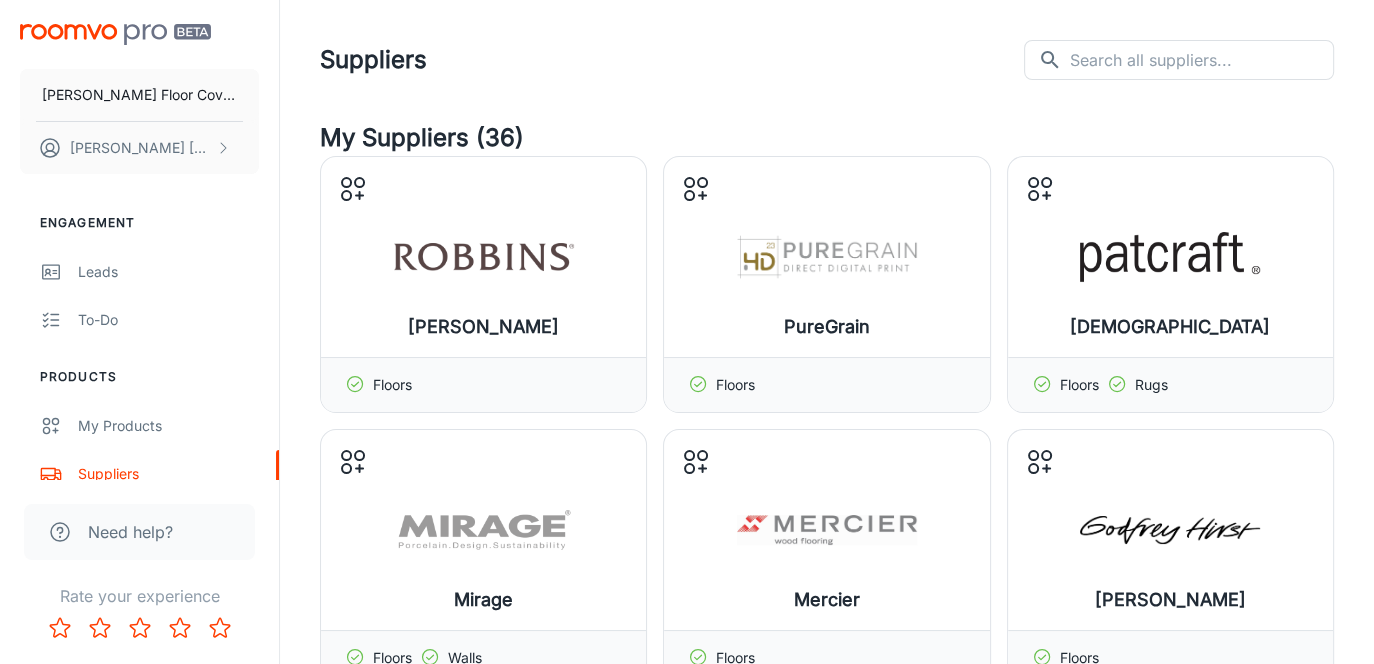 click on "My Suppliers   (36)" at bounding box center (827, 138) 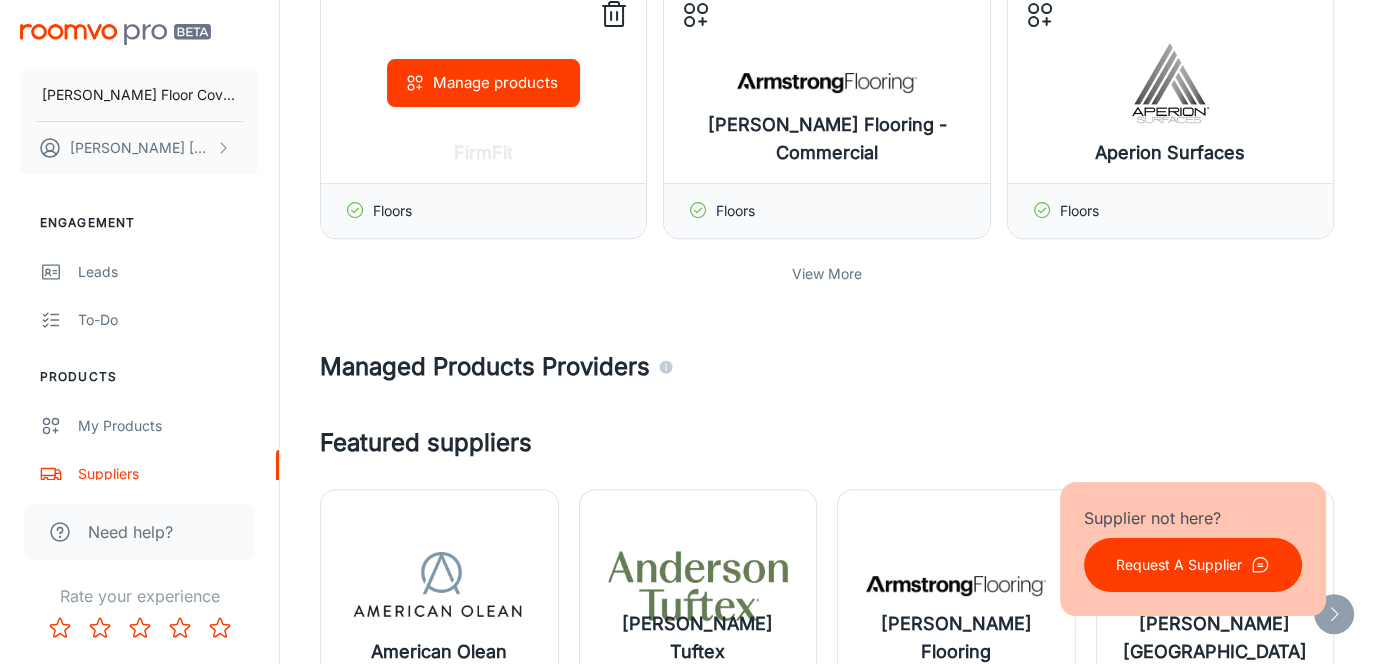 scroll, scrollTop: 800, scrollLeft: 0, axis: vertical 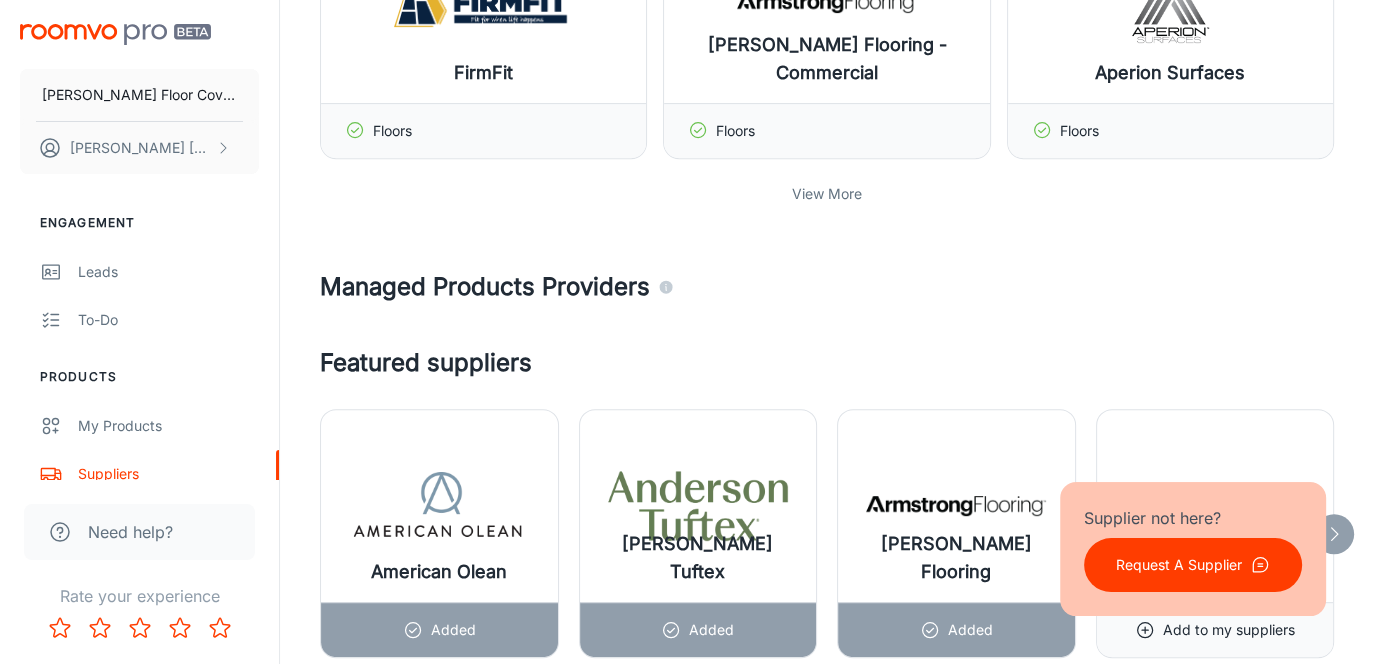 click on "View More" at bounding box center [827, 194] 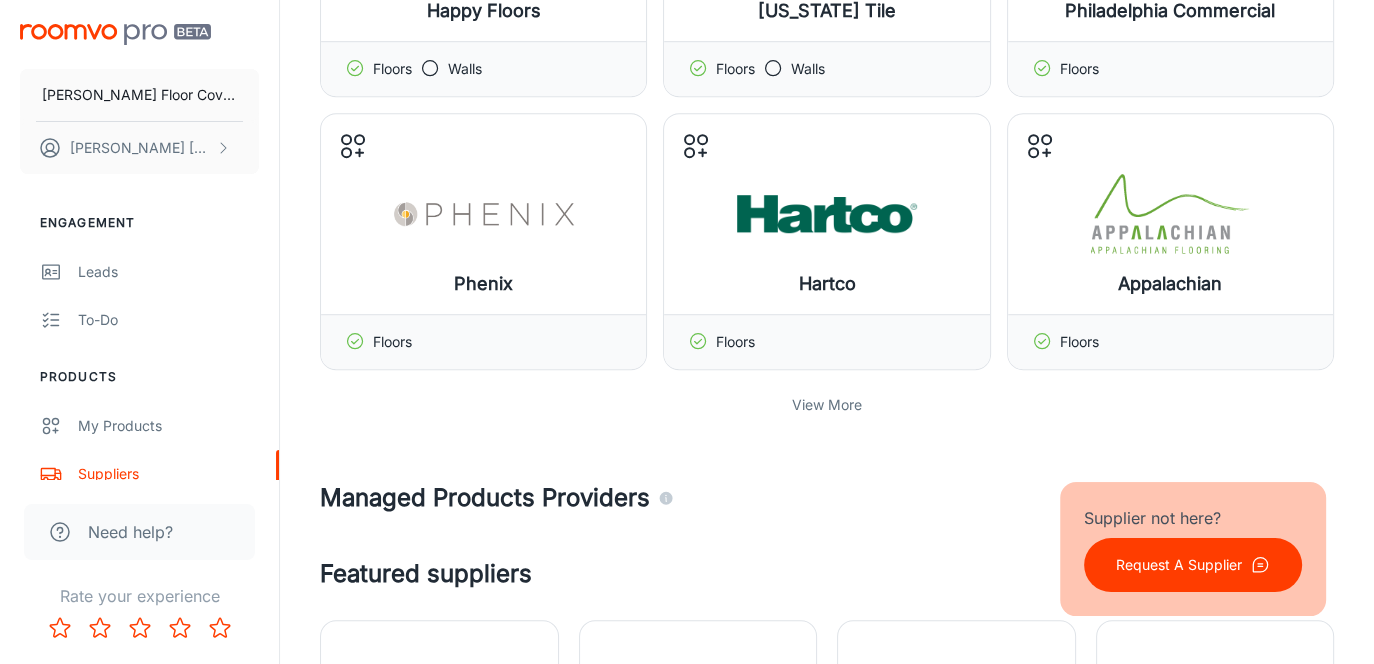 scroll, scrollTop: 1500, scrollLeft: 0, axis: vertical 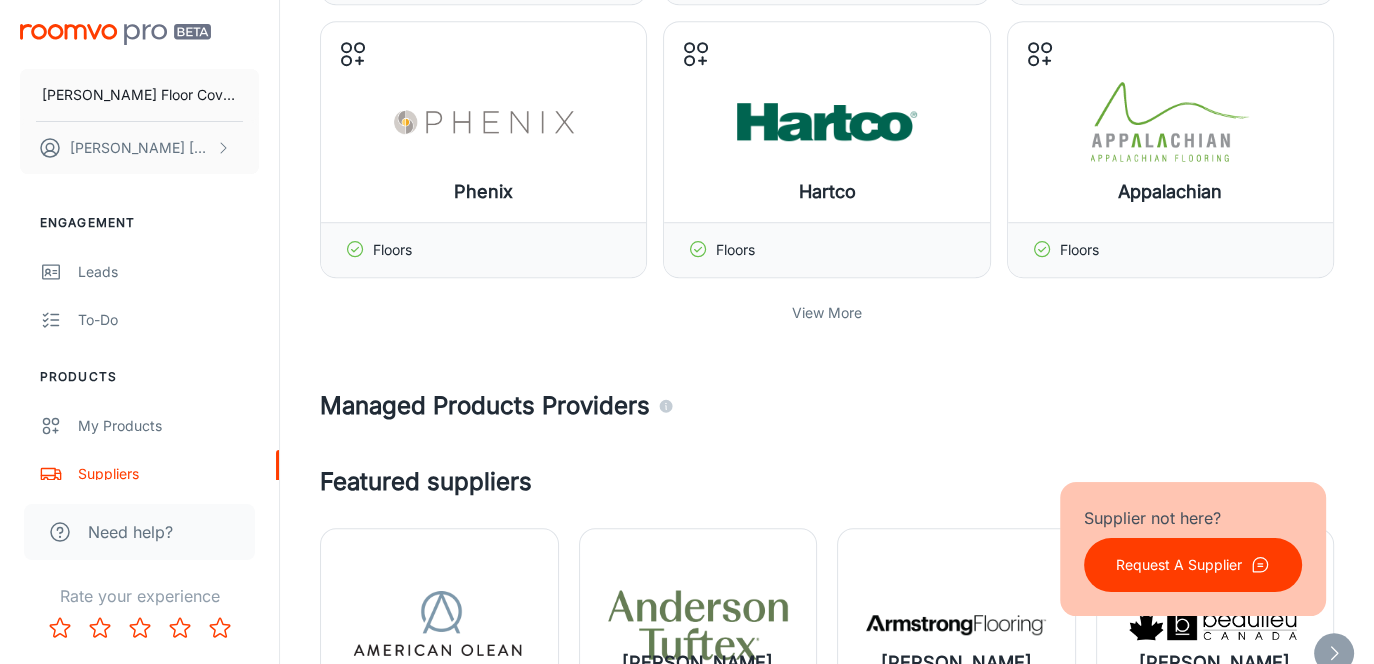 click on "View More" at bounding box center [827, 313] 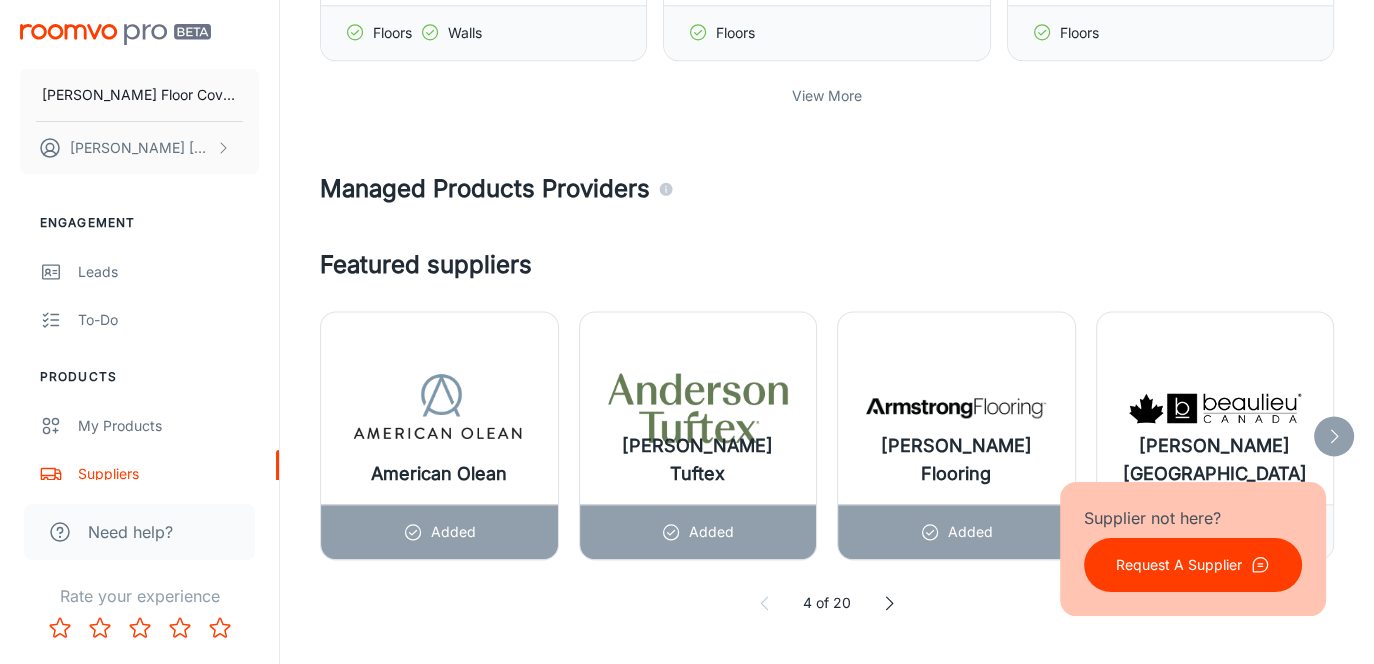 scroll, scrollTop: 2600, scrollLeft: 0, axis: vertical 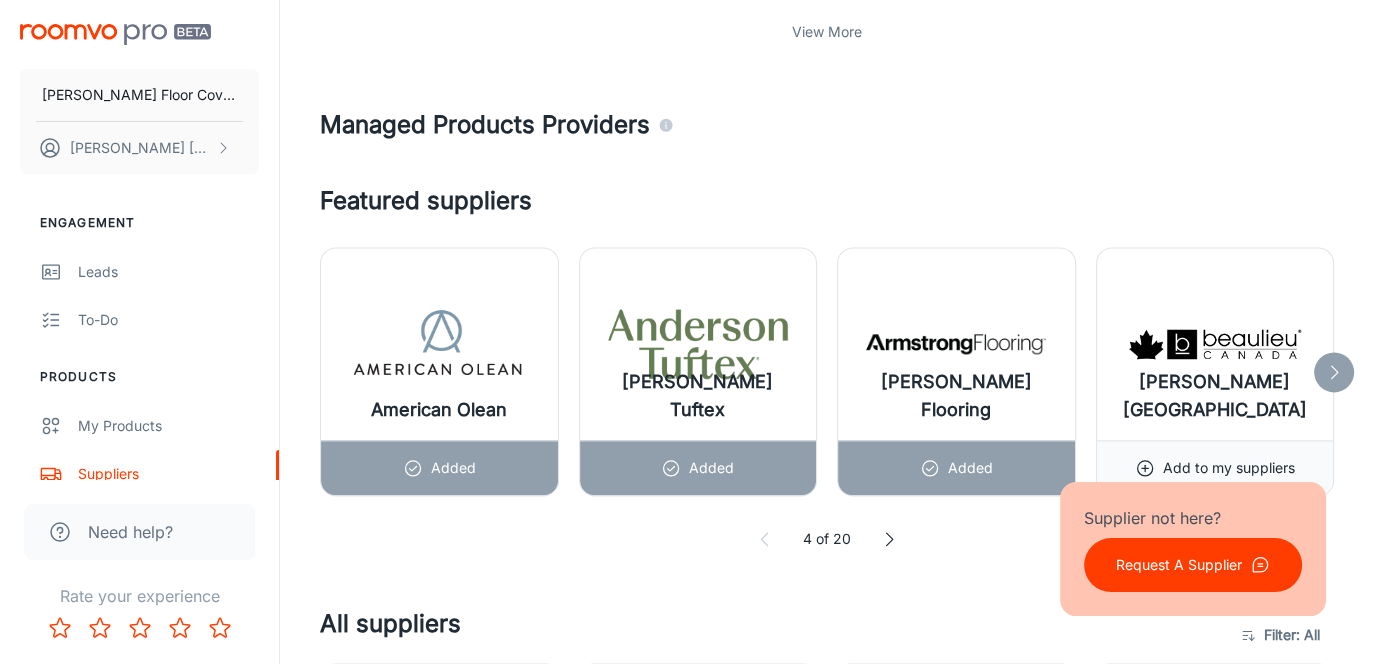click 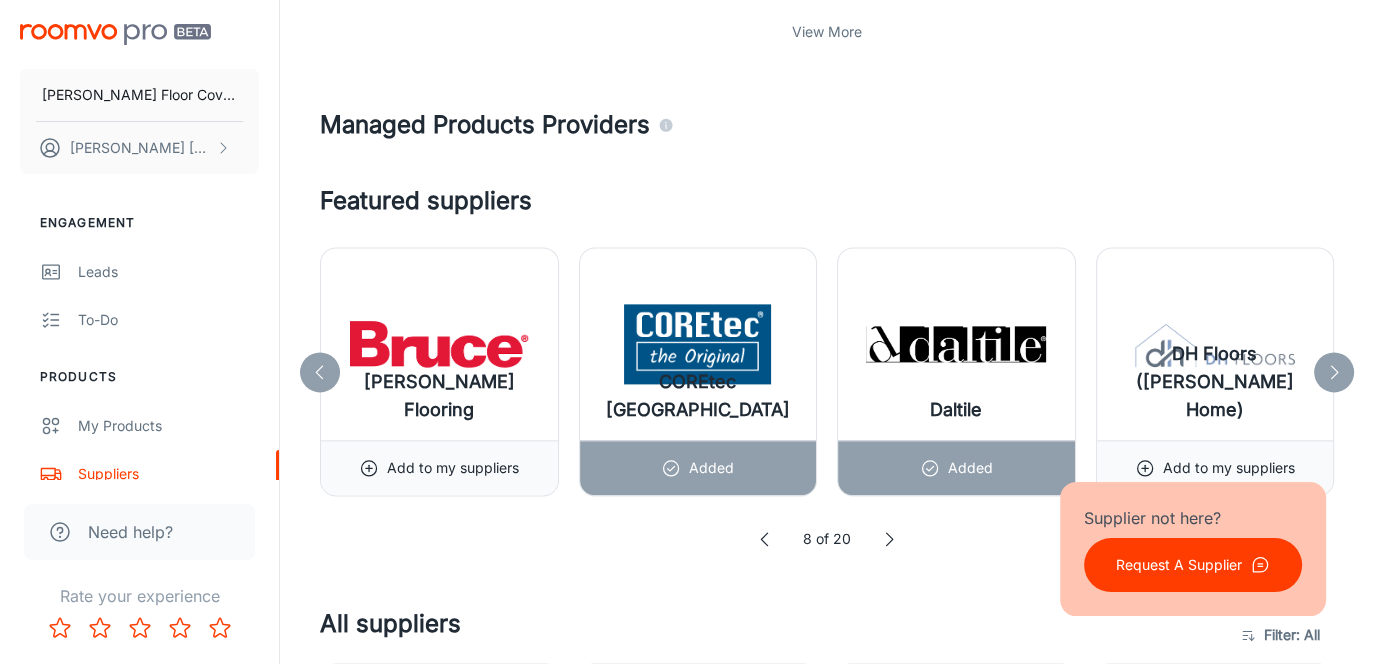 click 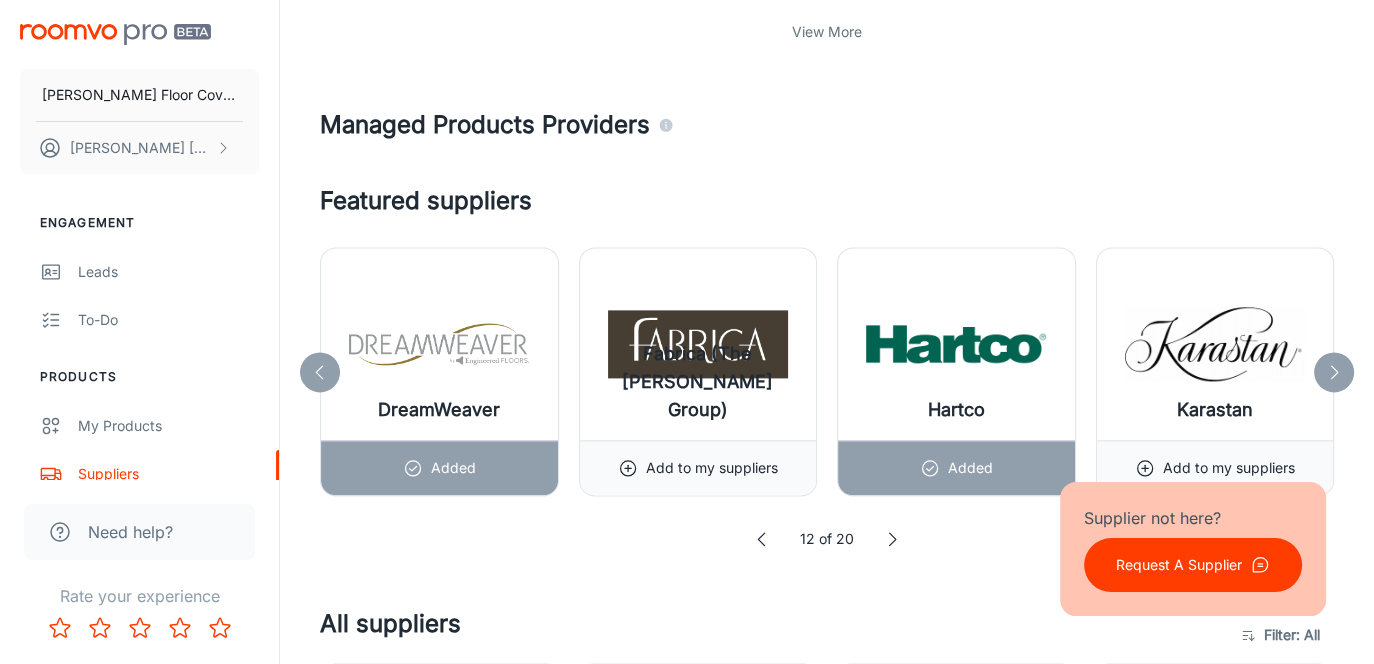 click 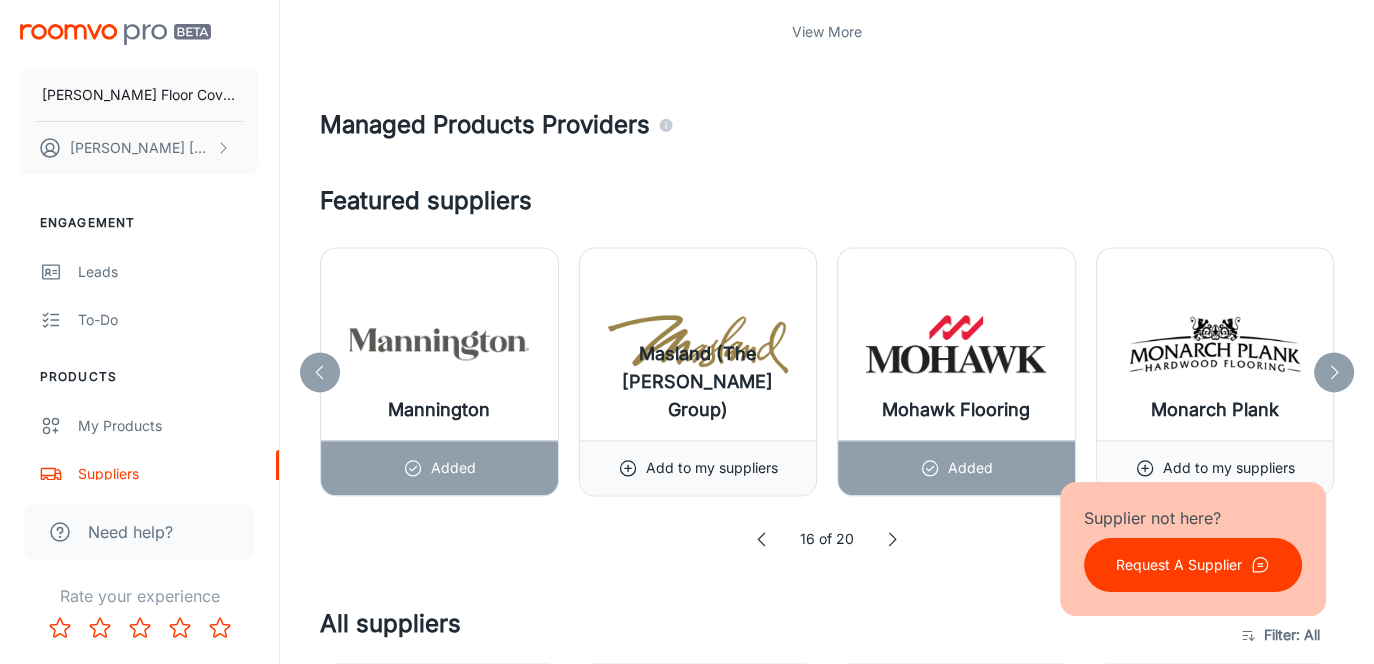 click 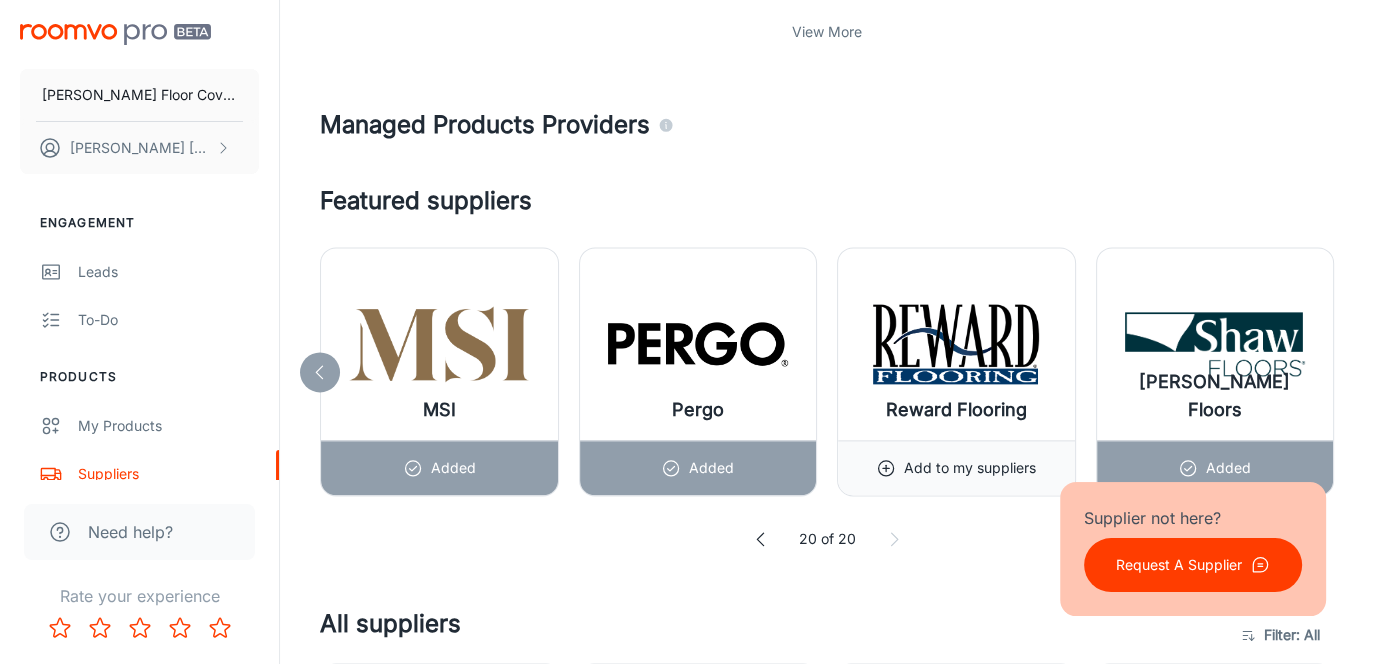 click 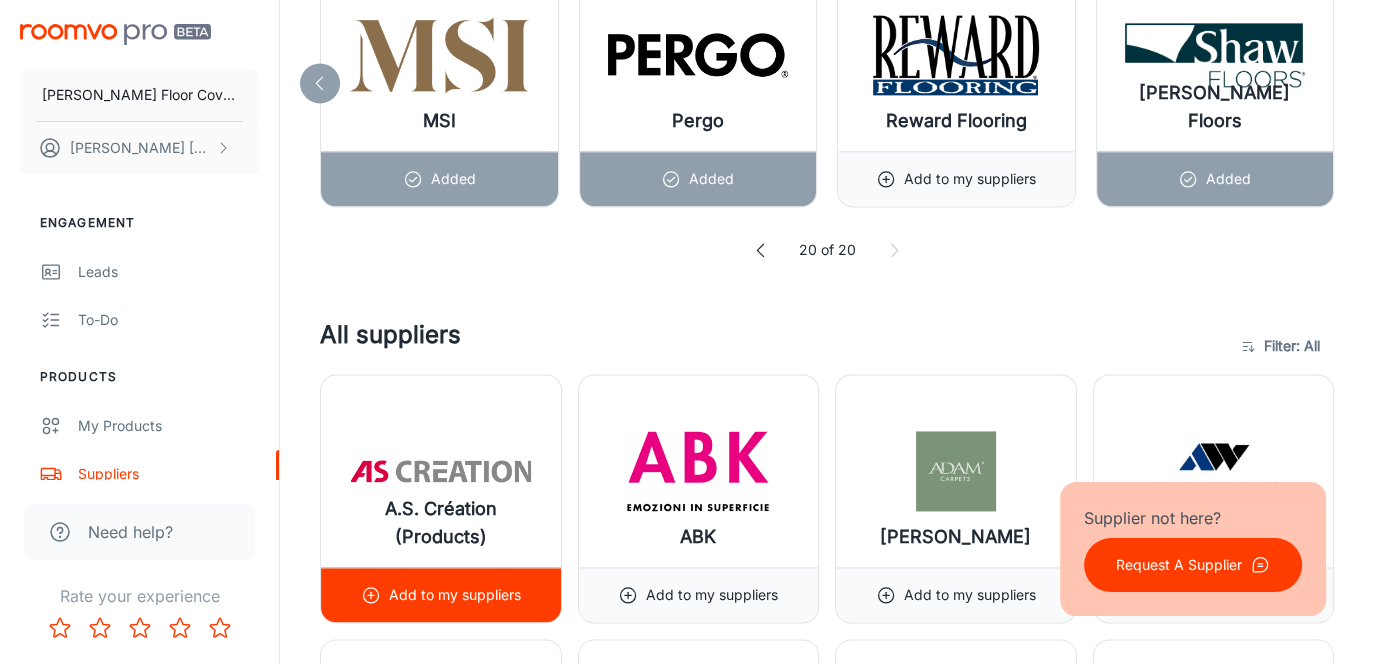 scroll, scrollTop: 2900, scrollLeft: 0, axis: vertical 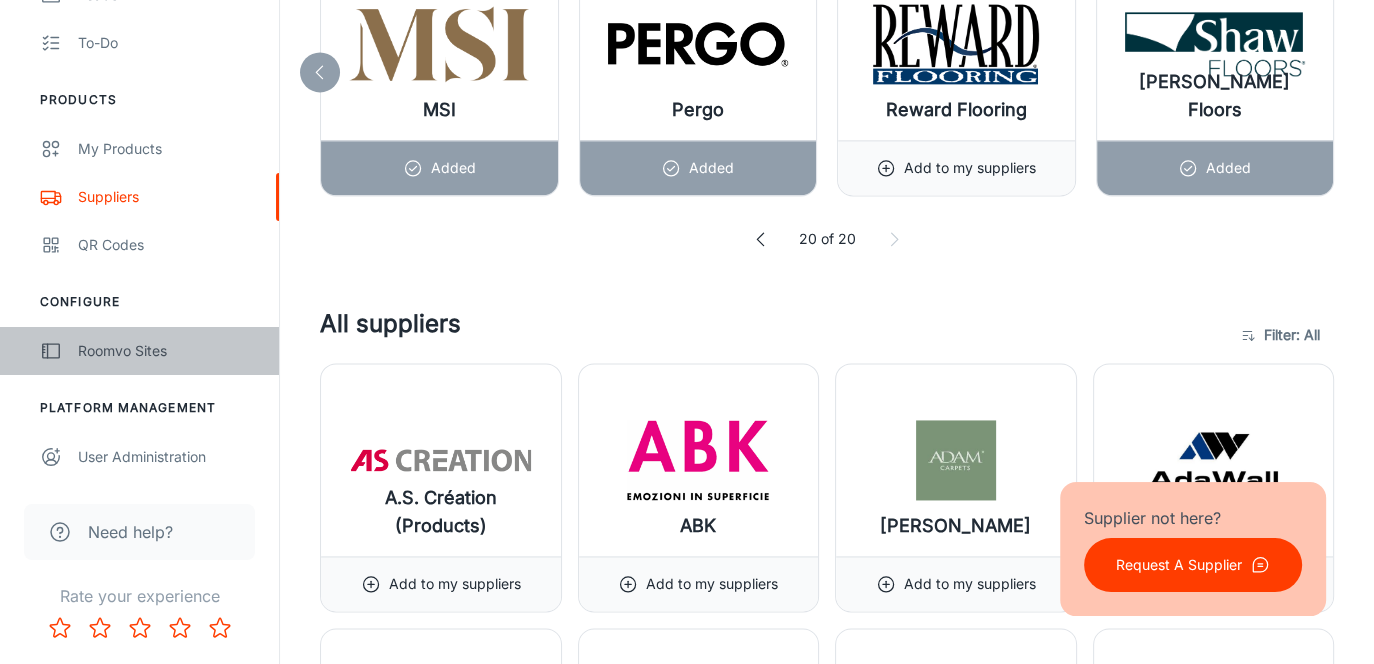 click on "Roomvo Sites" at bounding box center [168, 351] 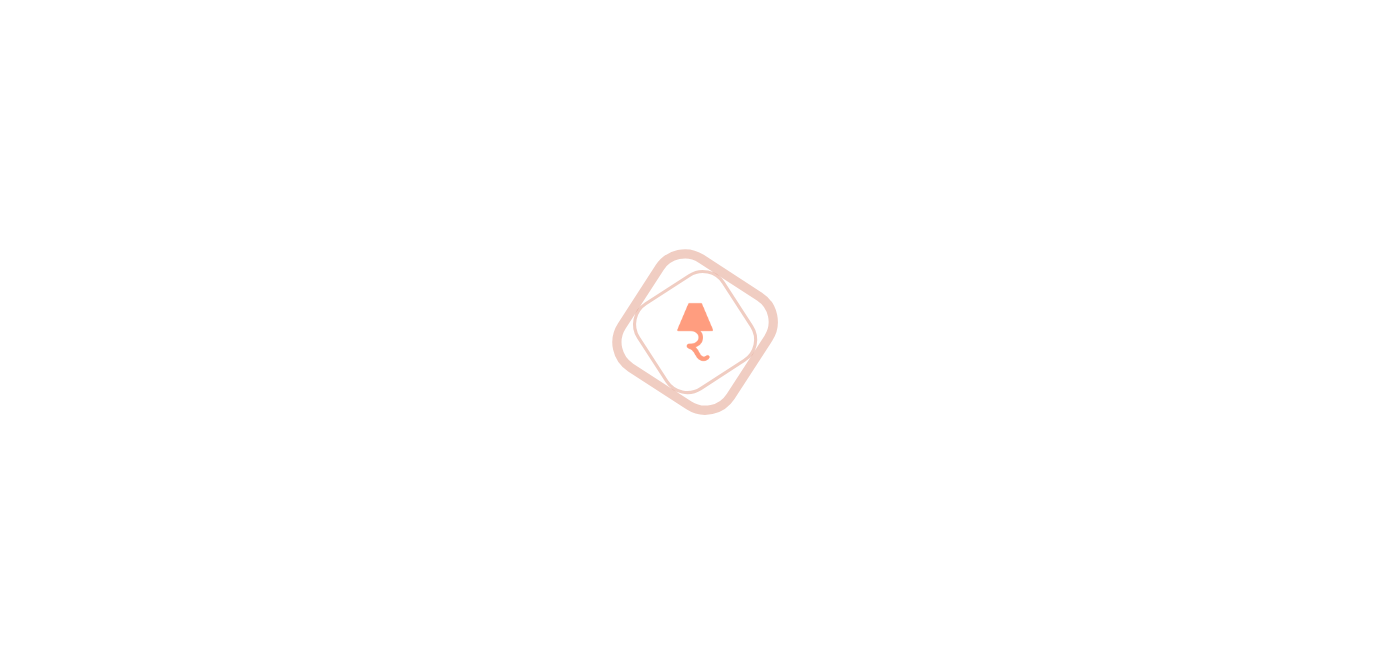 scroll, scrollTop: 0, scrollLeft: 0, axis: both 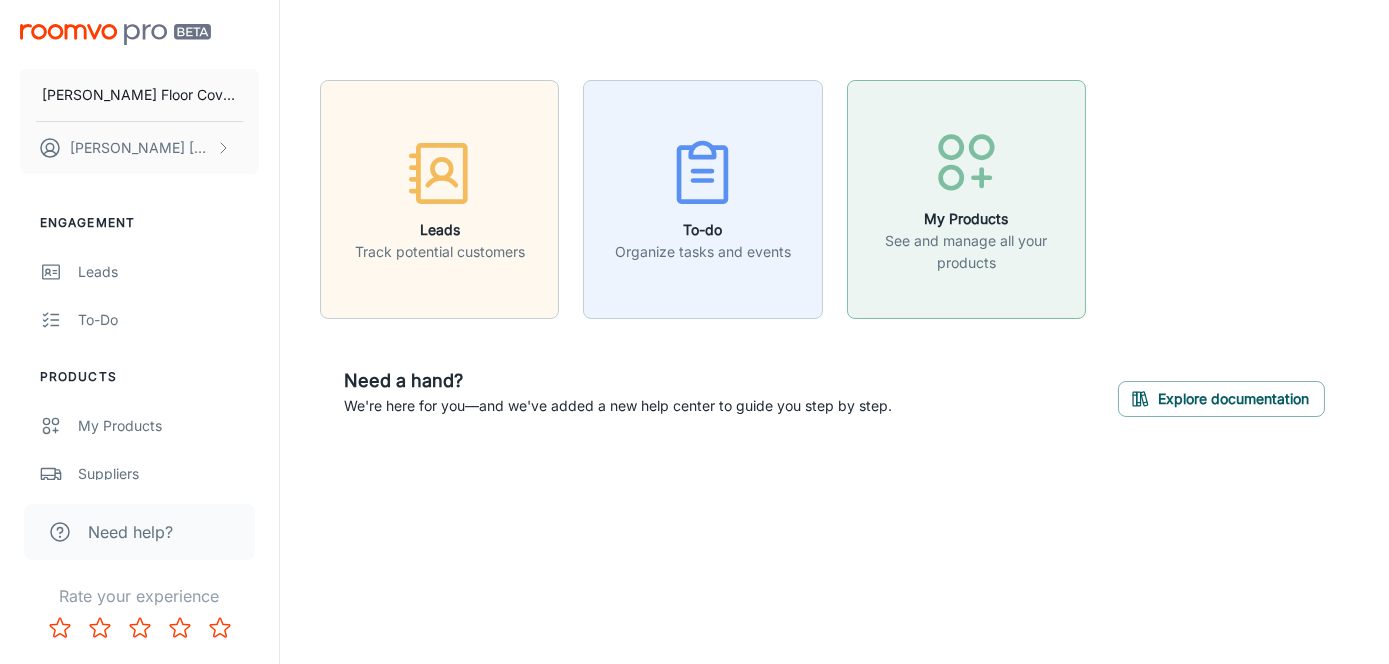 click 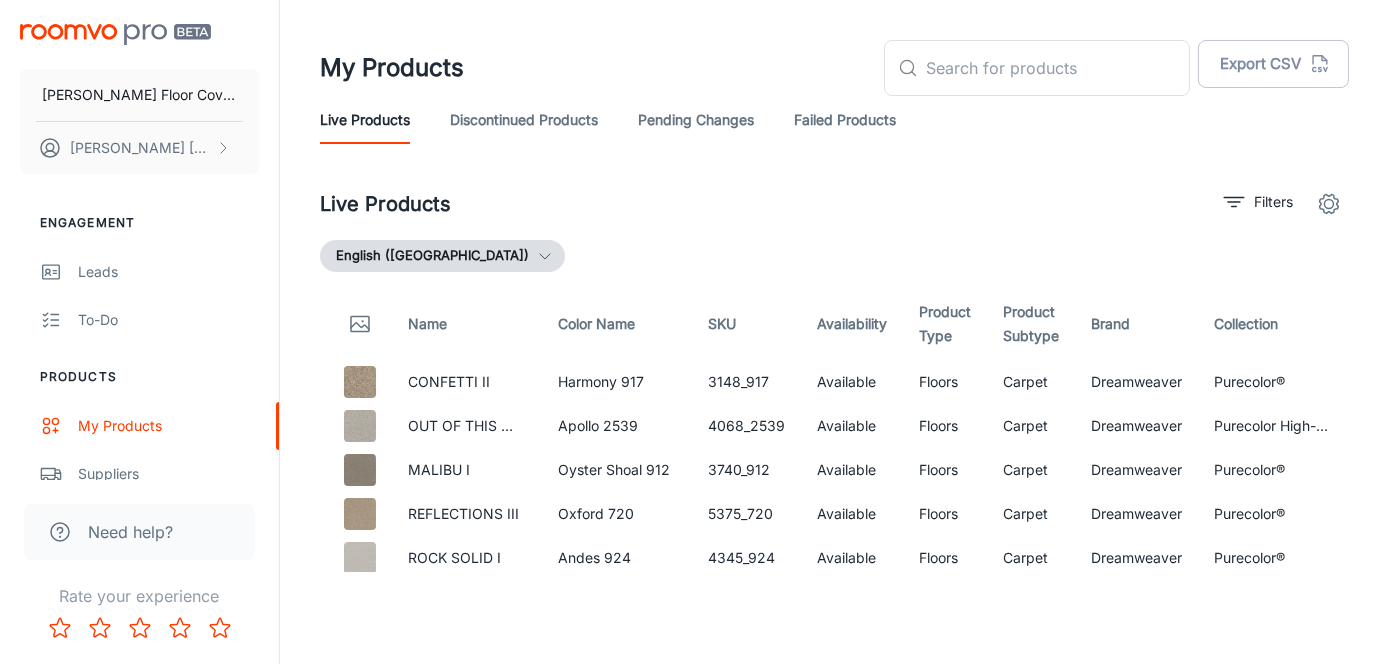 click on "Pending Changes" at bounding box center [696, 120] 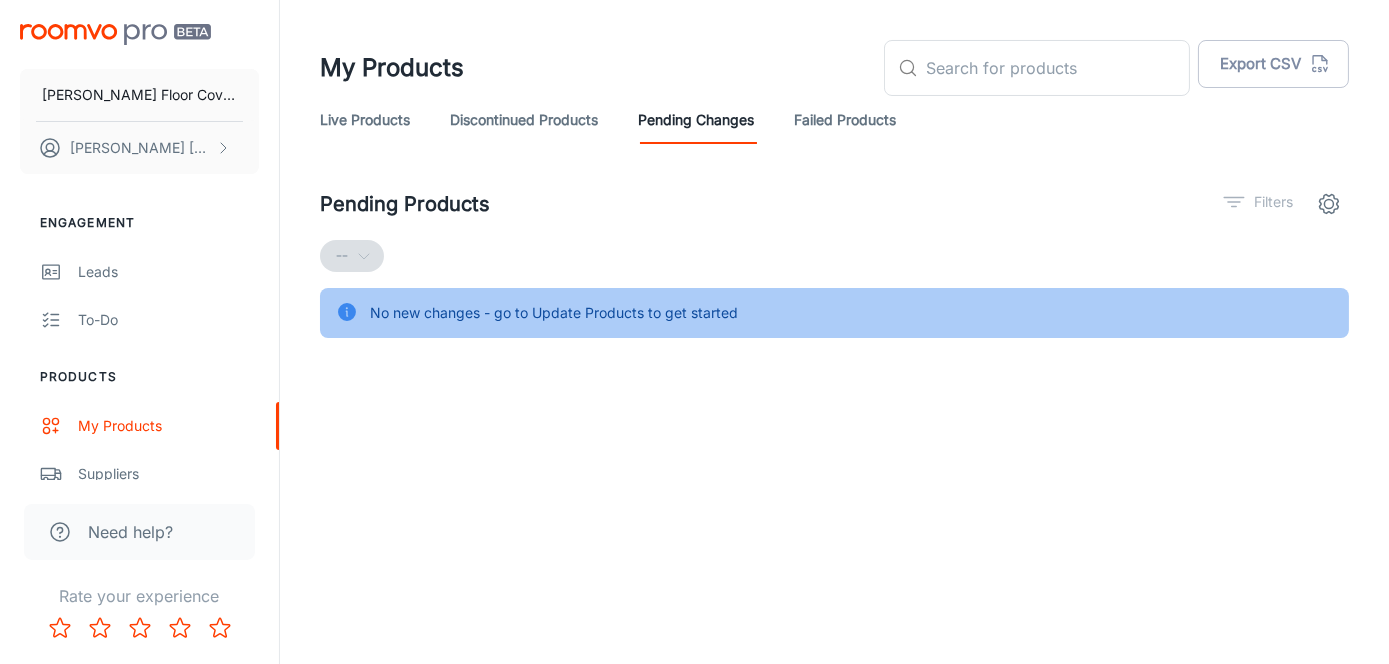click on "Failed Products" at bounding box center (845, 120) 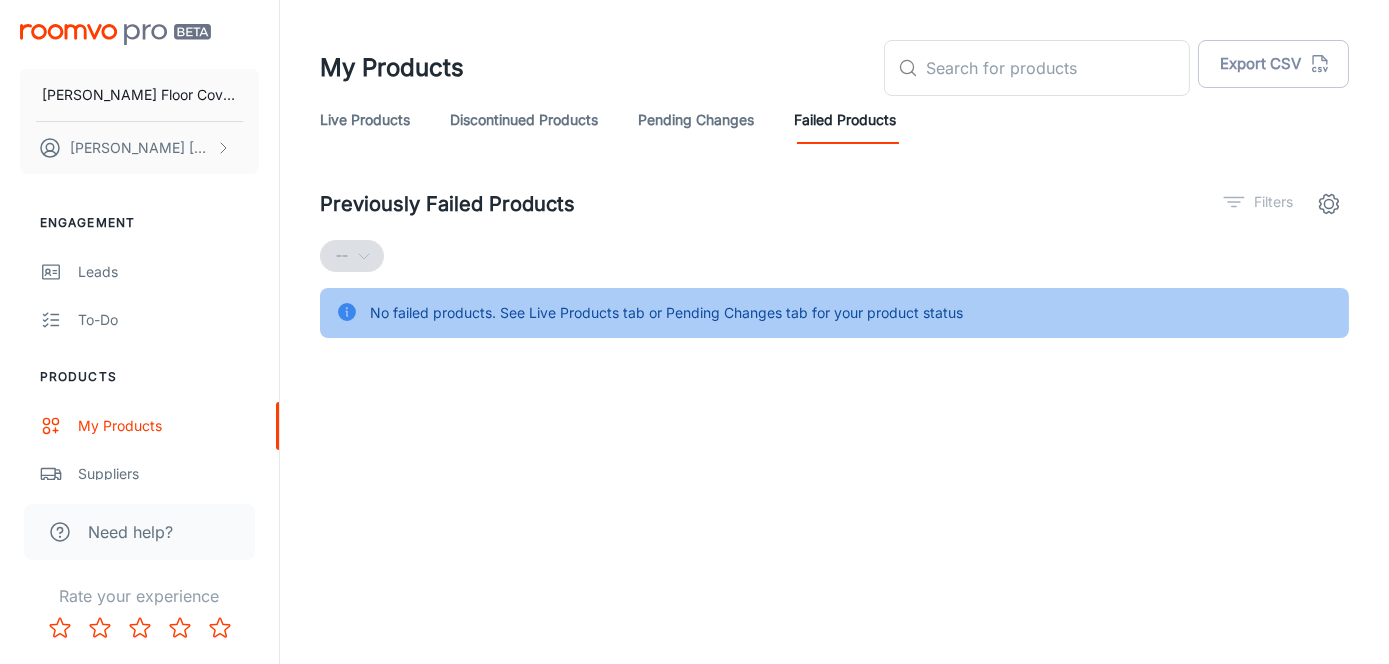 click on "Discontinued Products" at bounding box center [524, 120] 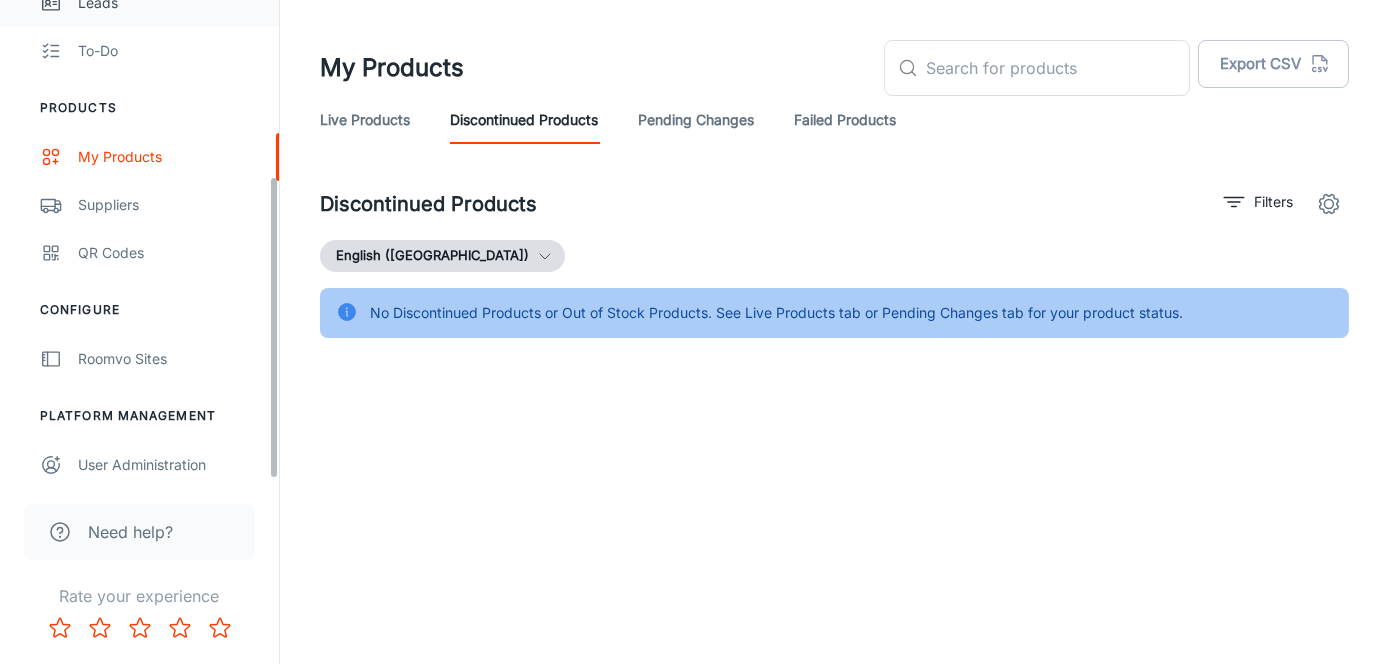 scroll, scrollTop: 277, scrollLeft: 0, axis: vertical 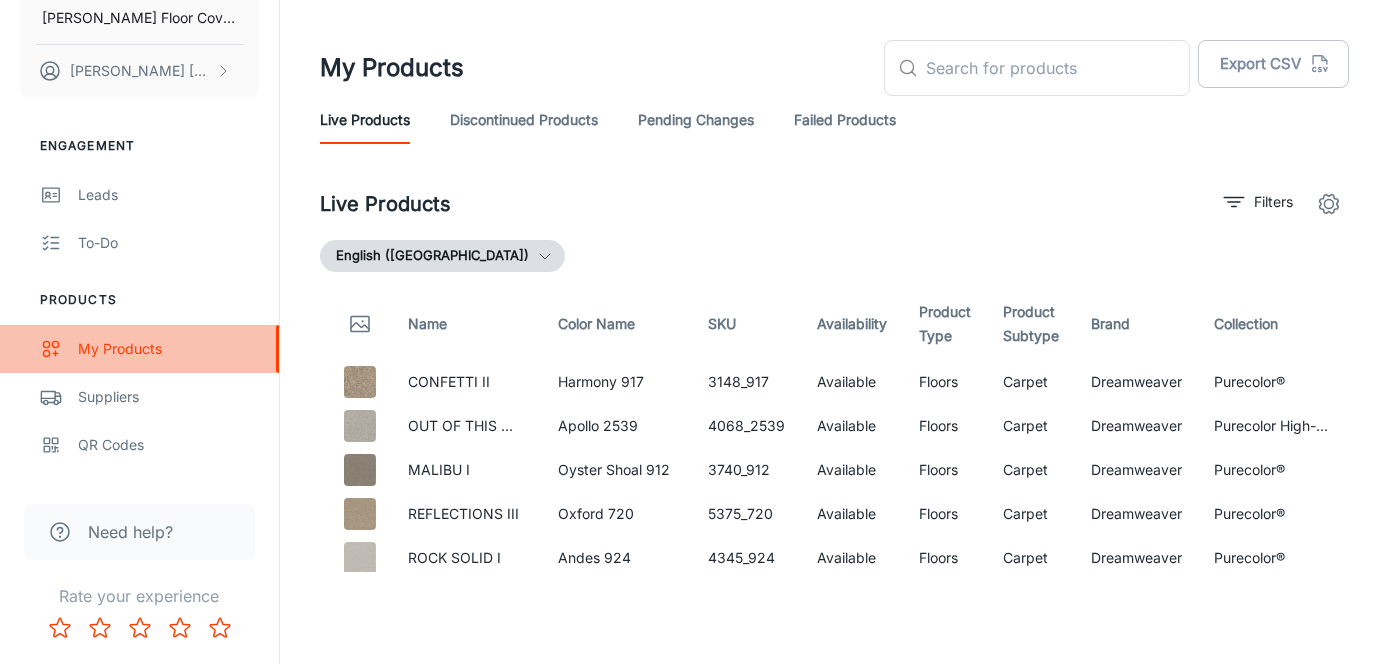 click on "My Products" at bounding box center [168, 349] 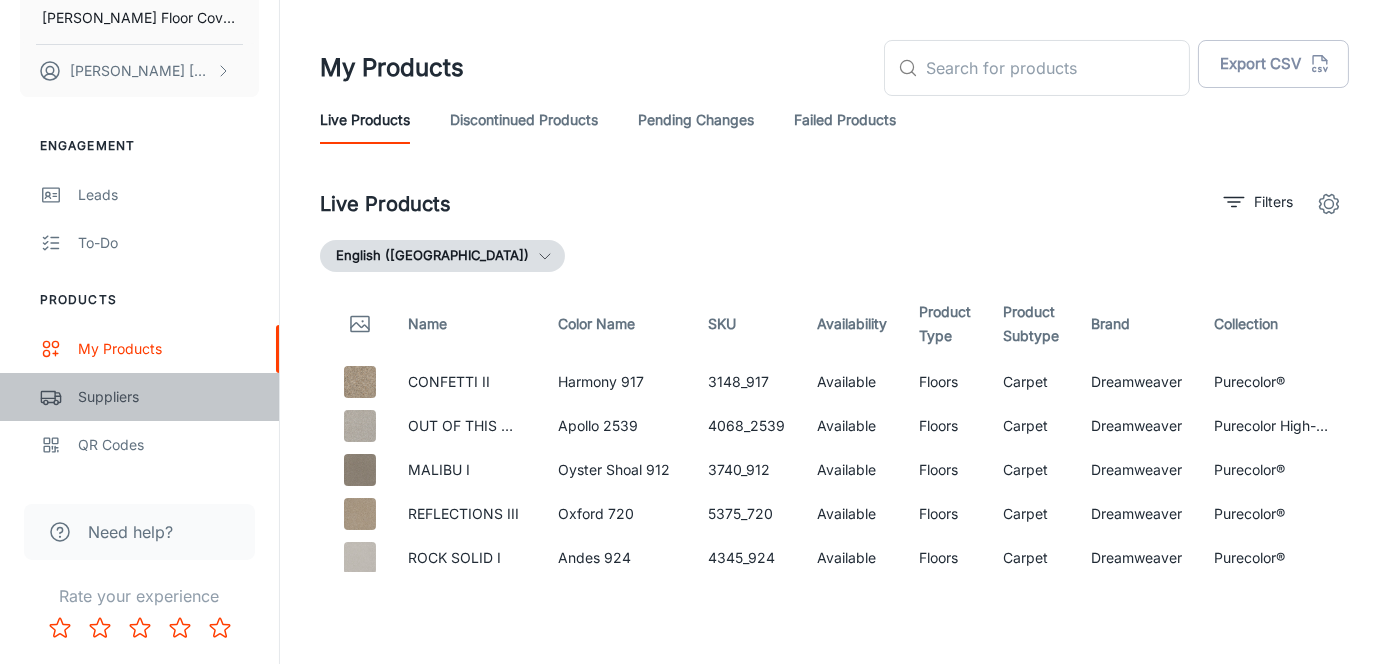 click on "Suppliers" at bounding box center [168, 397] 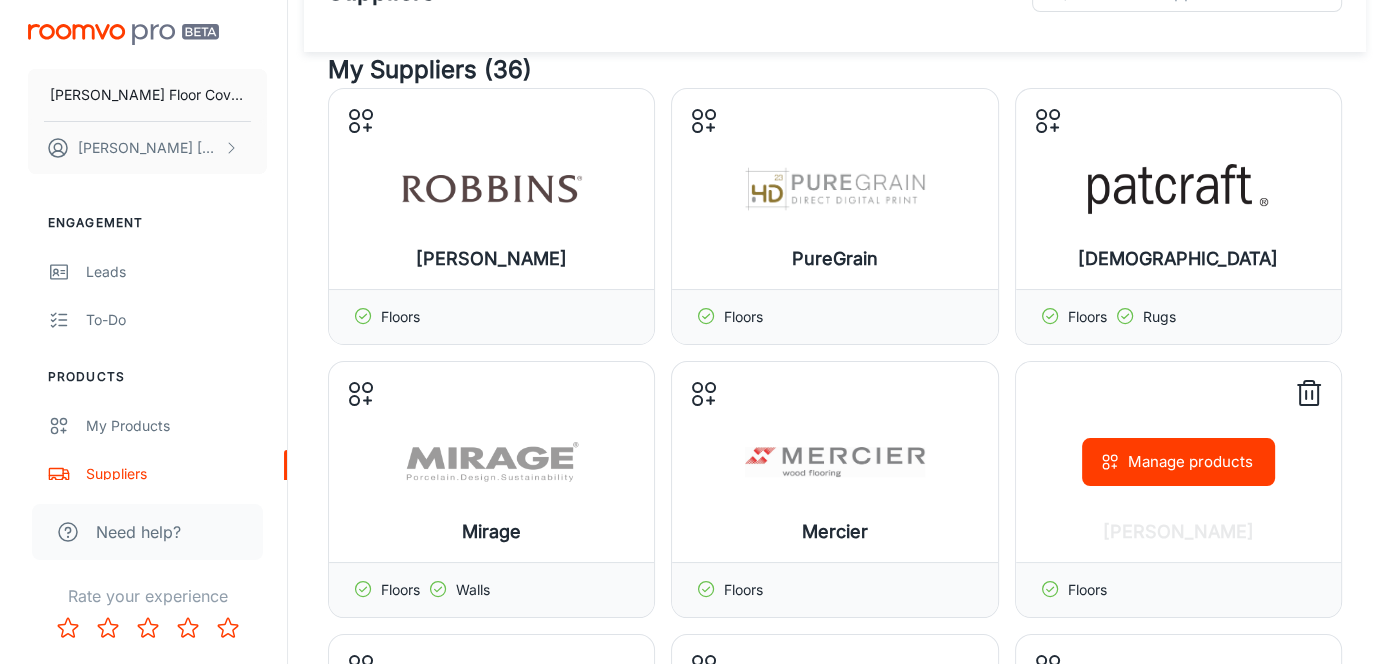 scroll, scrollTop: 100, scrollLeft: 0, axis: vertical 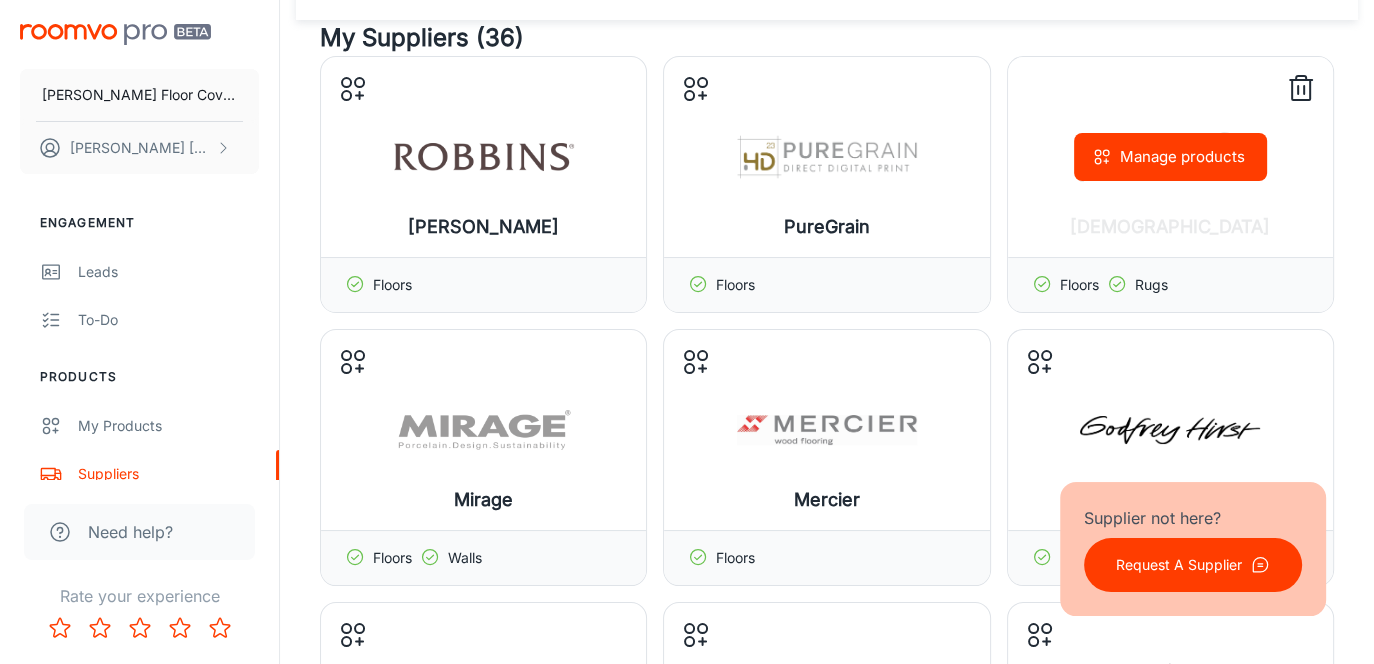 click 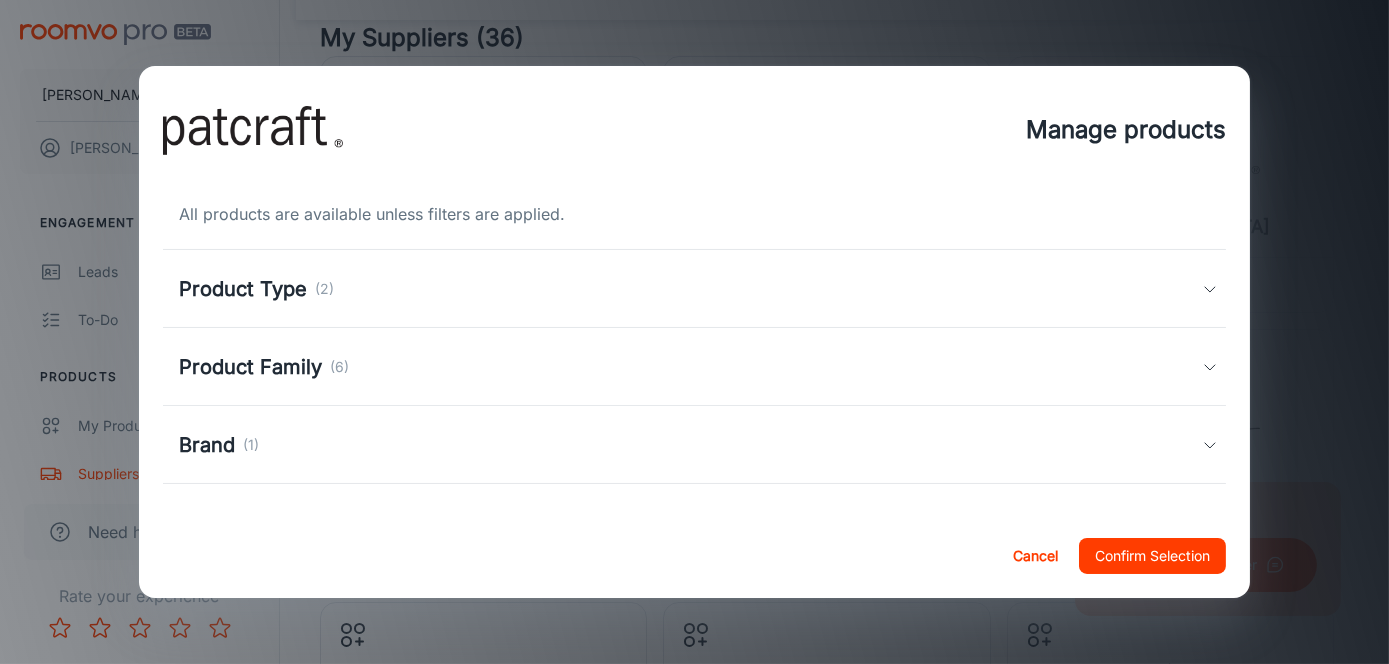 click 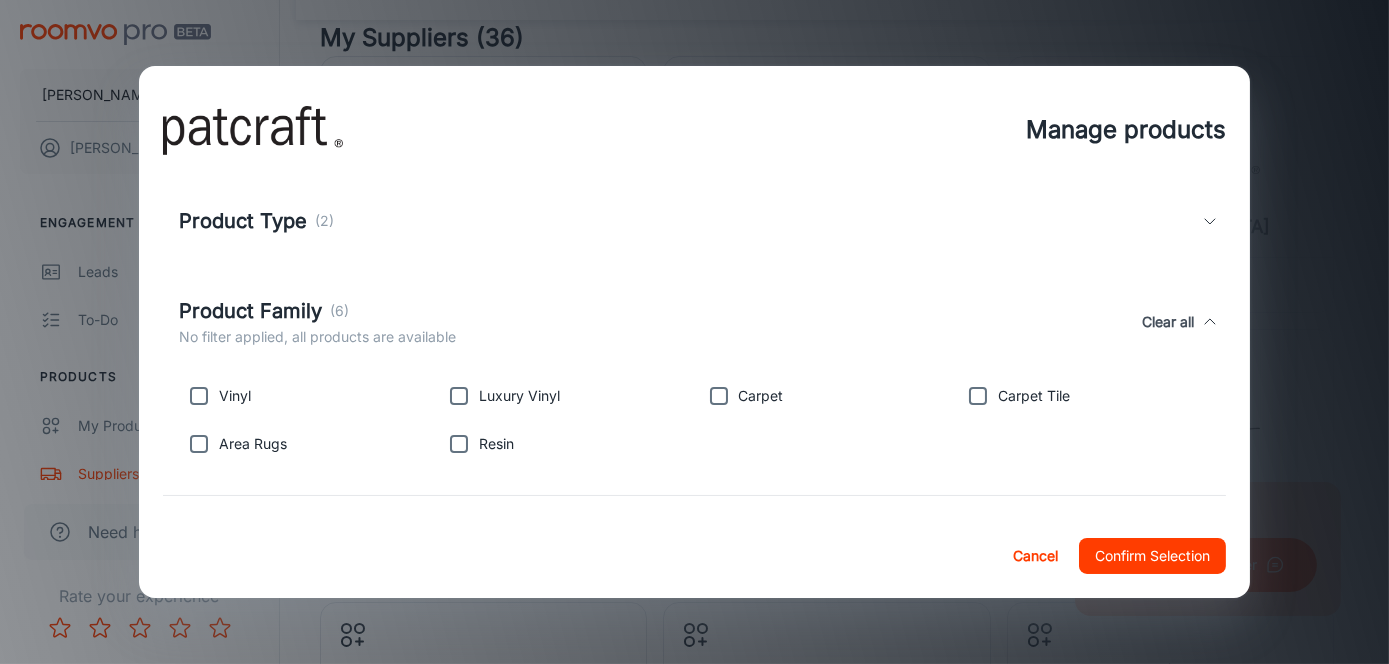 scroll, scrollTop: 100, scrollLeft: 0, axis: vertical 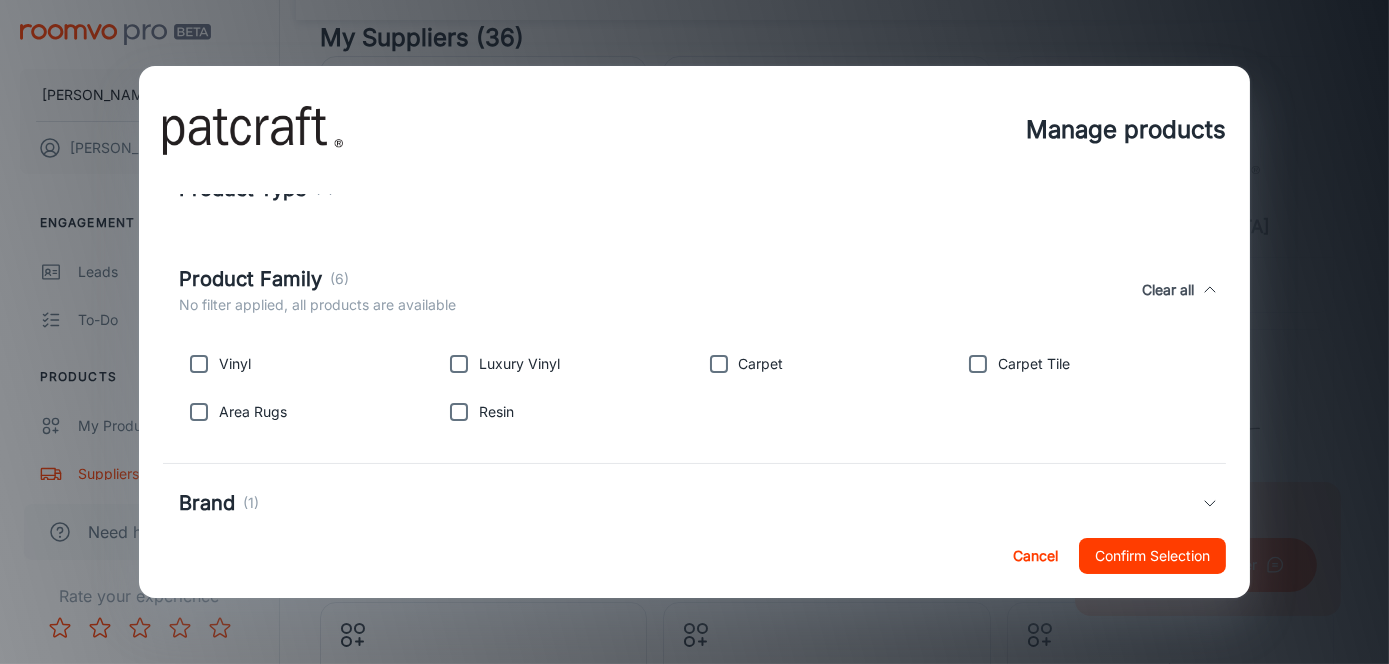 click at bounding box center [978, 364] 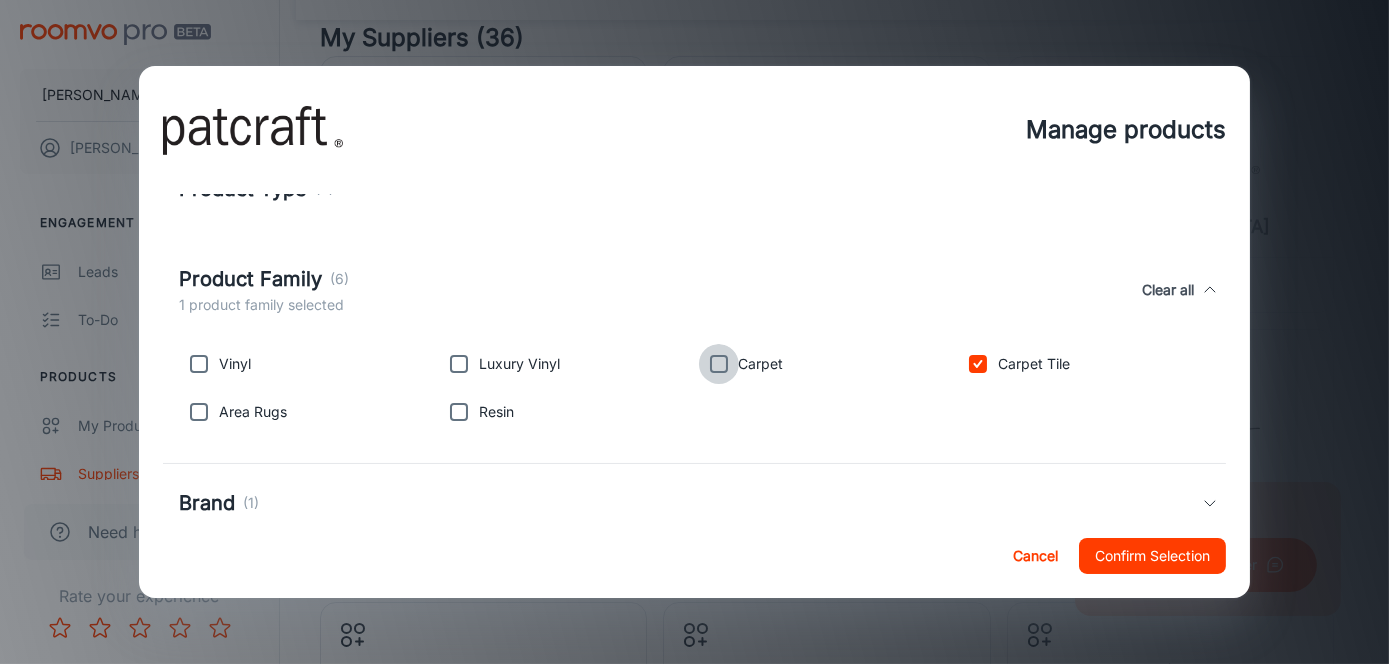 click at bounding box center (719, 364) 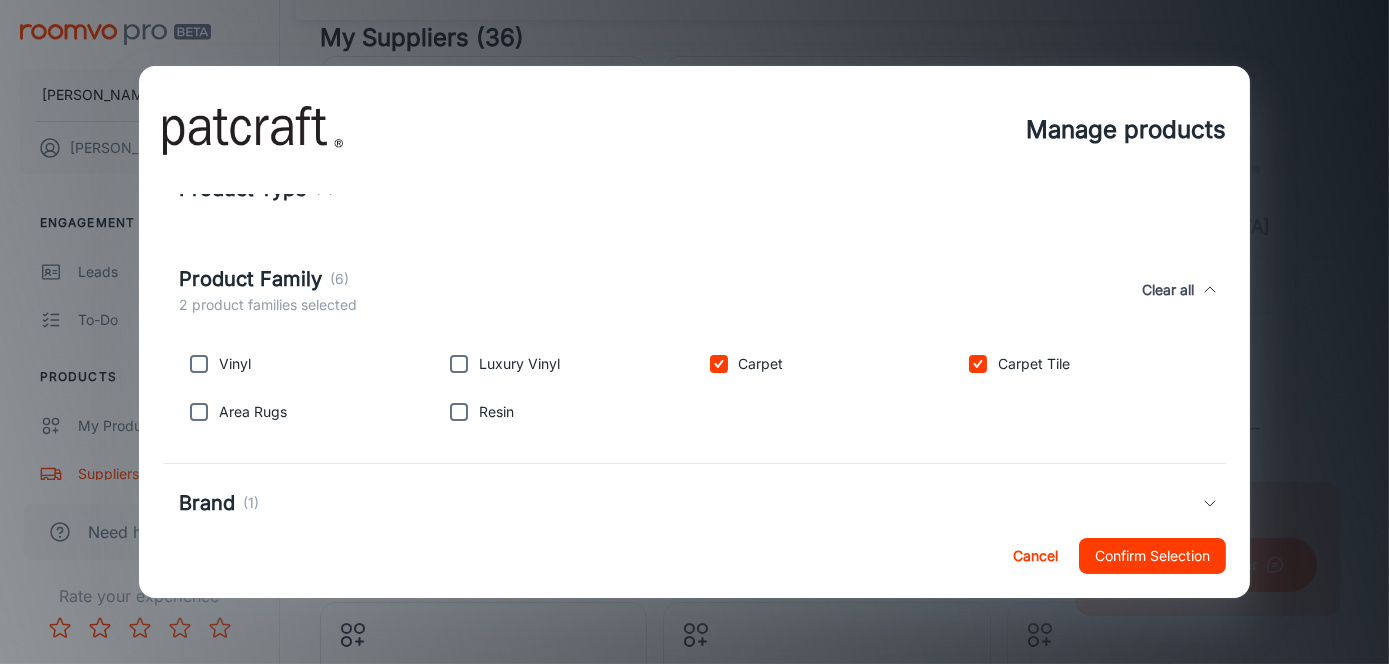 click at bounding box center [459, 364] 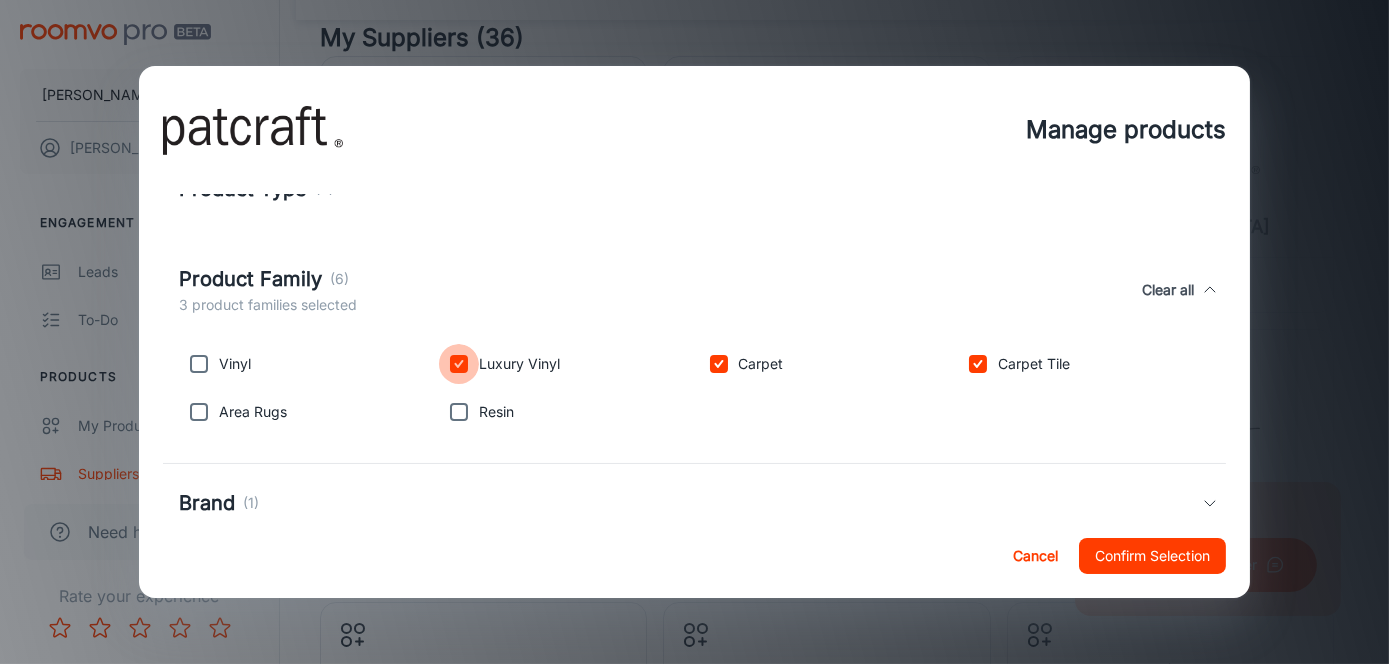 click at bounding box center (459, 364) 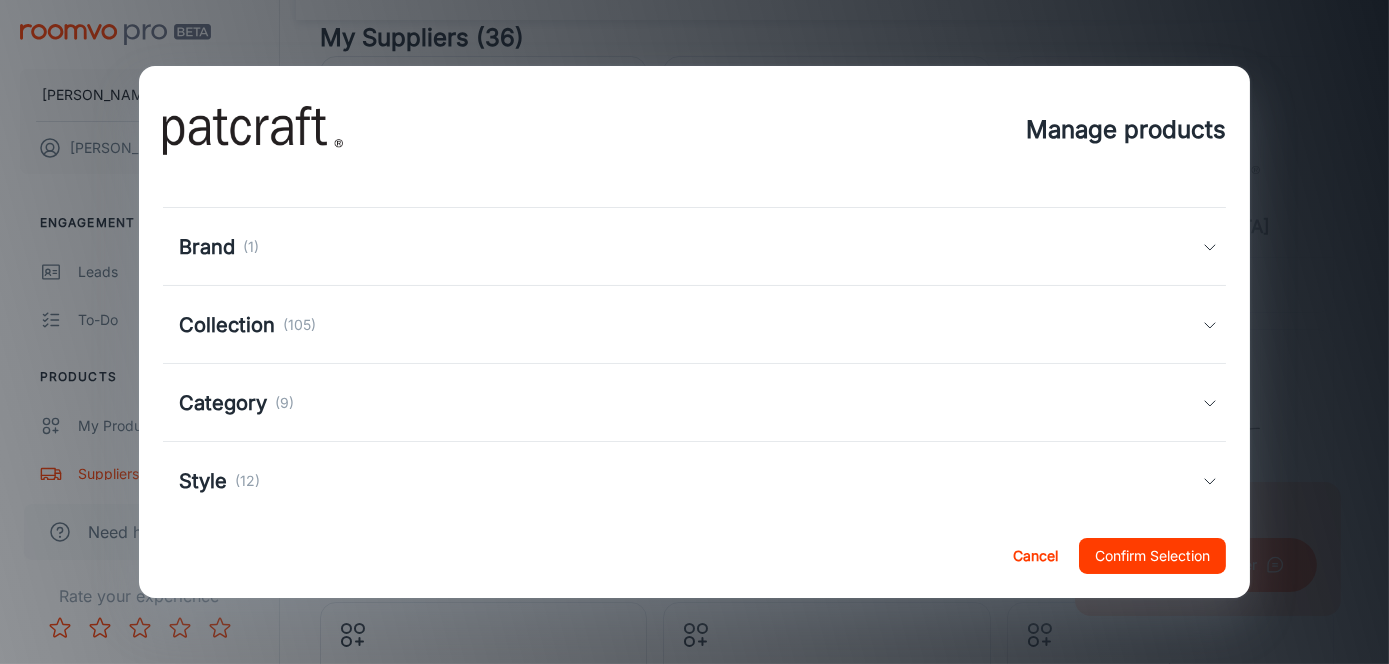 scroll, scrollTop: 386, scrollLeft: 0, axis: vertical 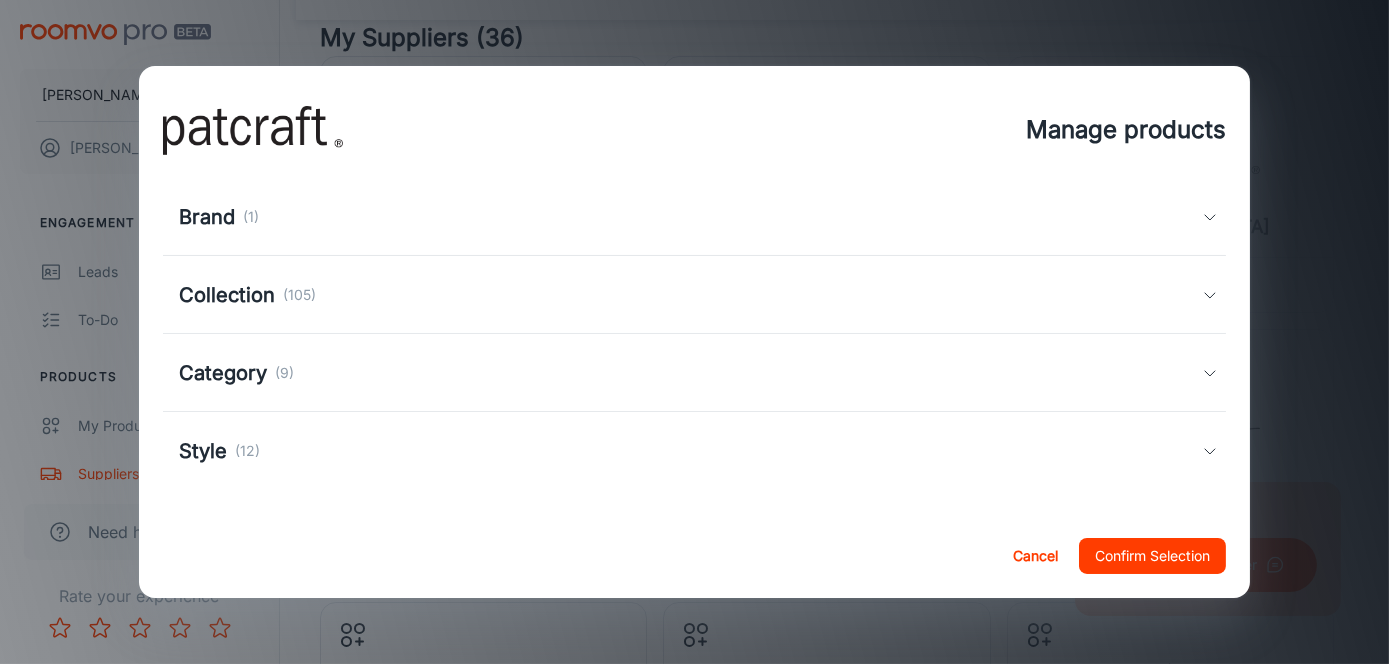 click 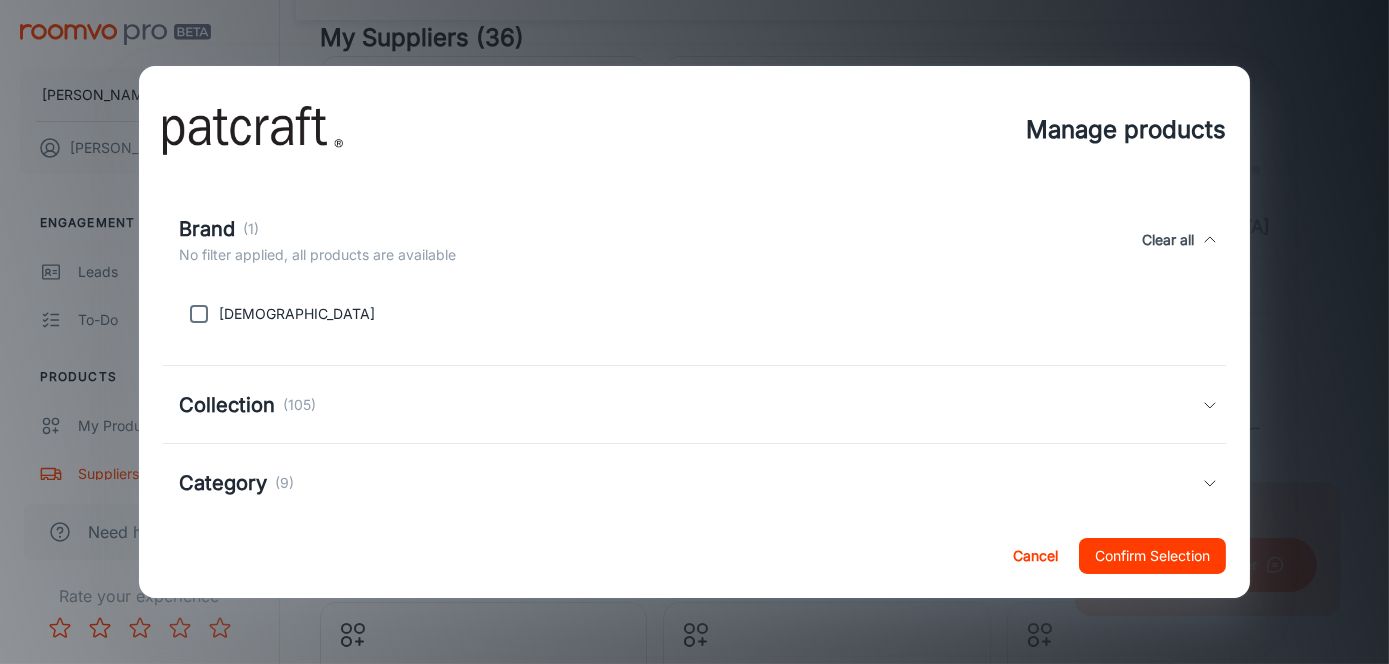 click 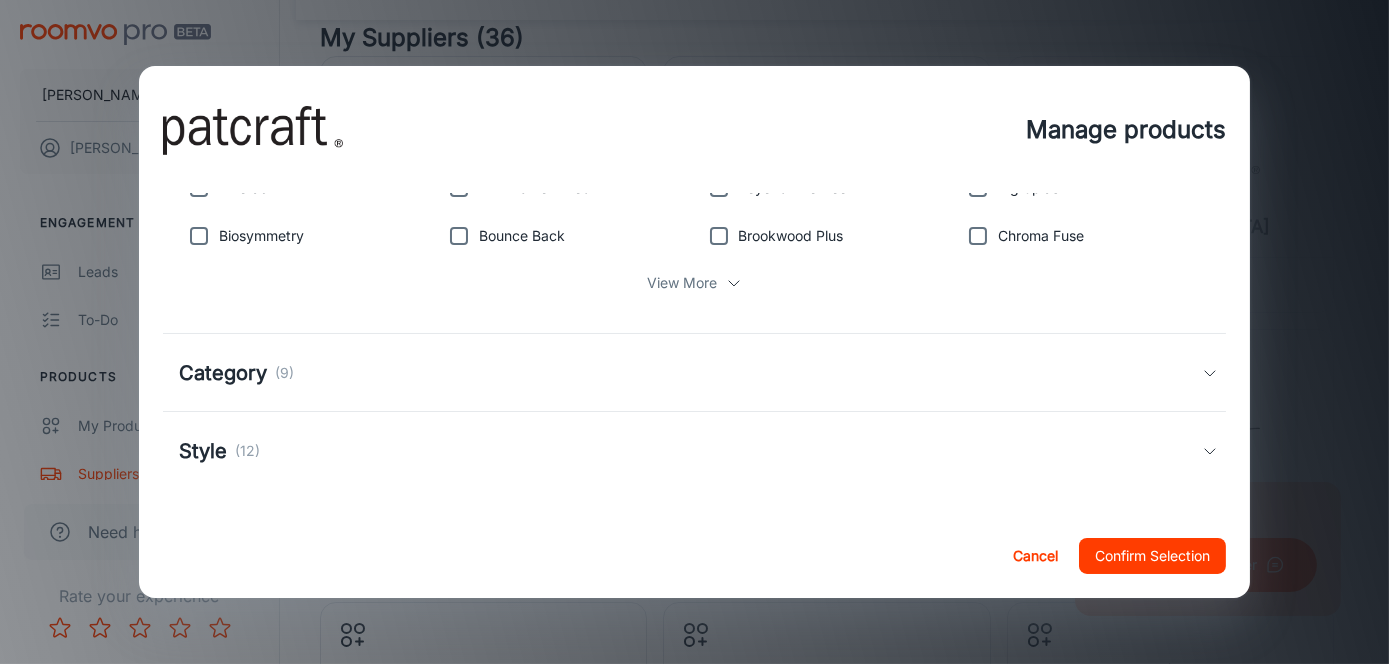 scroll, scrollTop: 749, scrollLeft: 0, axis: vertical 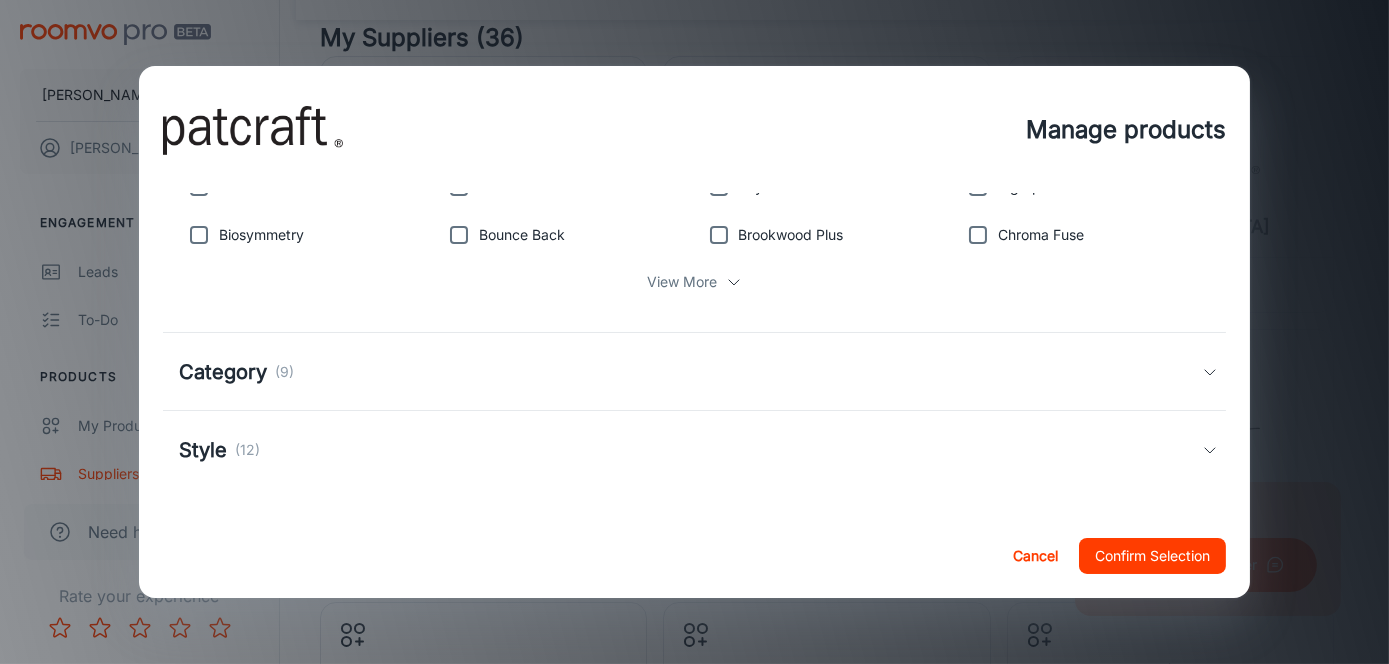 click 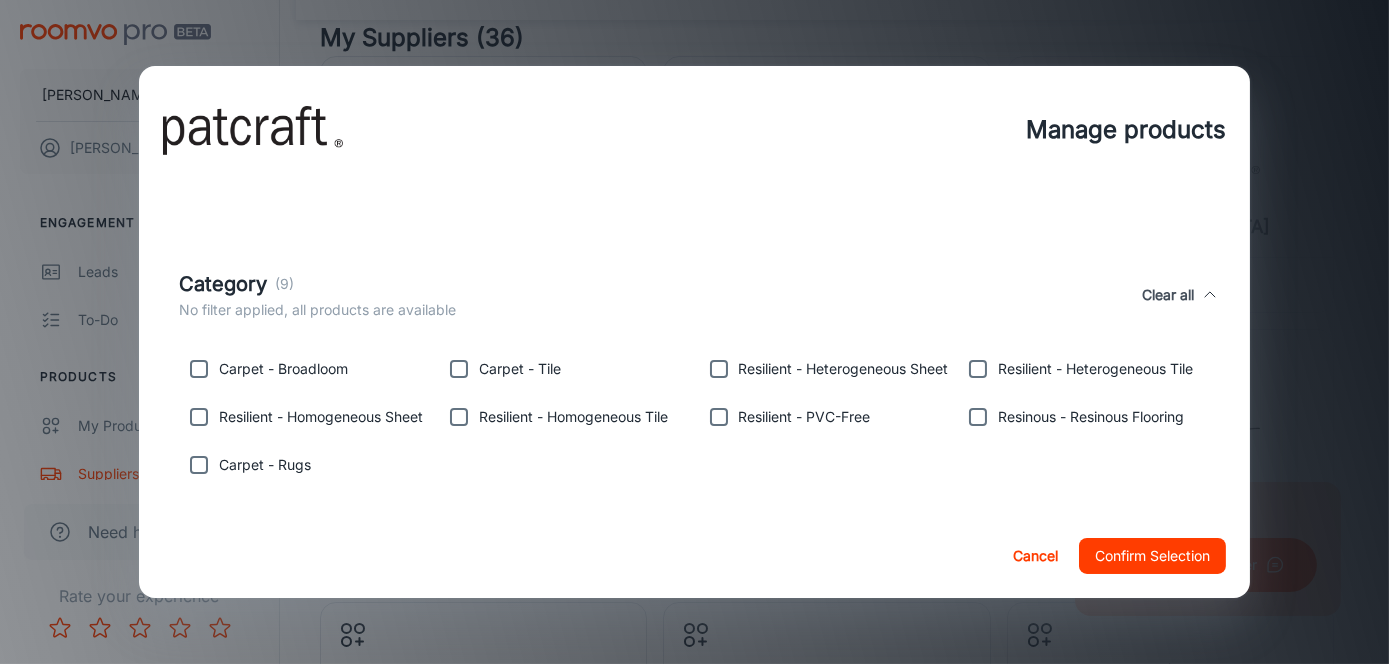 scroll, scrollTop: 949, scrollLeft: 0, axis: vertical 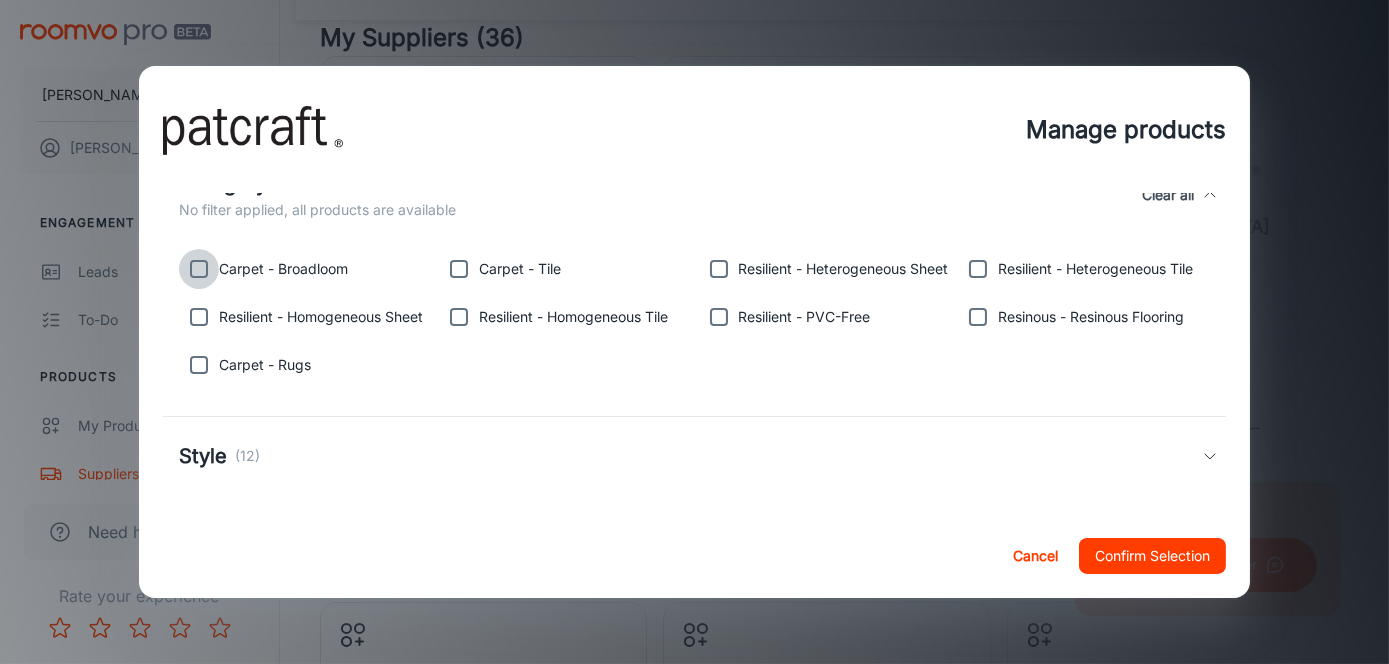 click at bounding box center [199, 269] 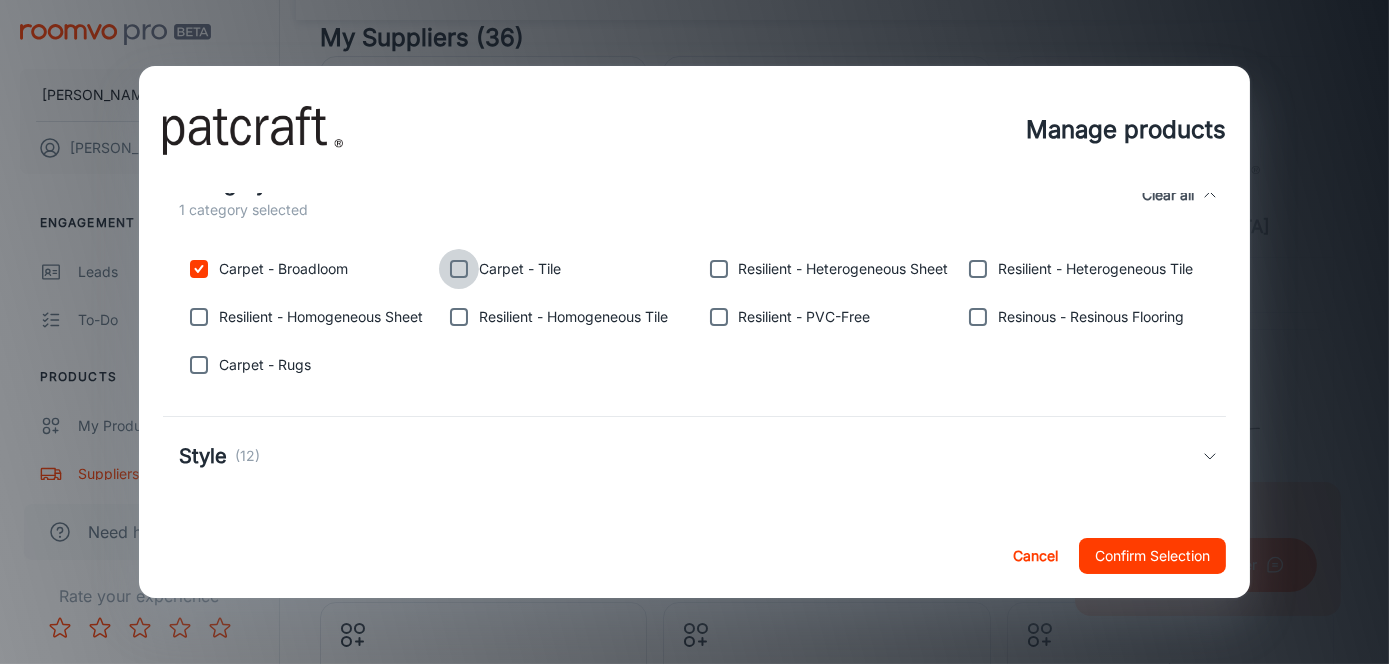 click at bounding box center (459, 269) 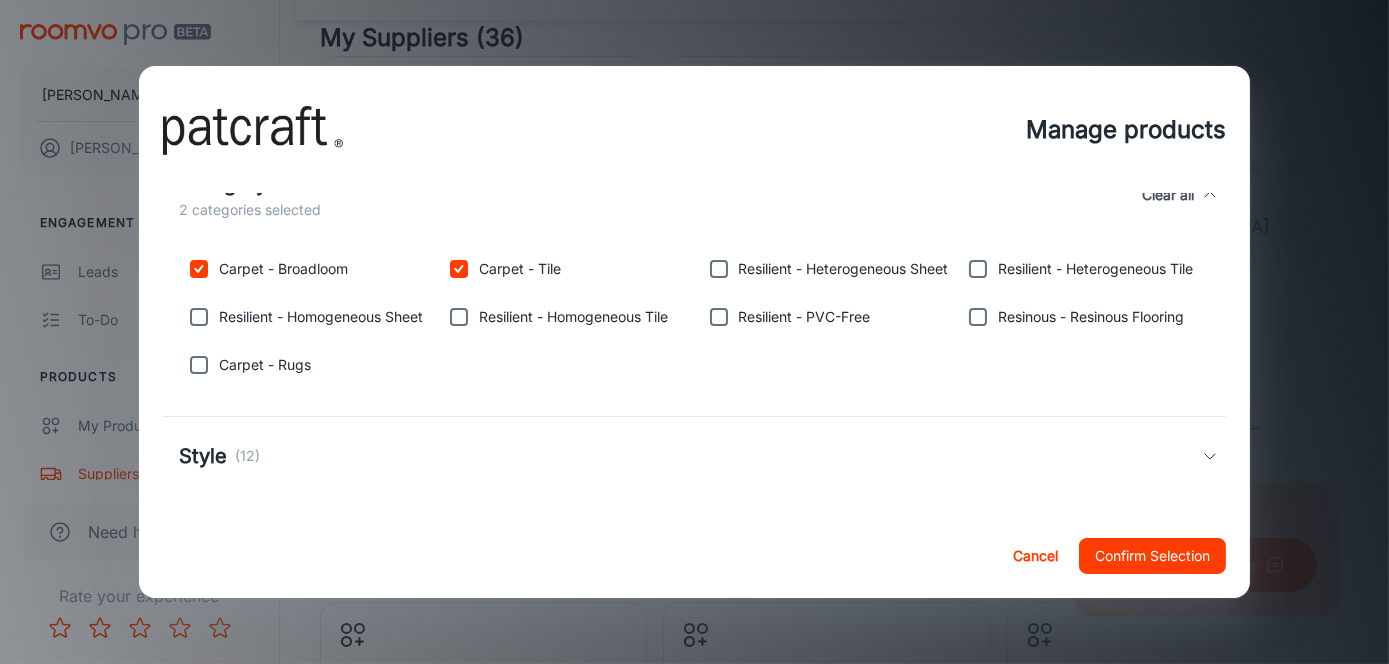 scroll, scrollTop: 962, scrollLeft: 0, axis: vertical 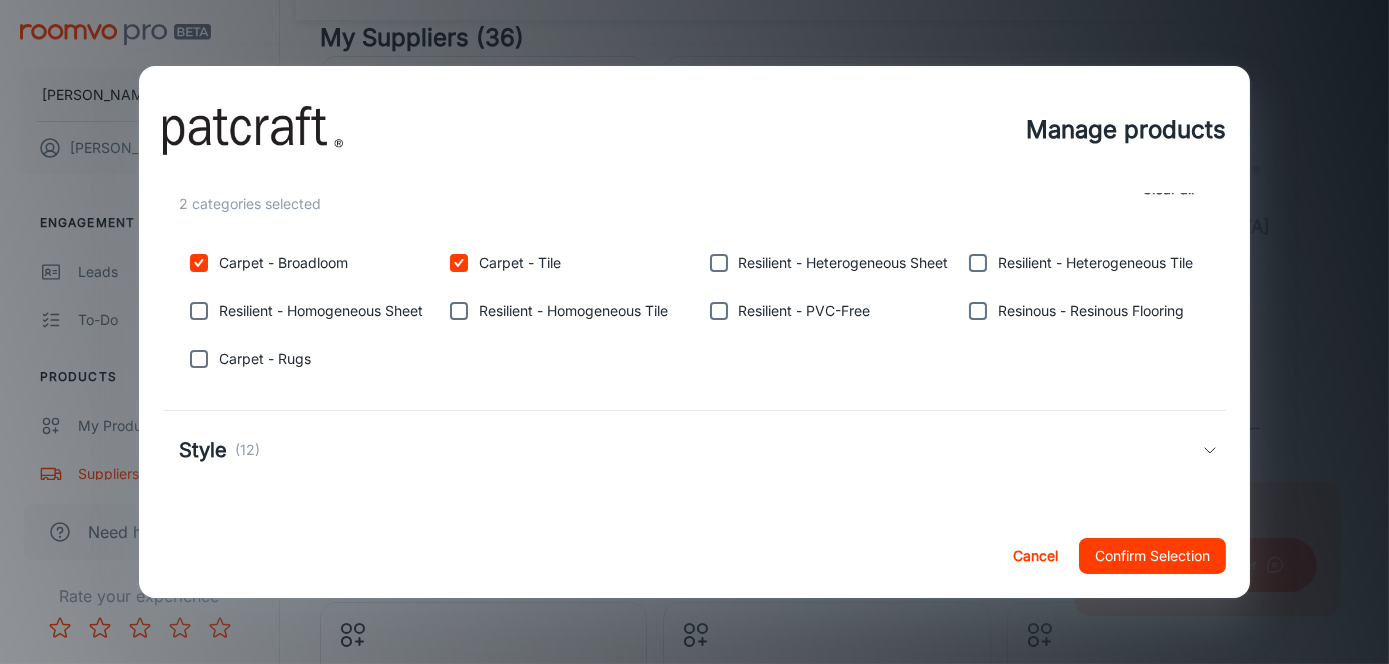 click 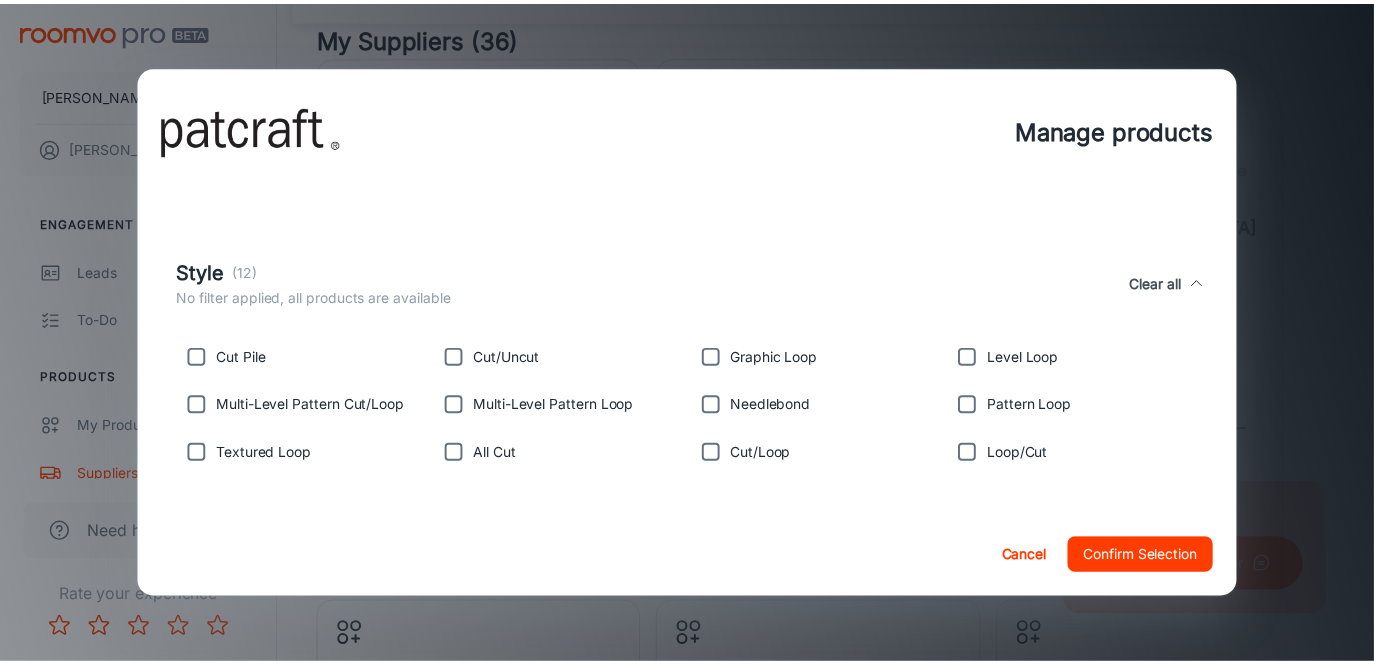 scroll, scrollTop: 1152, scrollLeft: 0, axis: vertical 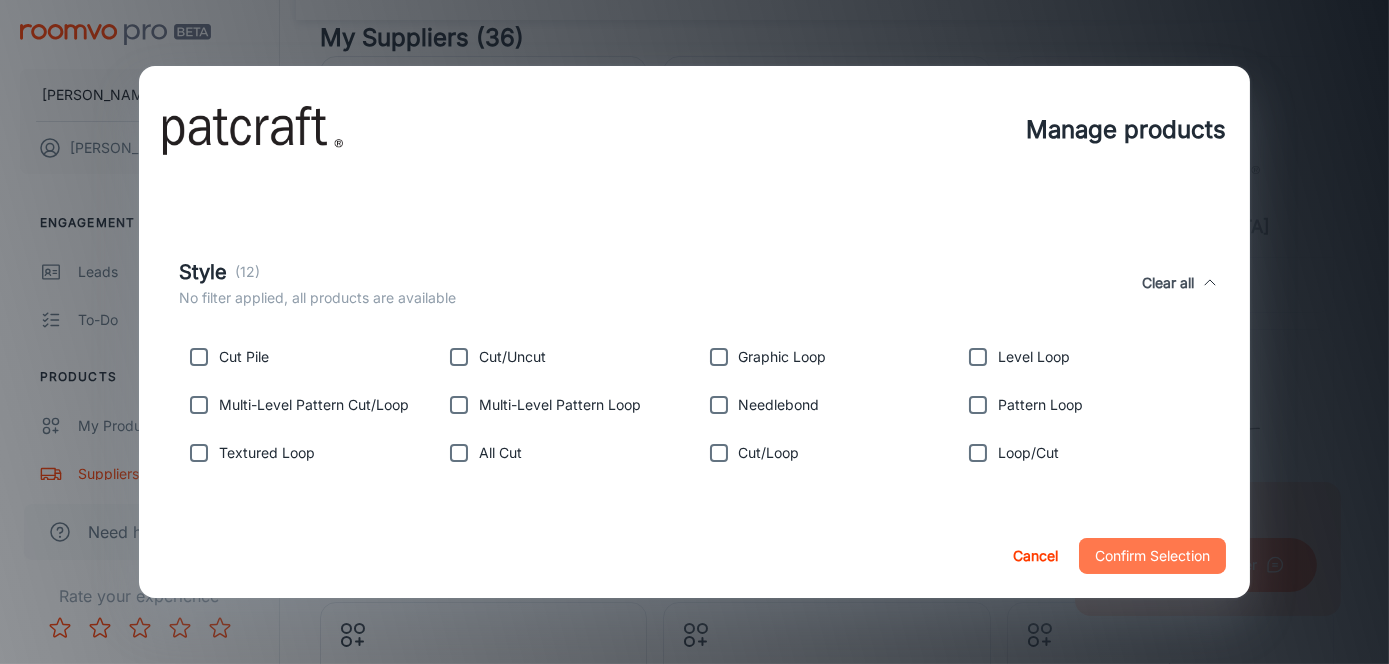 click on "Confirm Selection" at bounding box center [1152, 556] 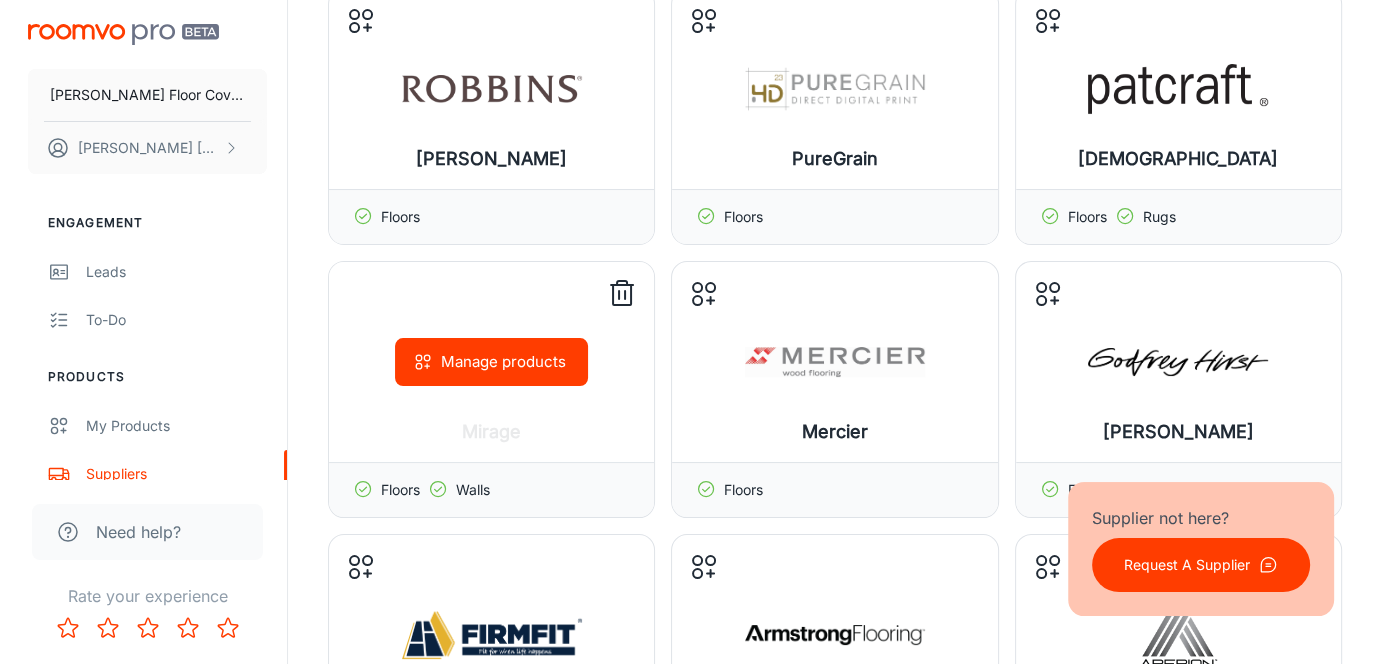 scroll, scrollTop: 200, scrollLeft: 0, axis: vertical 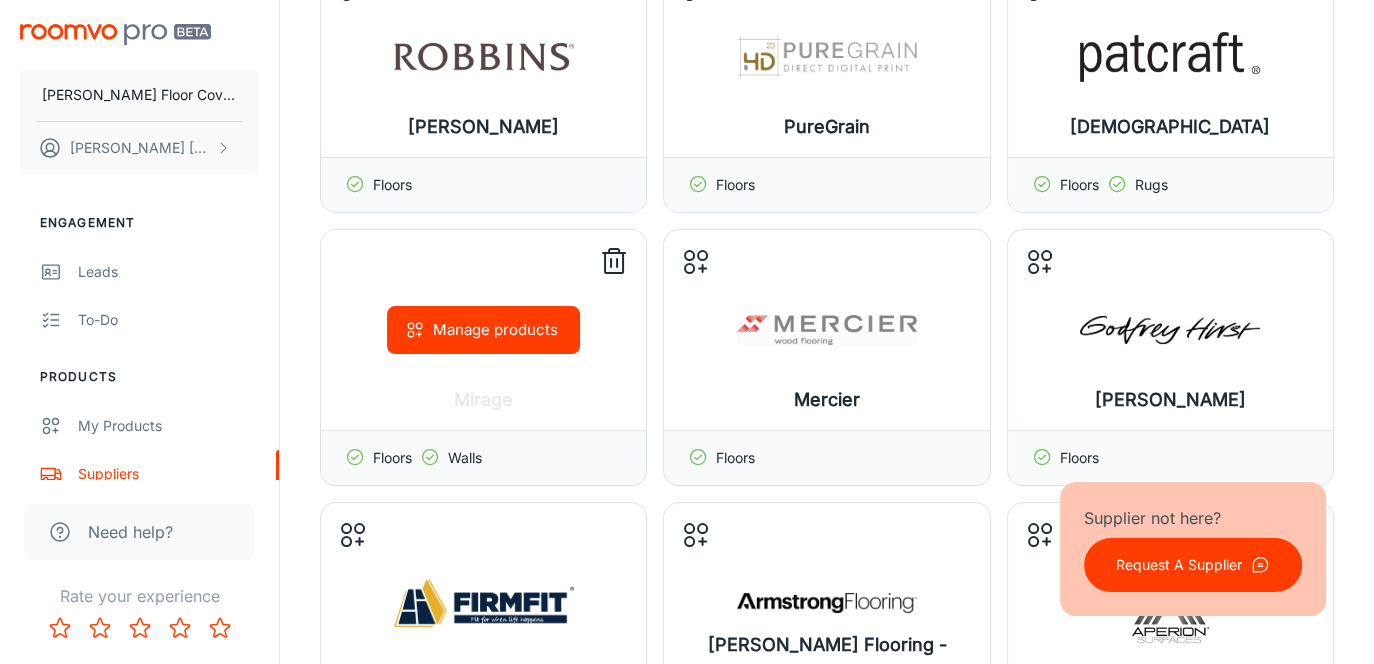 click on "Manage products" at bounding box center (483, 330) 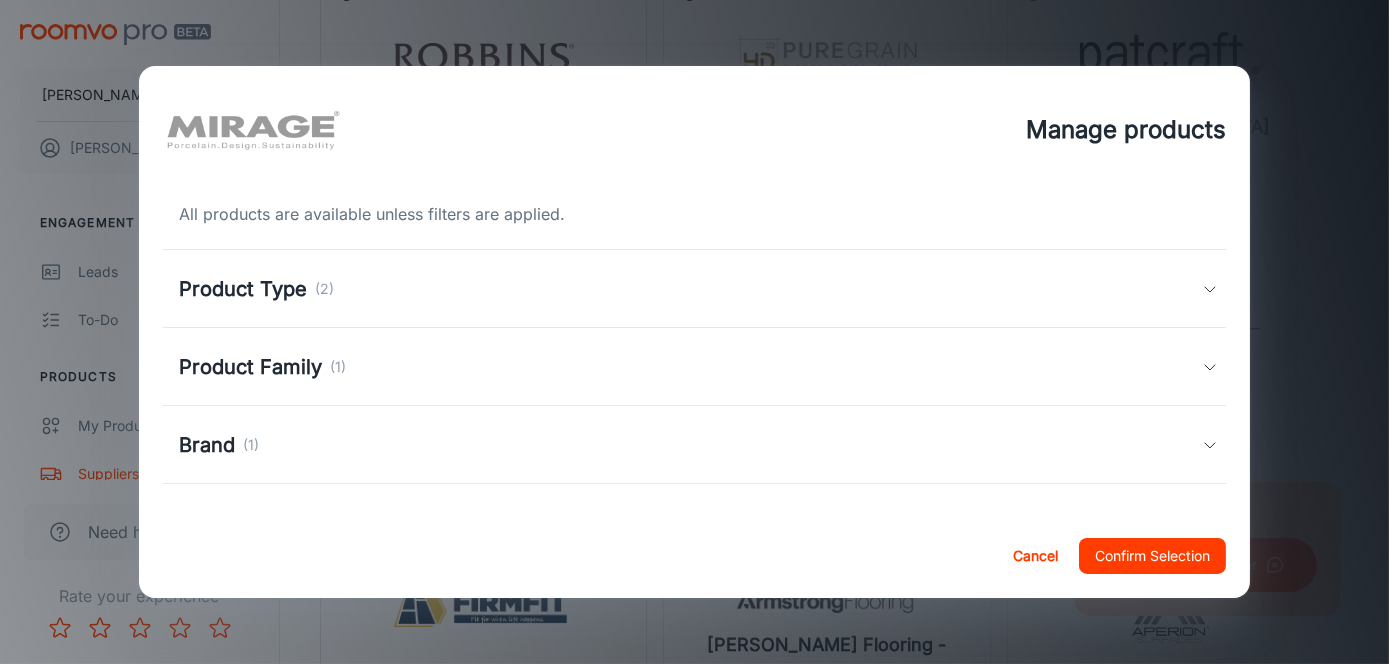 click 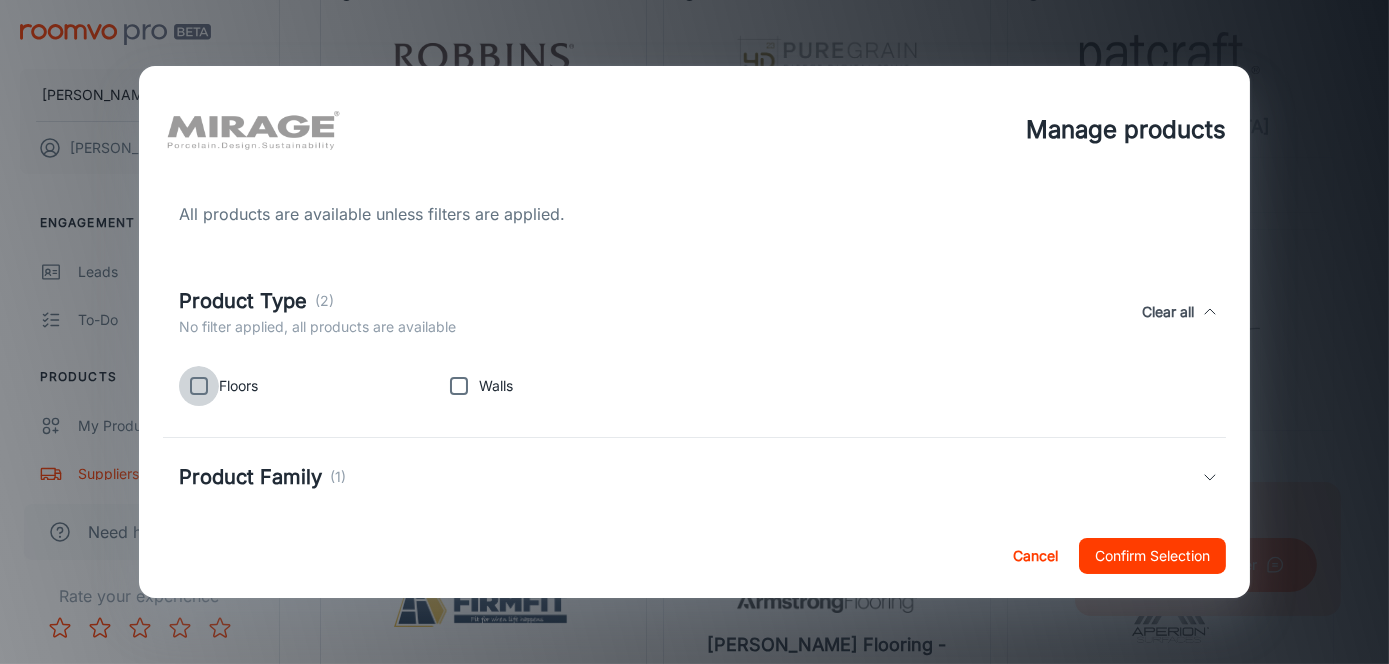 click at bounding box center [199, 386] 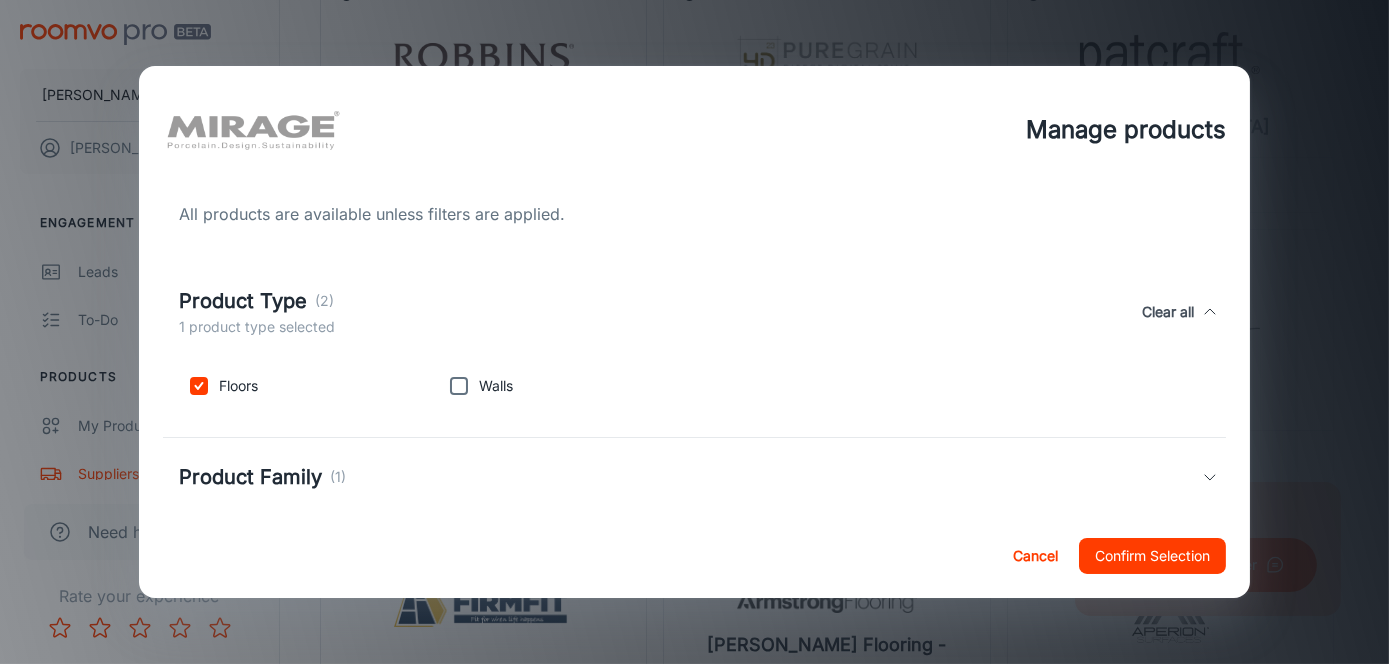 scroll, scrollTop: 200, scrollLeft: 0, axis: vertical 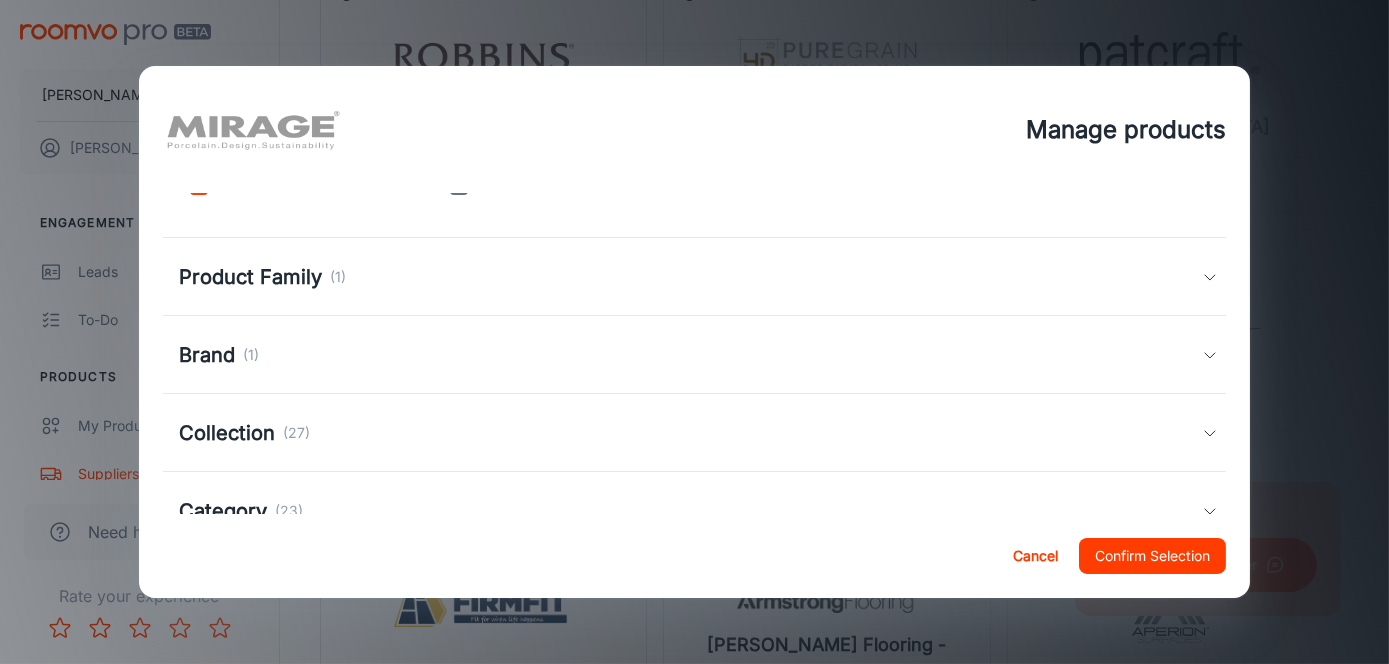 click 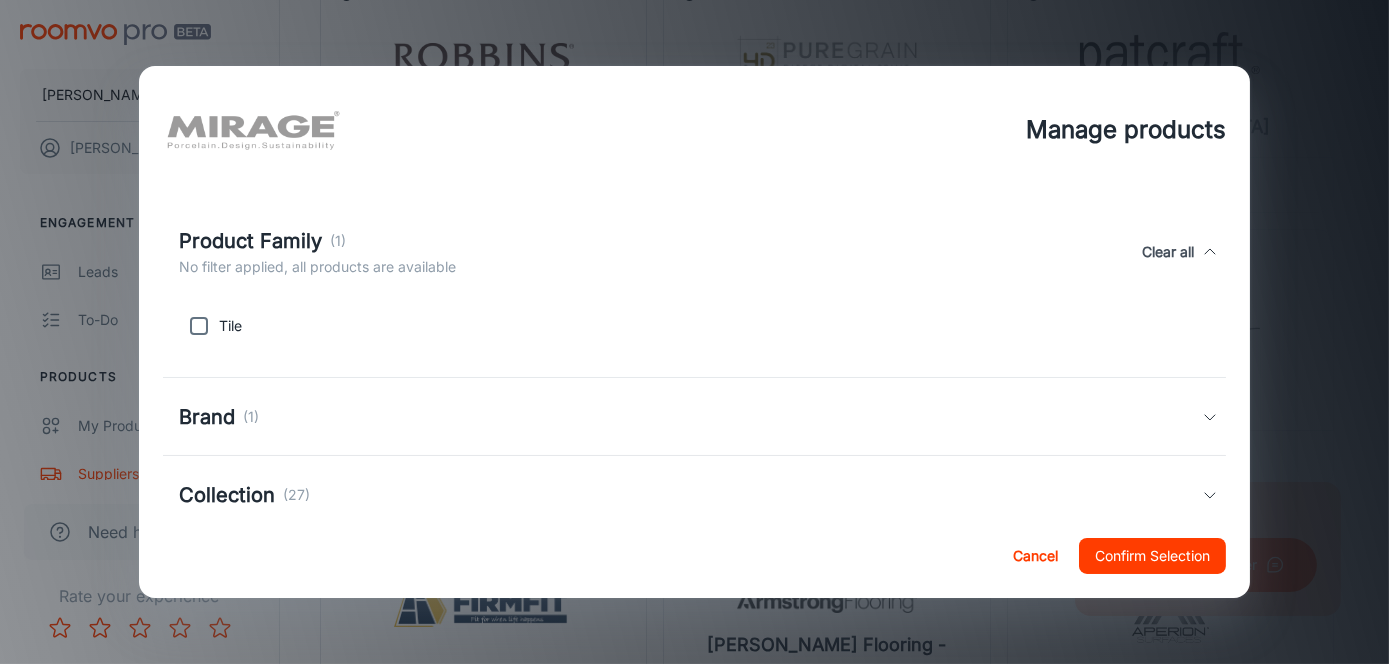 scroll, scrollTop: 300, scrollLeft: 0, axis: vertical 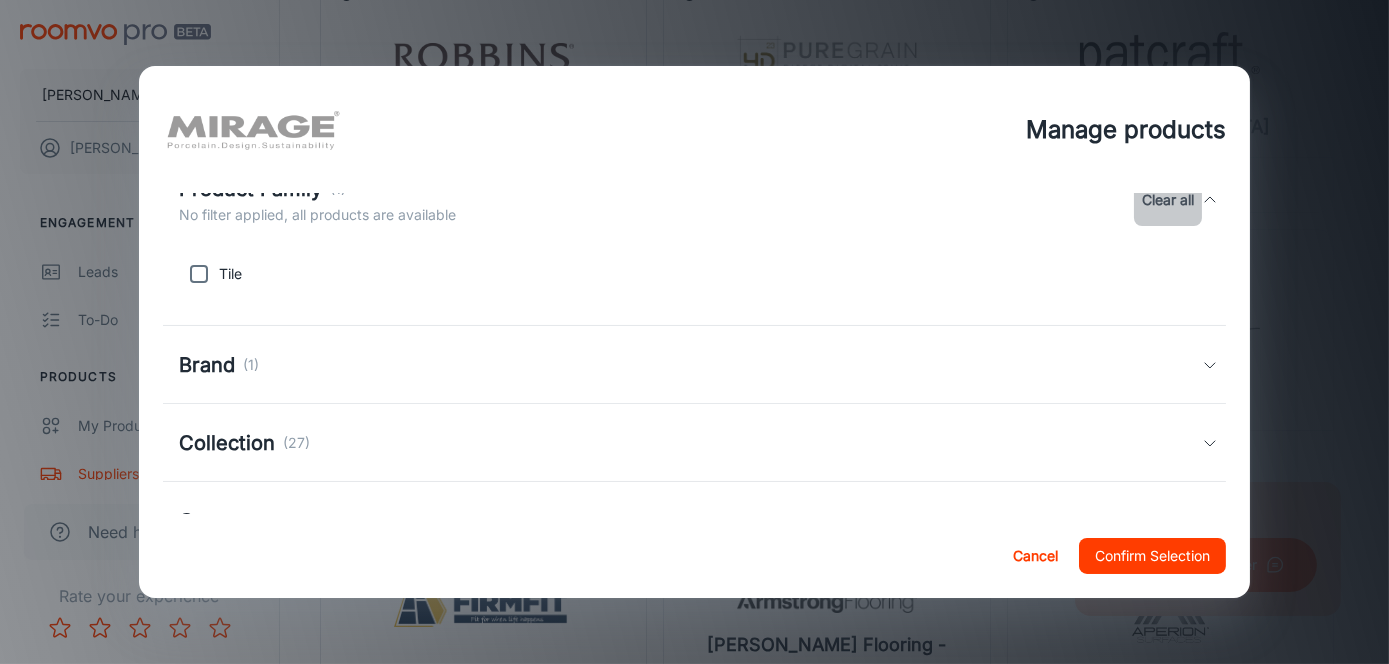 click on "Clear all" at bounding box center [1168, 200] 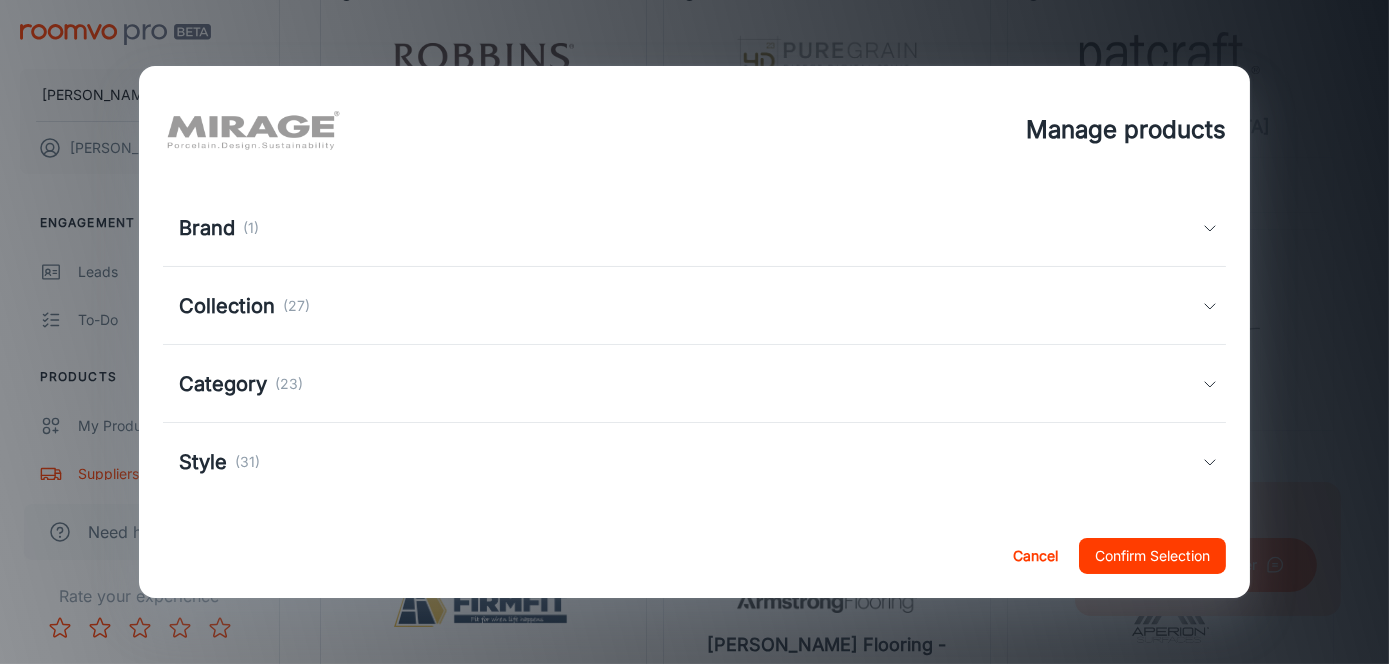 scroll, scrollTop: 448, scrollLeft: 0, axis: vertical 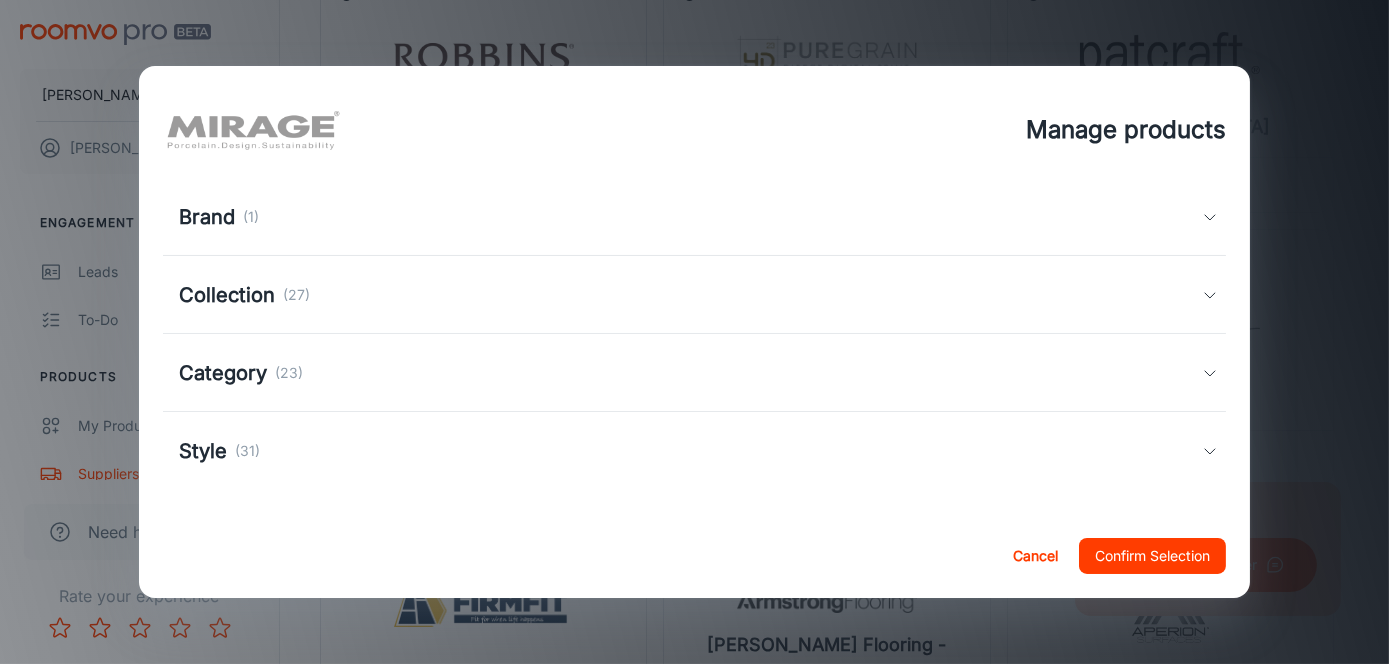click 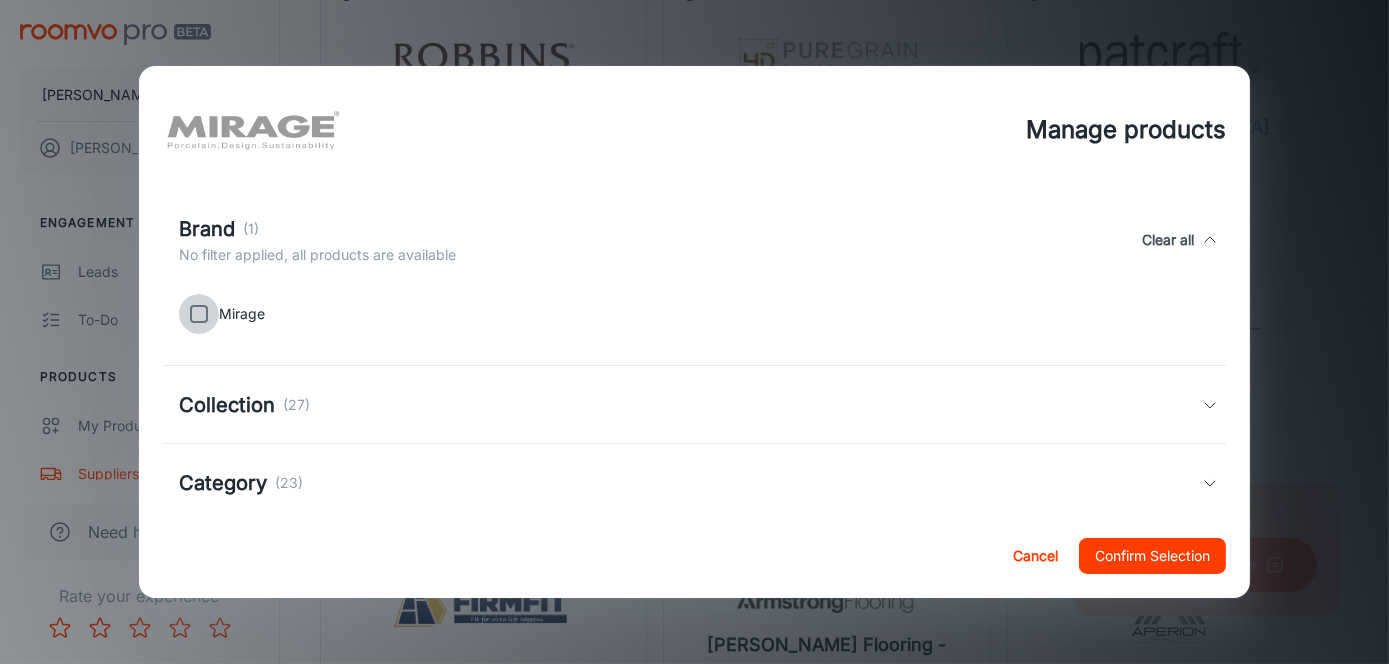 click at bounding box center (199, 314) 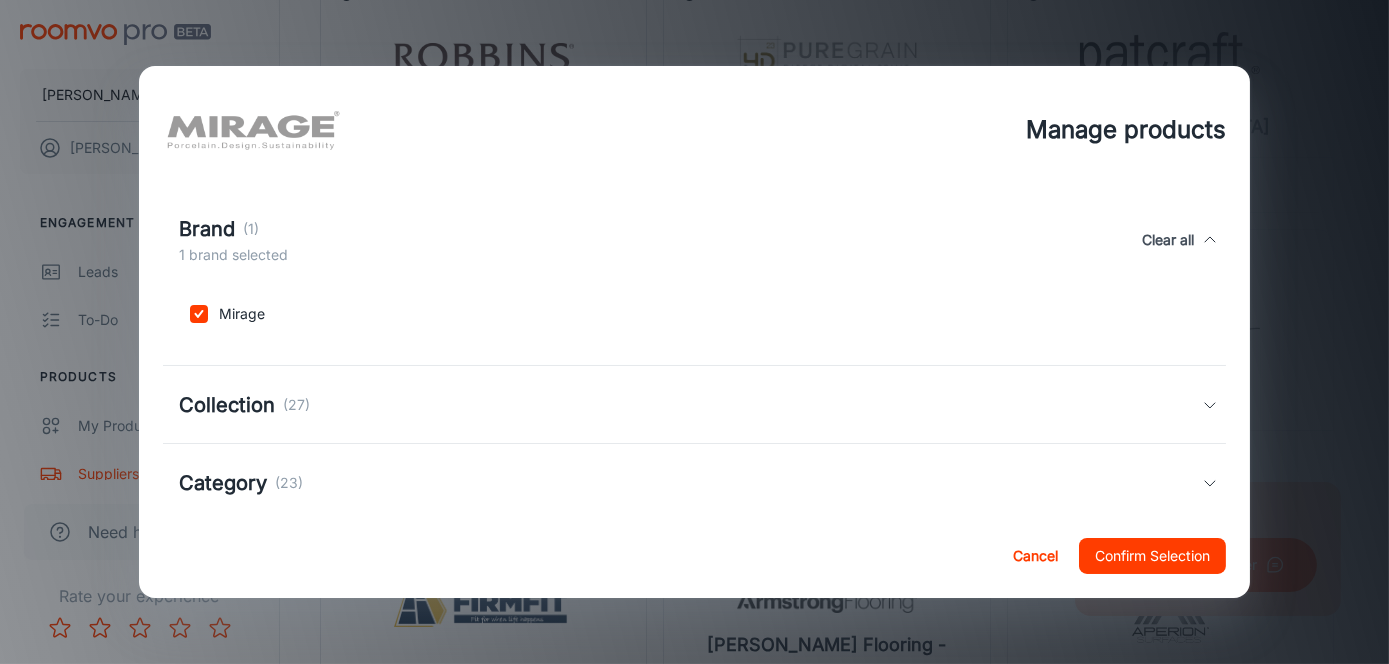 click 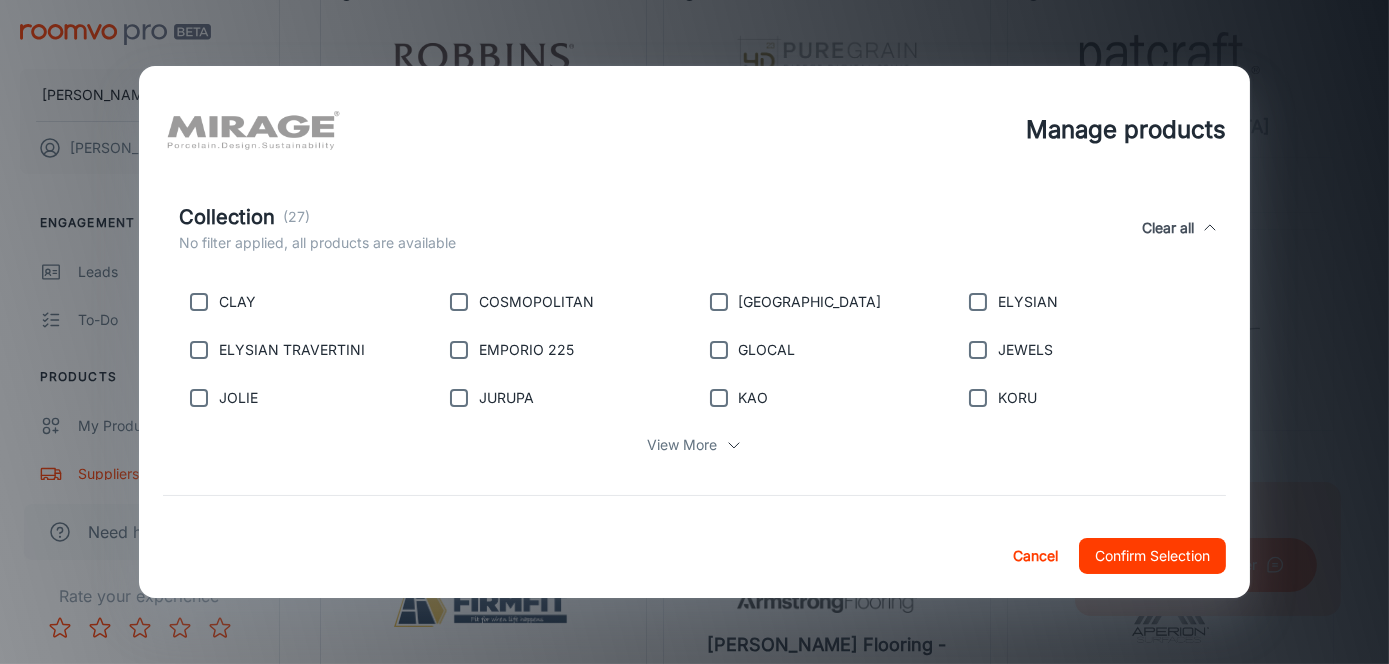 scroll, scrollTop: 749, scrollLeft: 0, axis: vertical 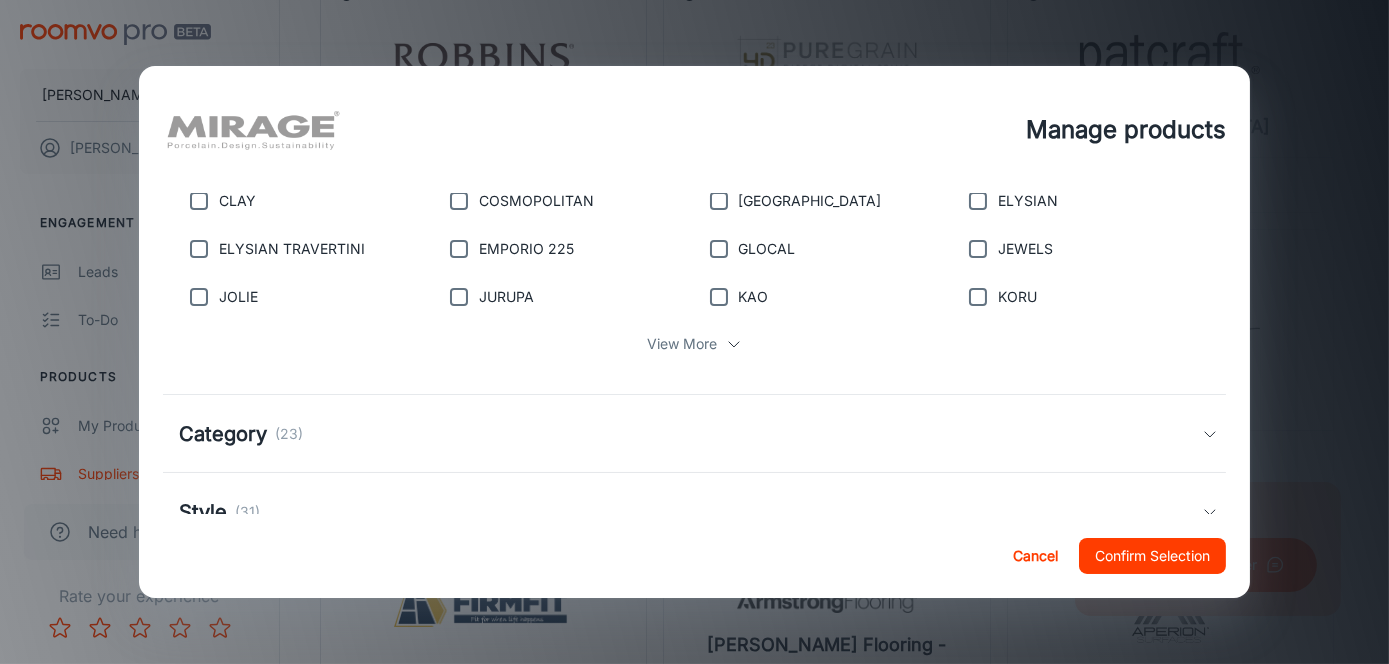 click 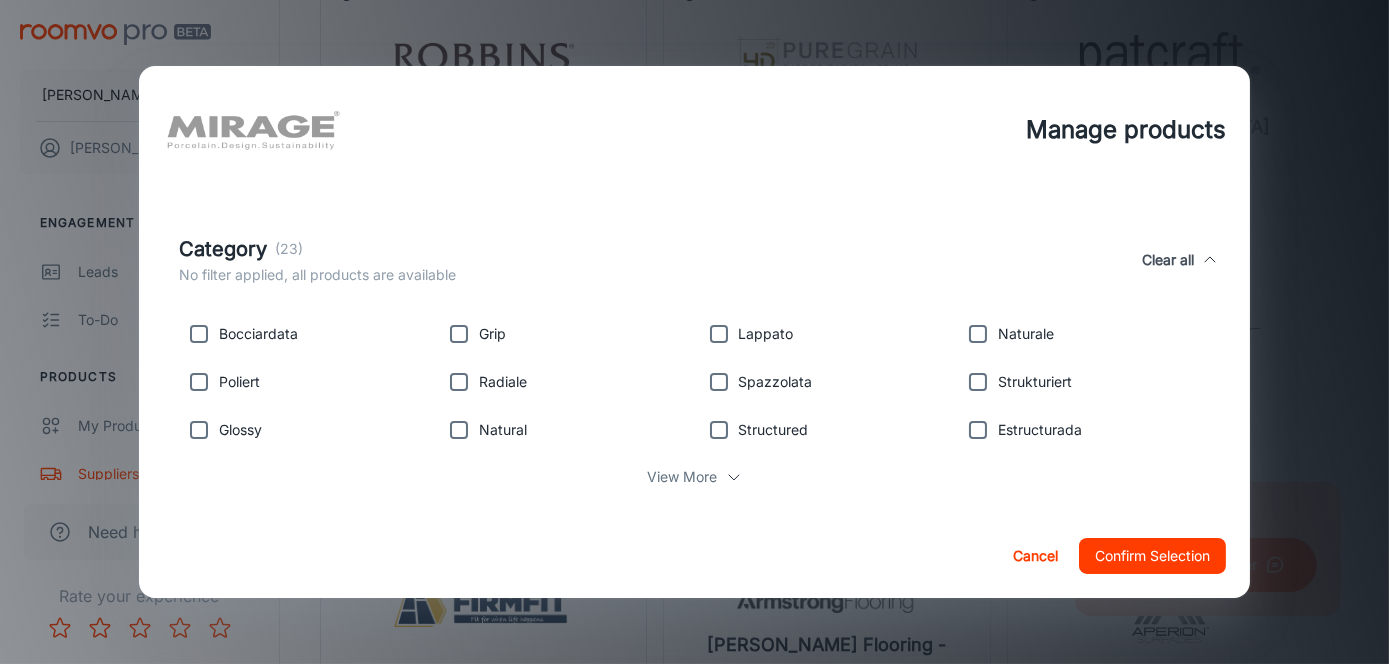 scroll, scrollTop: 949, scrollLeft: 0, axis: vertical 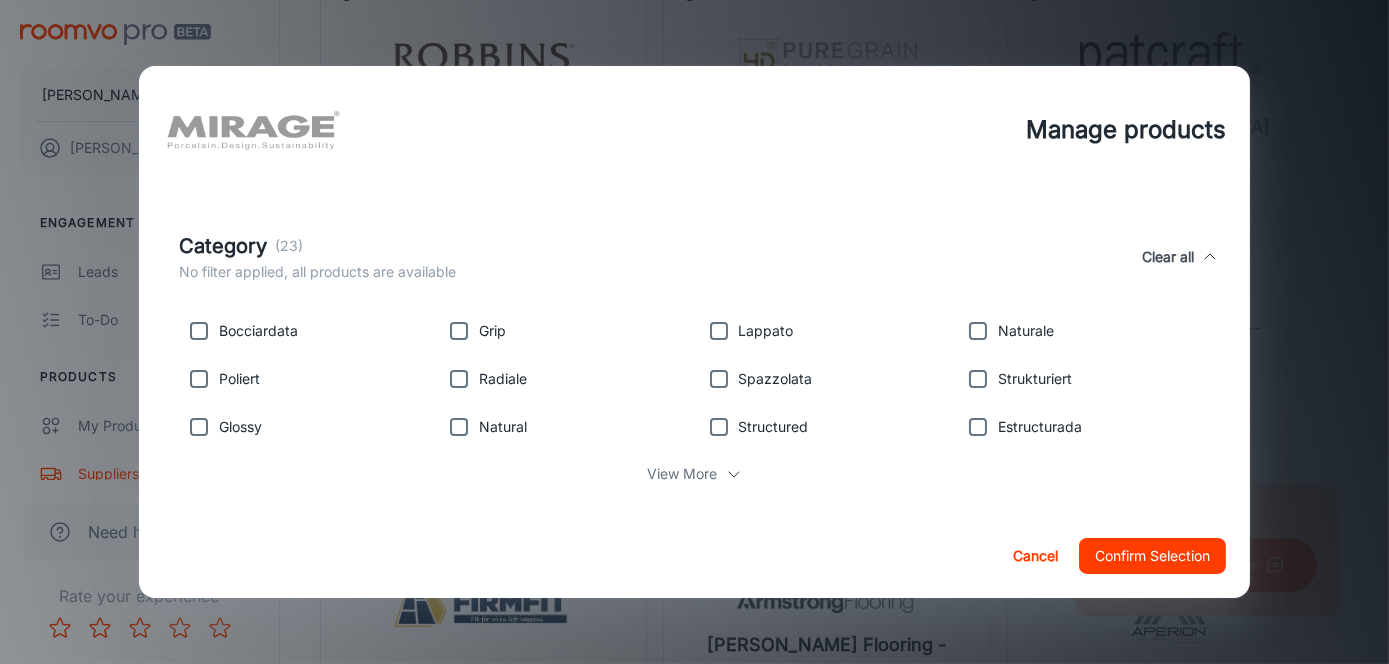 click at bounding box center [459, 427] 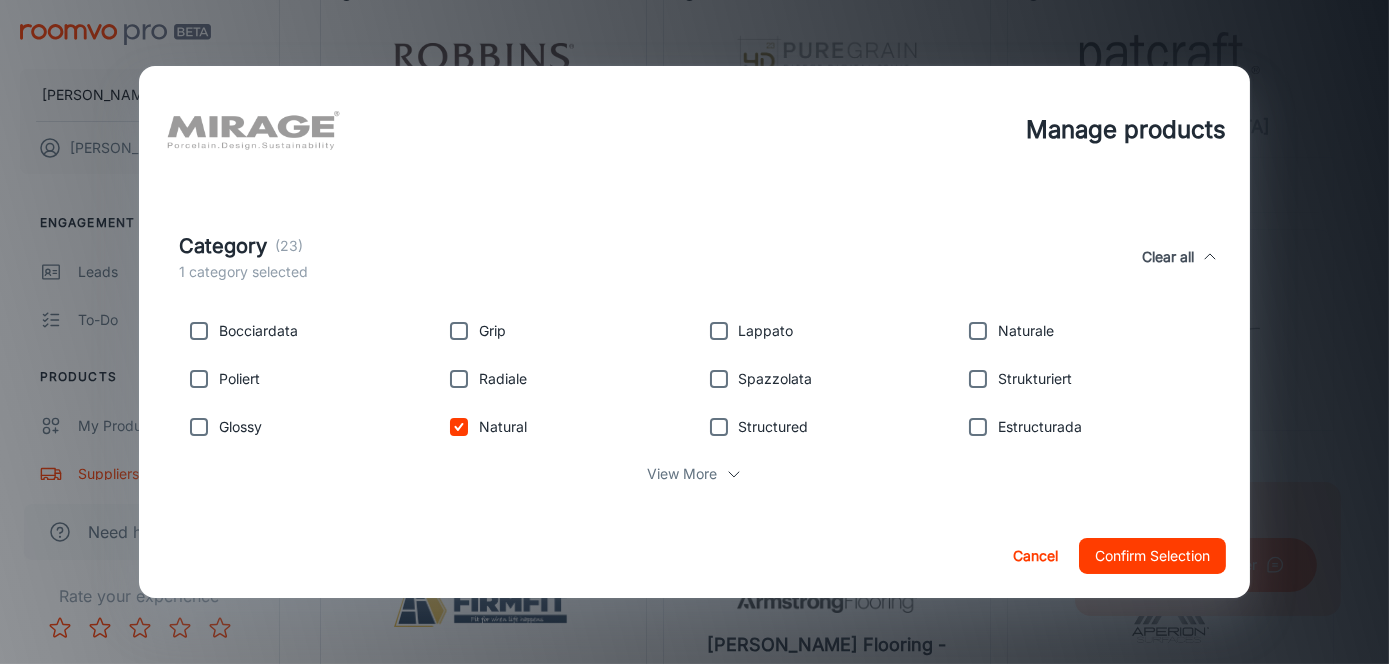 click at bounding box center (459, 427) 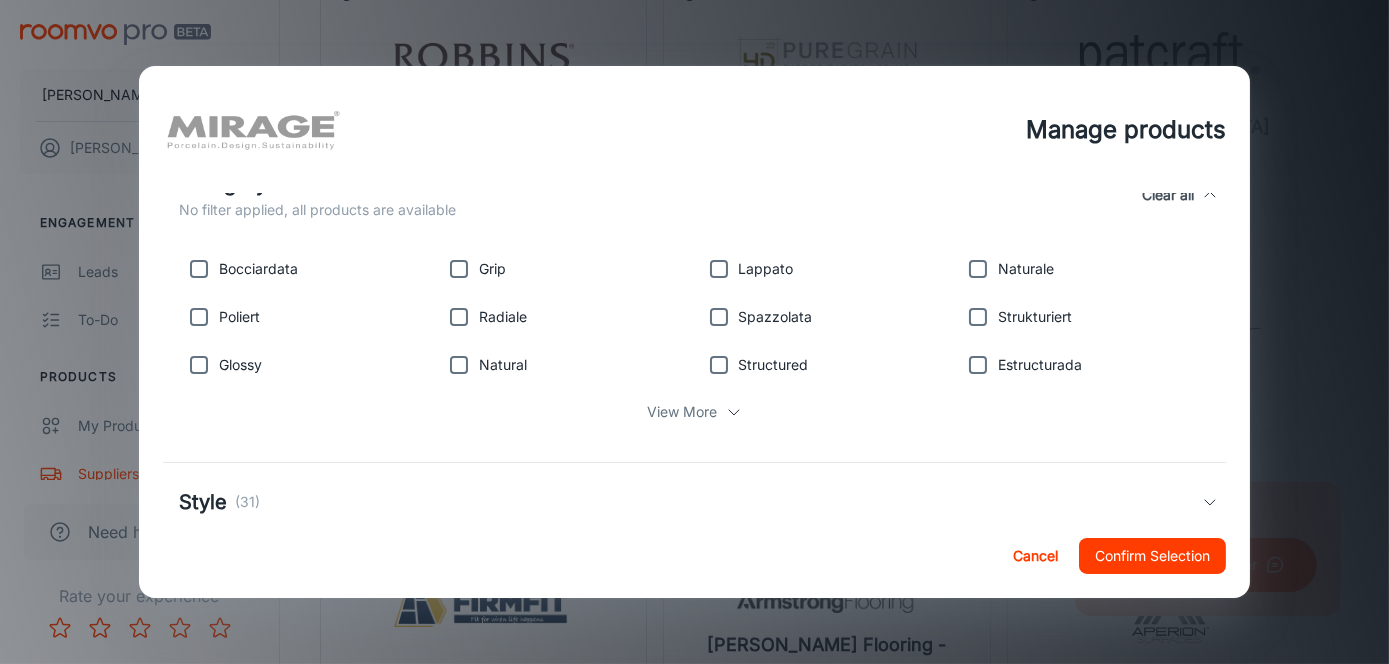 scroll, scrollTop: 1062, scrollLeft: 0, axis: vertical 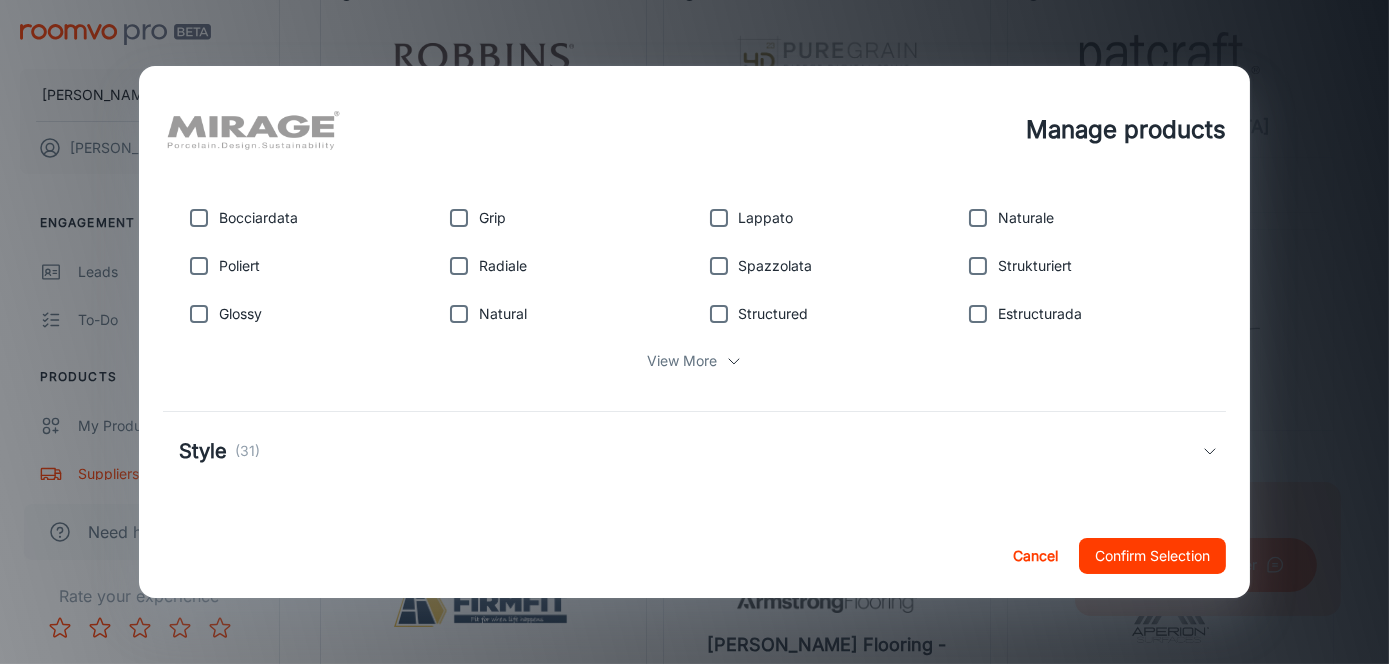 click on "Style (31)" at bounding box center (694, 451) 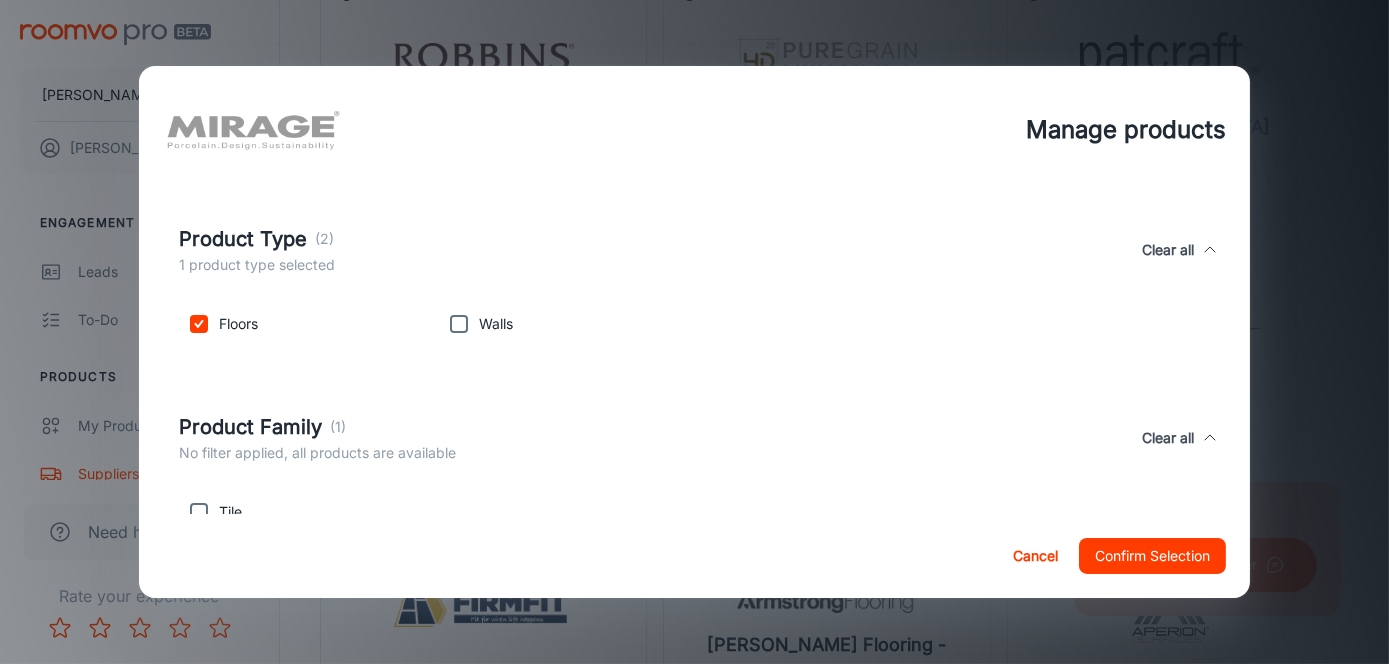 scroll, scrollTop: 162, scrollLeft: 0, axis: vertical 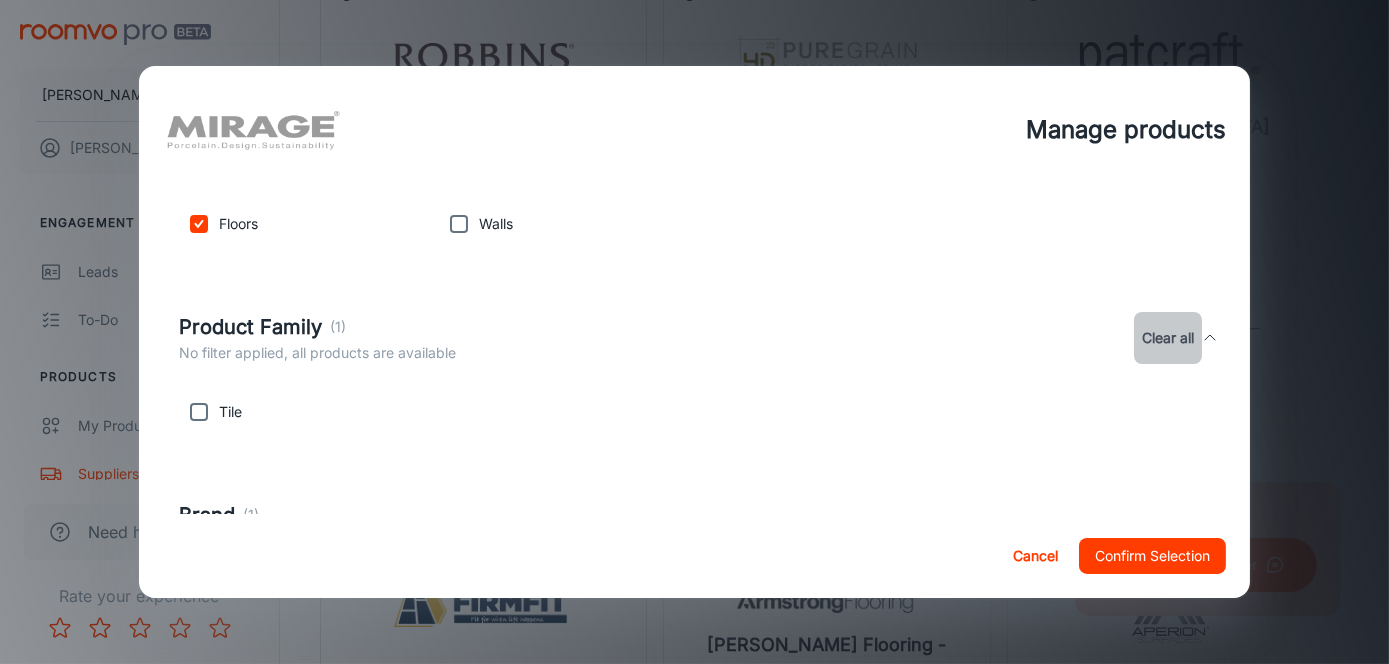 click on "Clear all" at bounding box center (1168, 338) 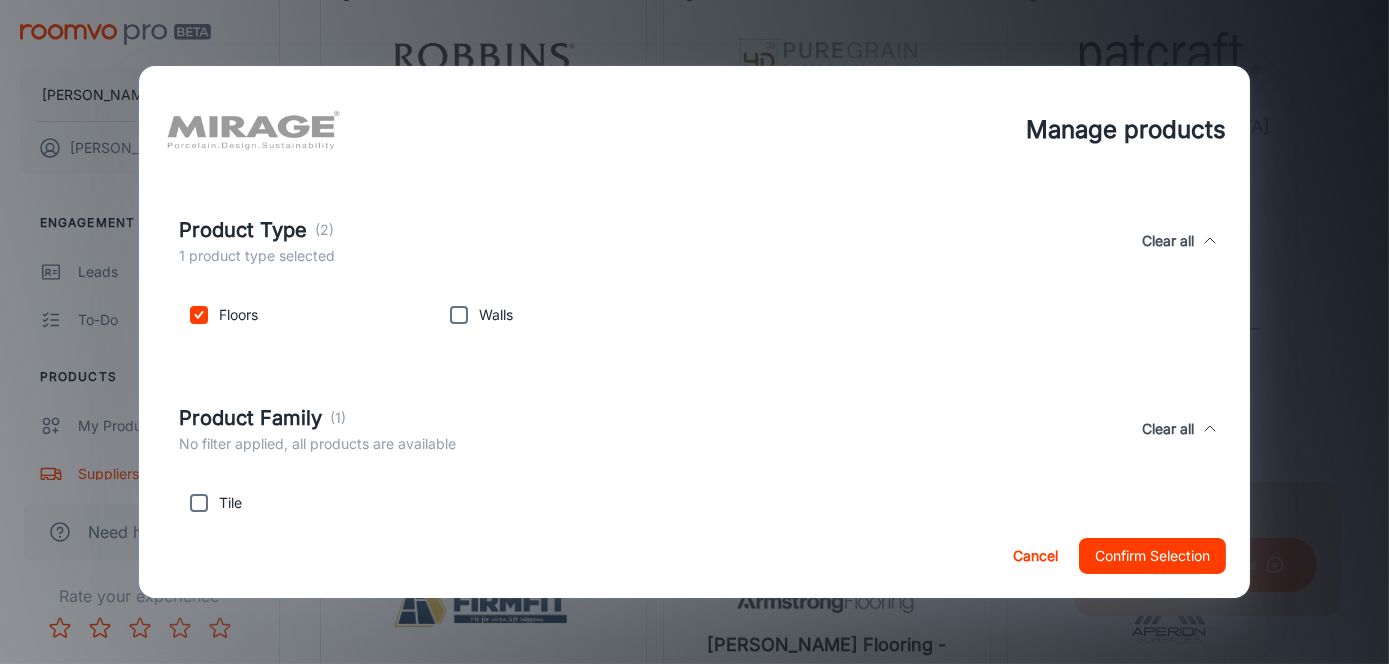 scroll, scrollTop: 0, scrollLeft: 0, axis: both 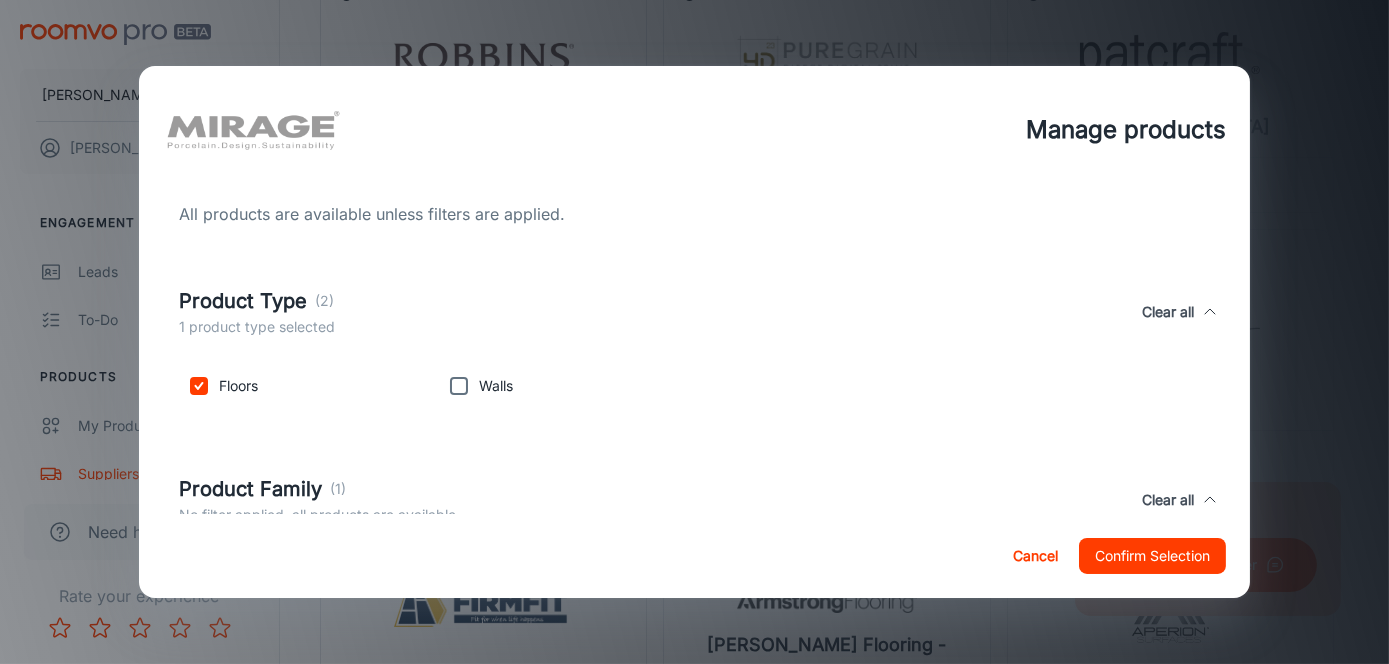 click on "Confirm Selection" at bounding box center [1152, 556] 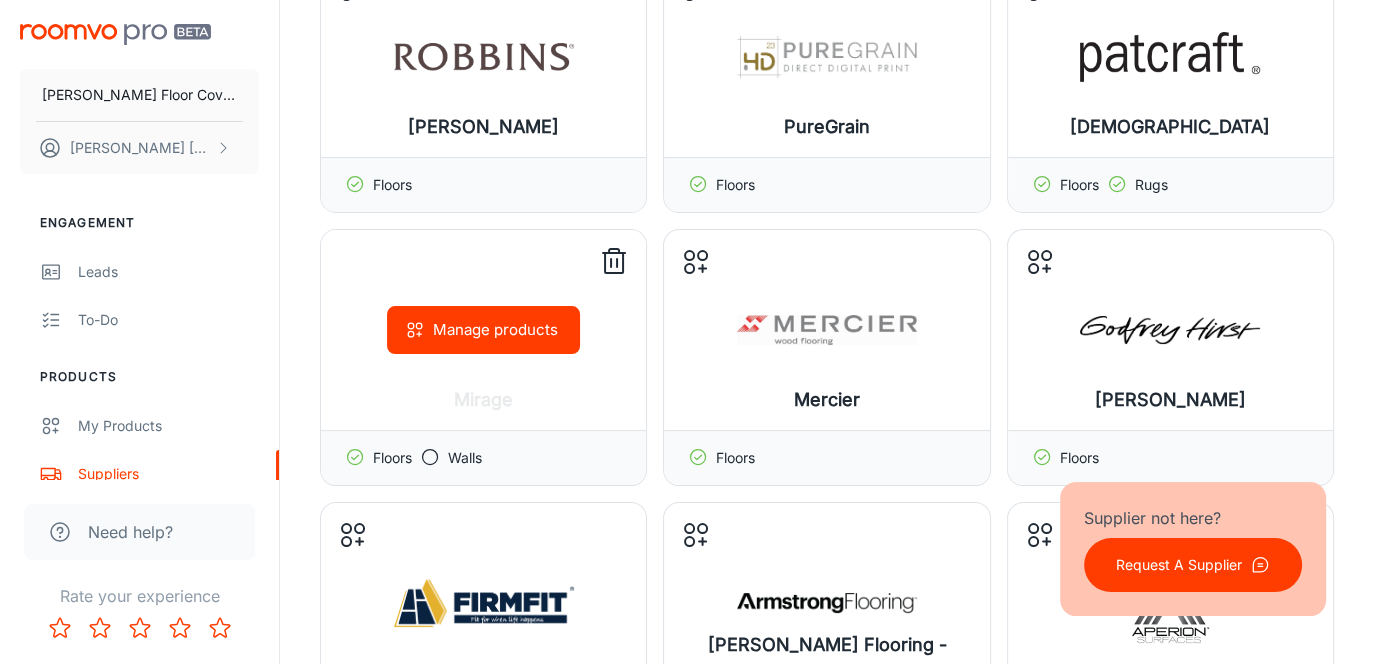 click 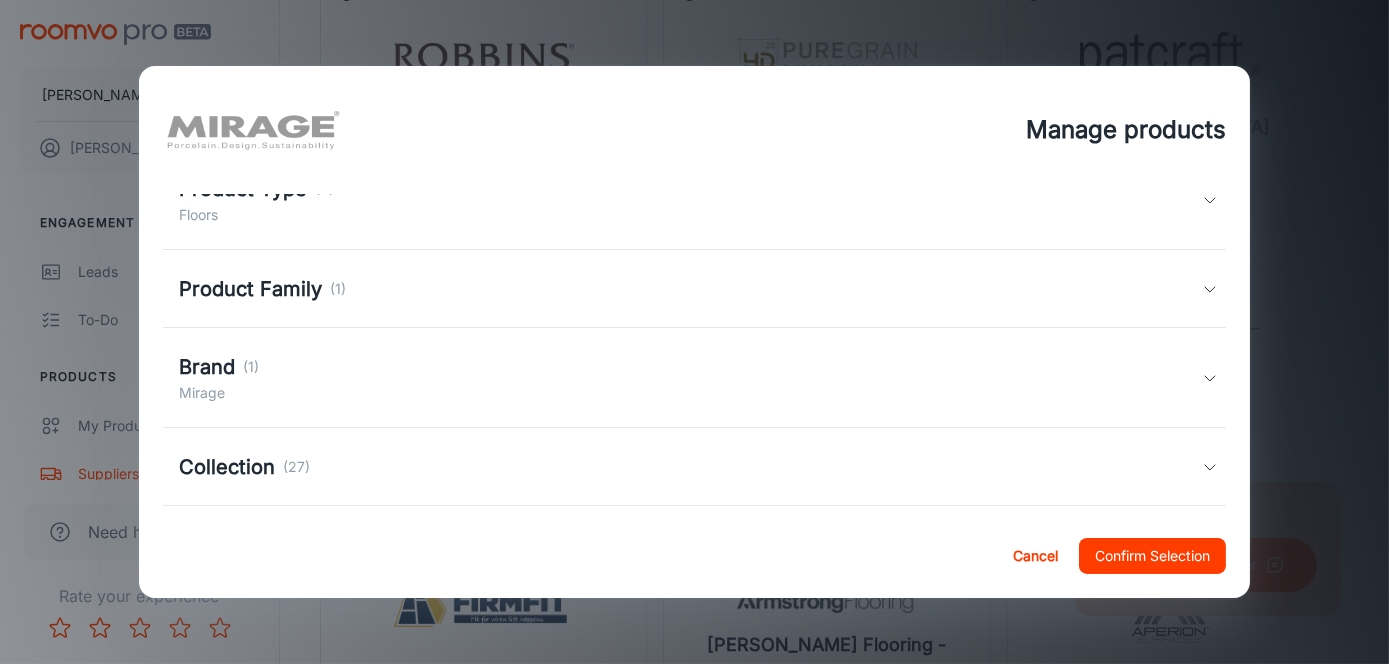 scroll, scrollTop: 200, scrollLeft: 0, axis: vertical 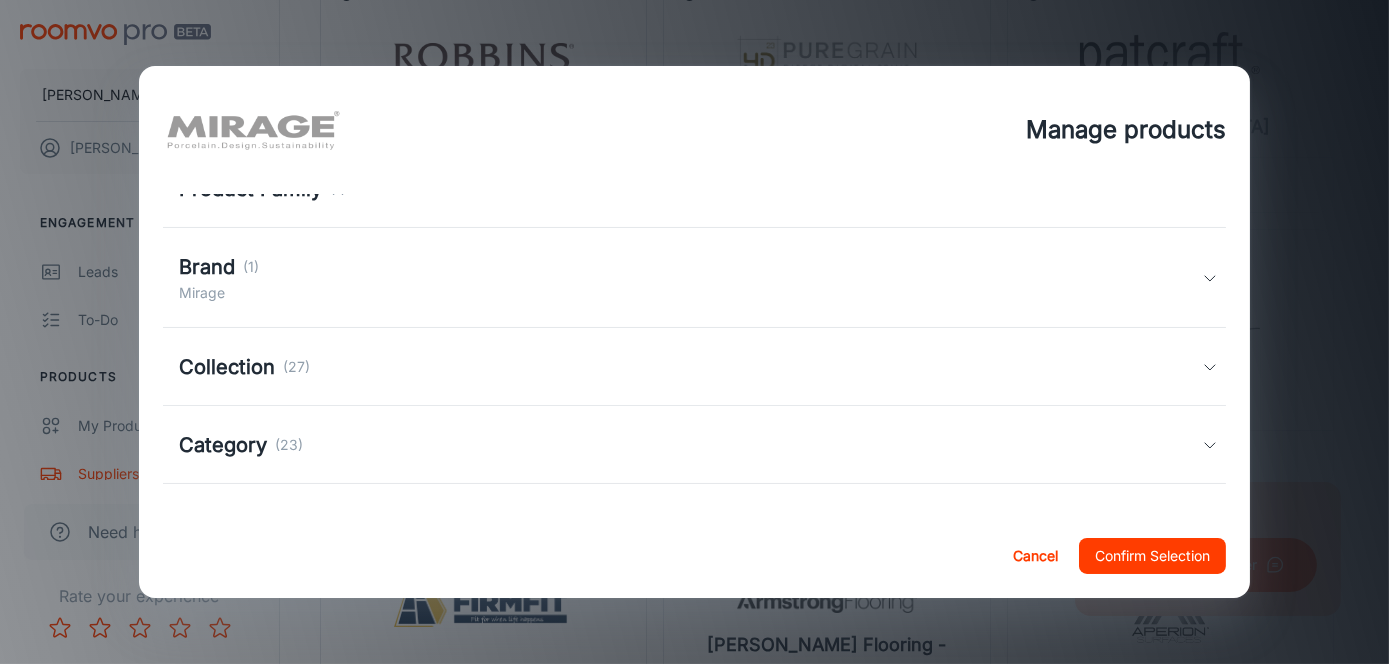 click 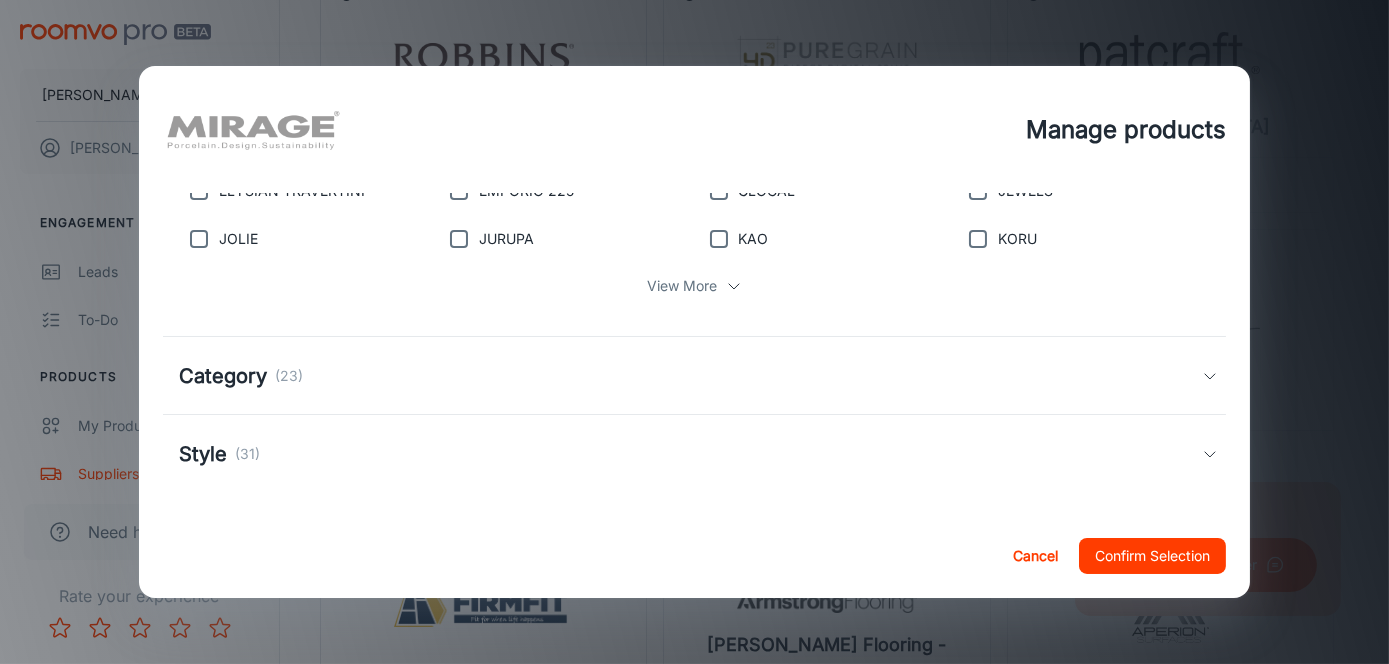 scroll, scrollTop: 525, scrollLeft: 0, axis: vertical 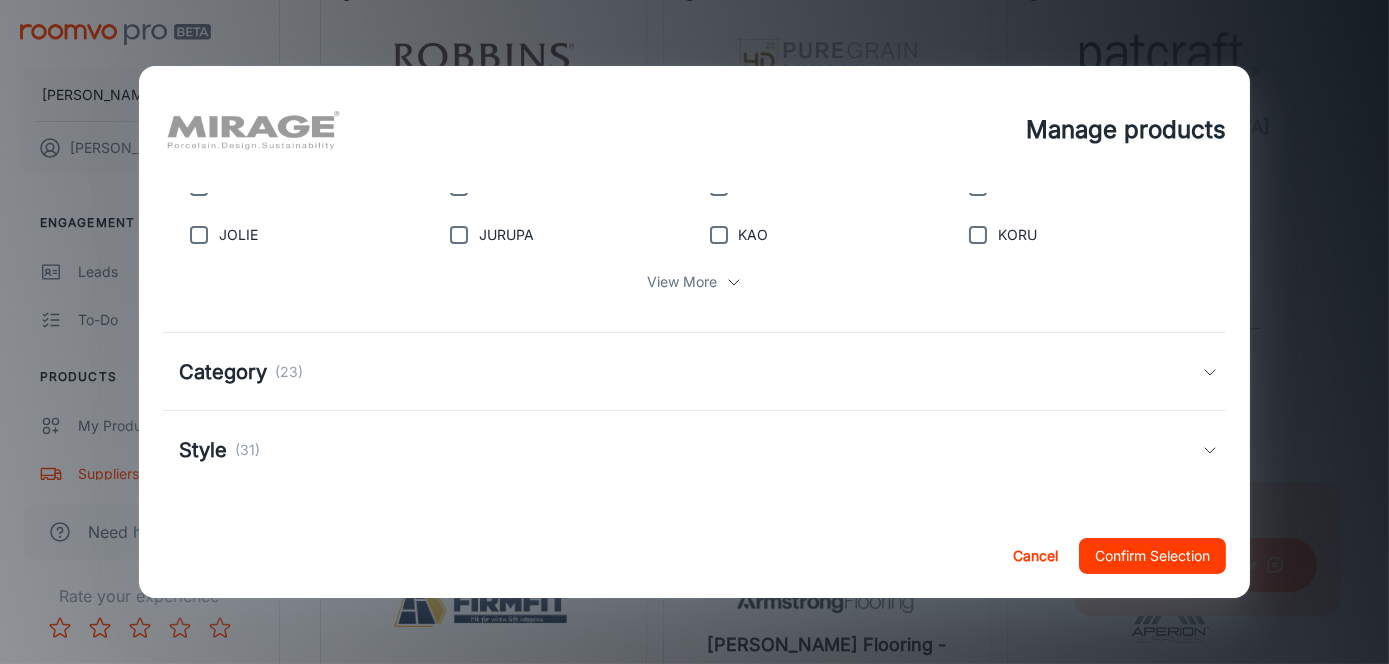 click 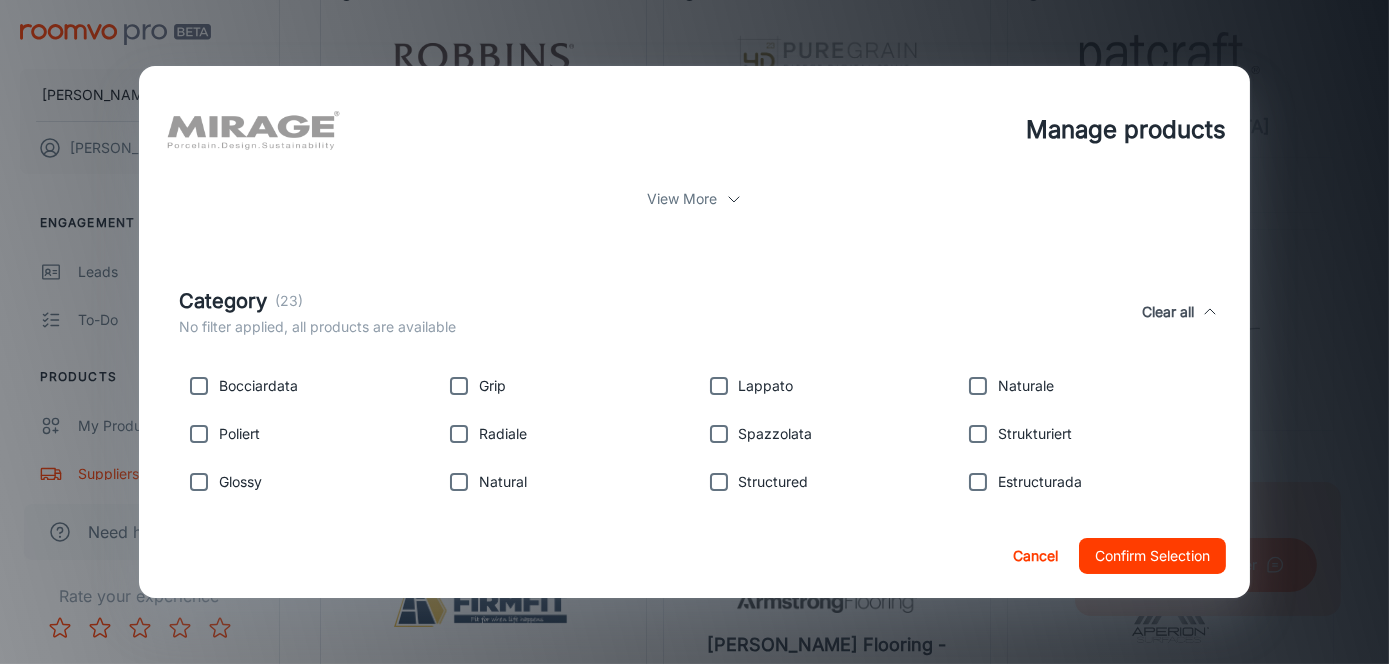 scroll, scrollTop: 776, scrollLeft: 0, axis: vertical 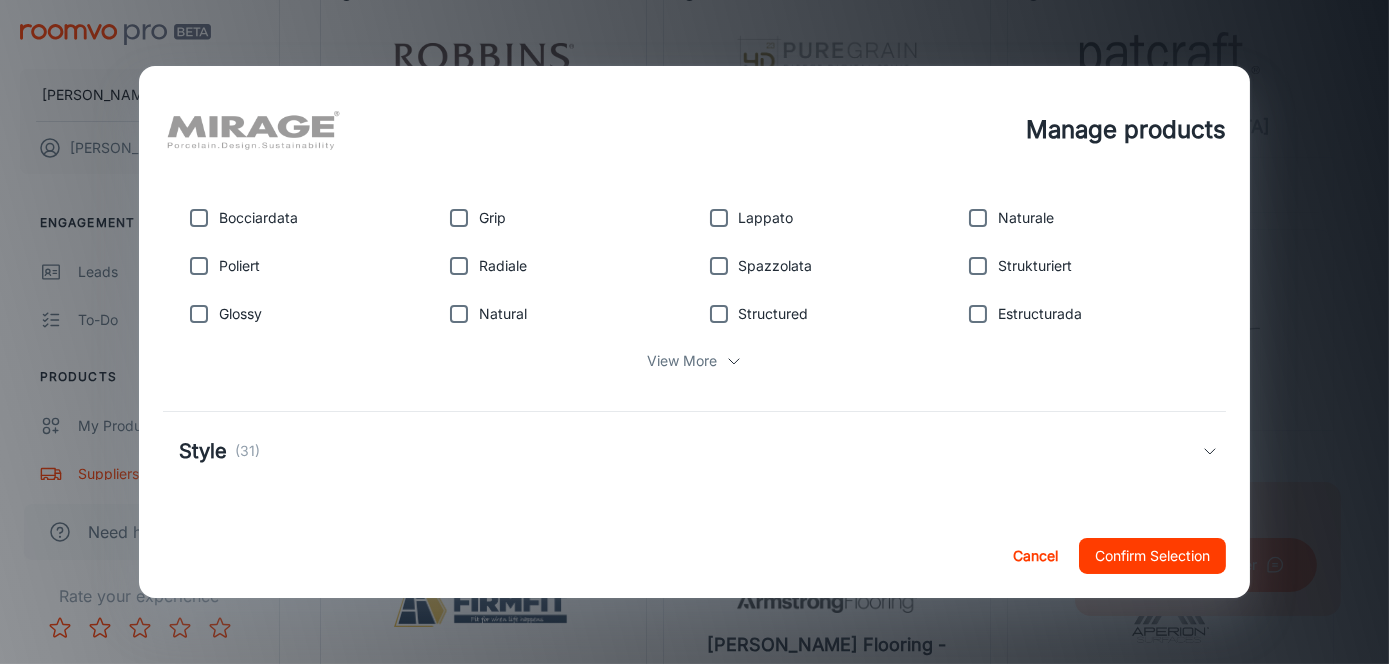 click on "View More" at bounding box center [683, 361] 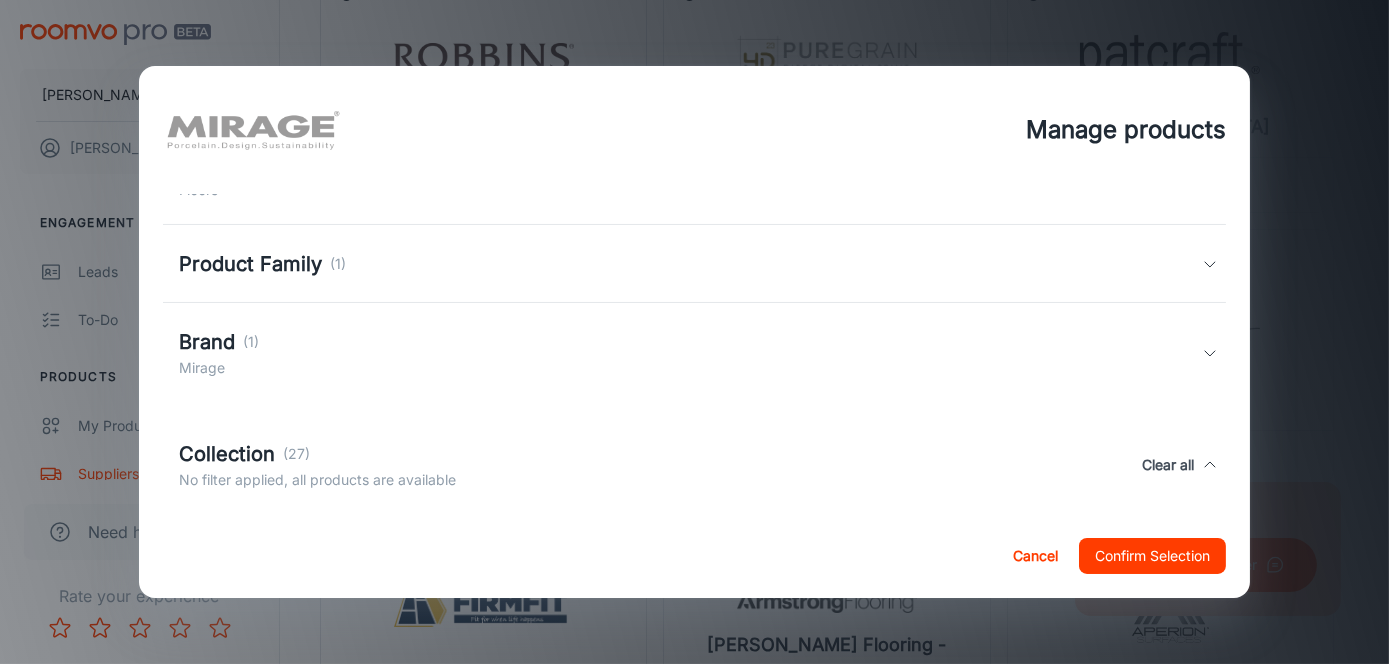 scroll, scrollTop: 300, scrollLeft: 0, axis: vertical 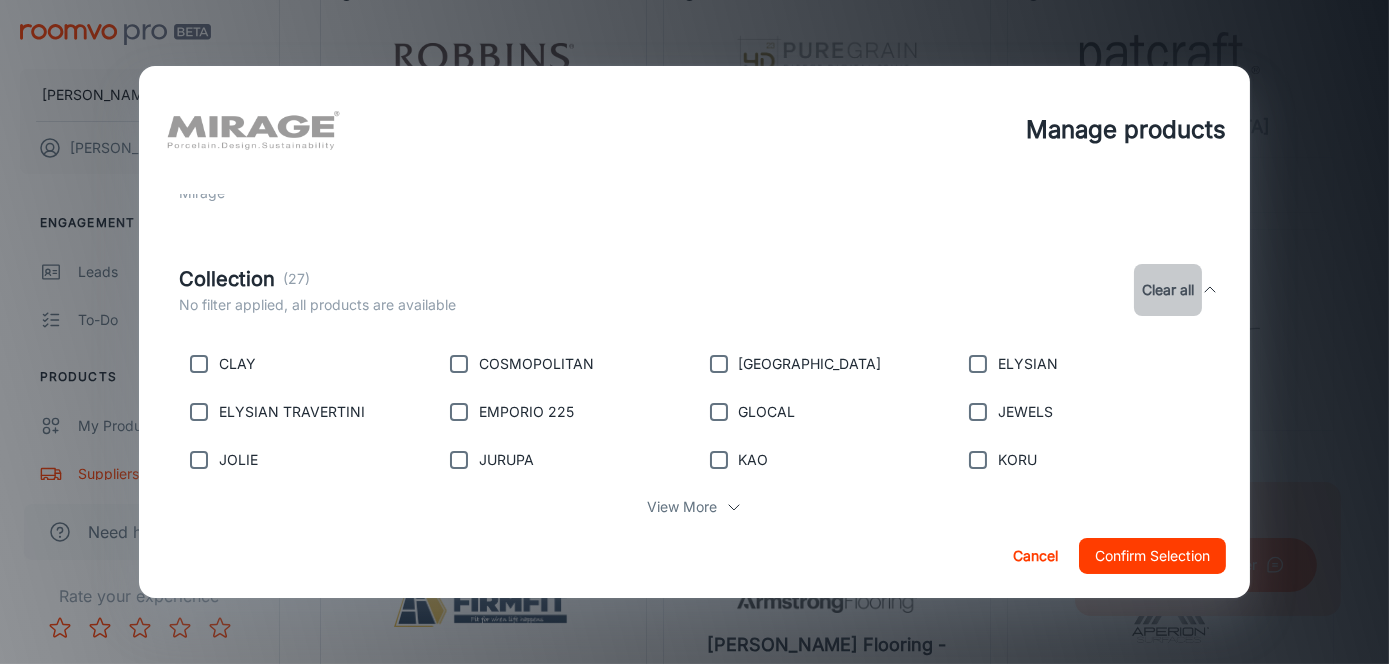 click on "Clear all" at bounding box center [1168, 290] 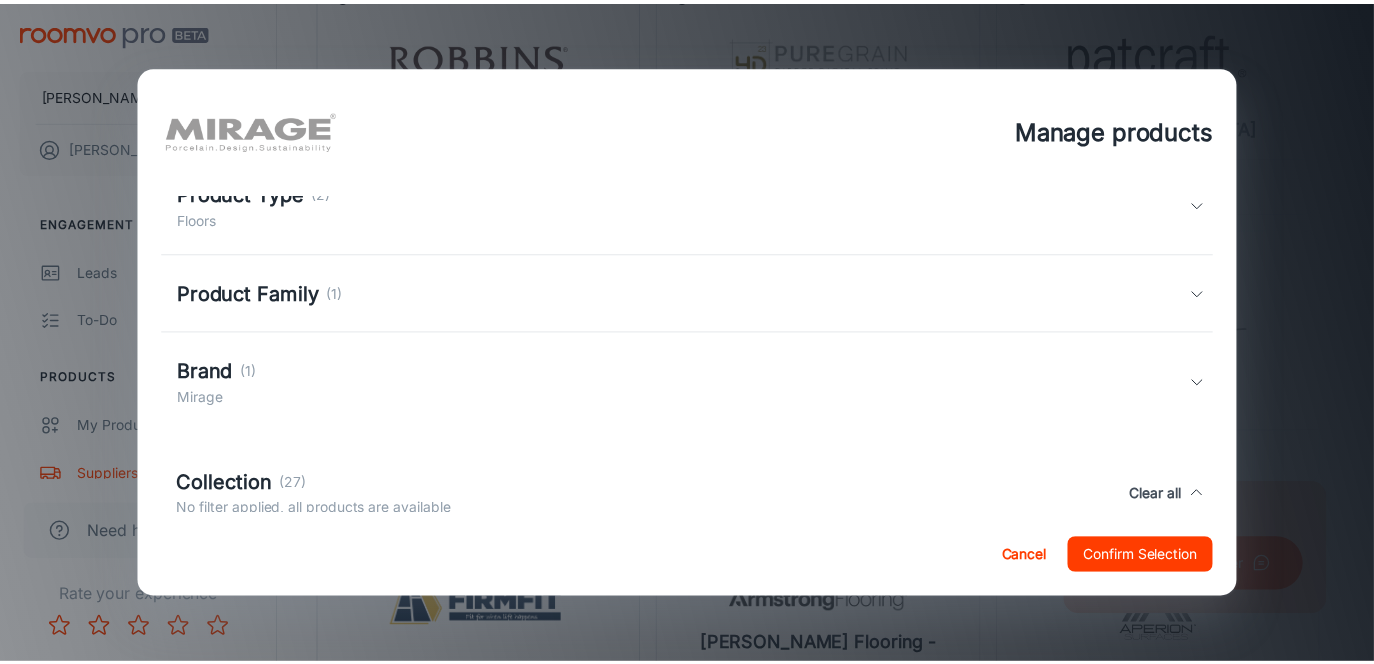 scroll, scrollTop: 0, scrollLeft: 0, axis: both 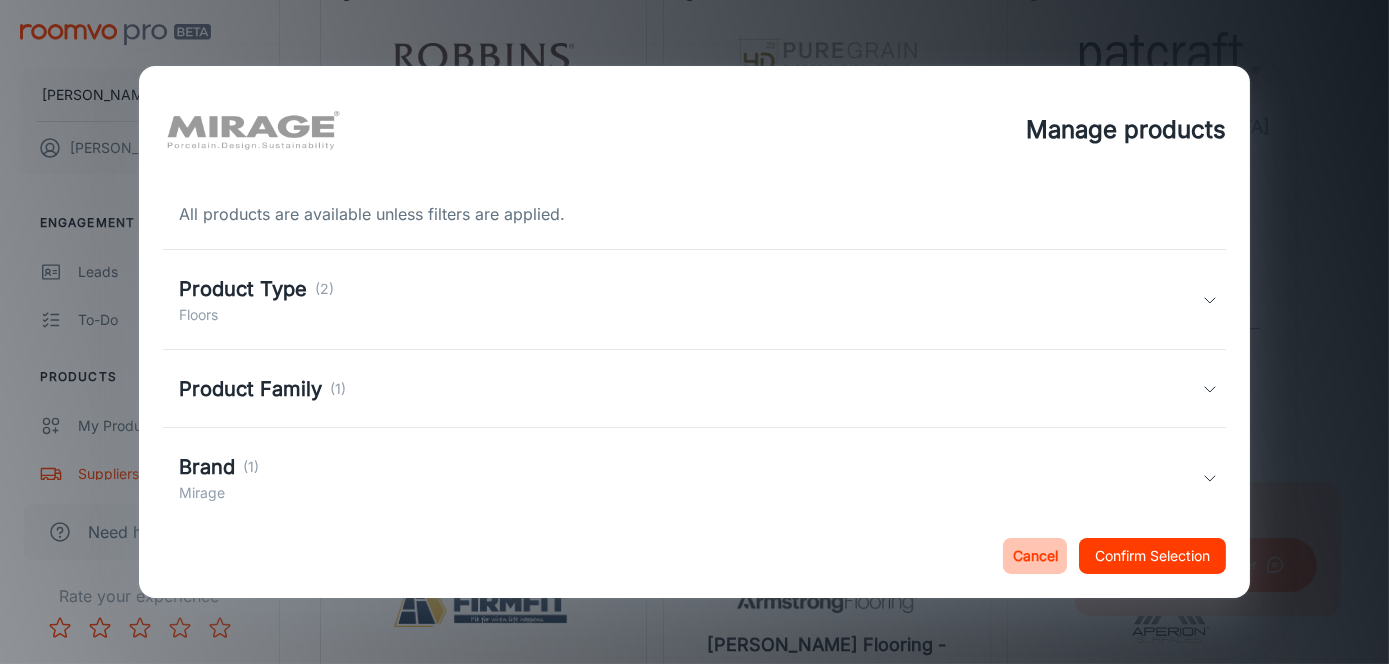 click on "Cancel" at bounding box center (1035, 556) 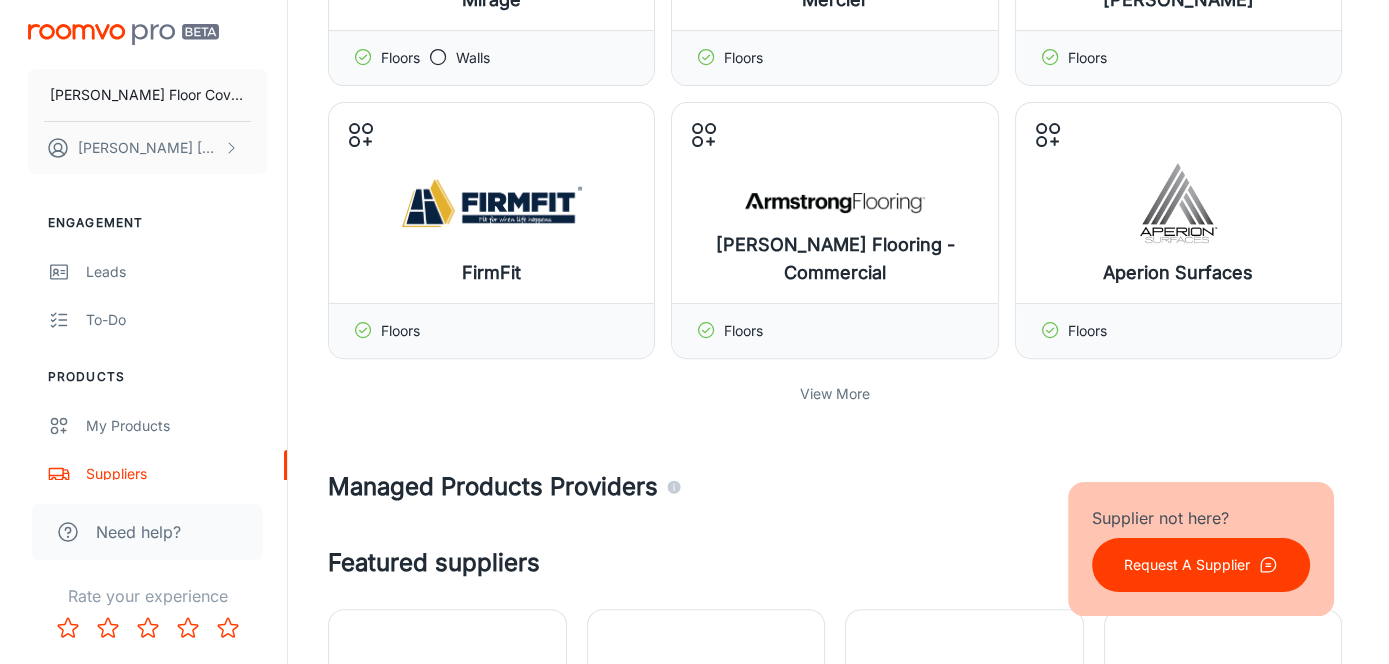 scroll, scrollTop: 800, scrollLeft: 0, axis: vertical 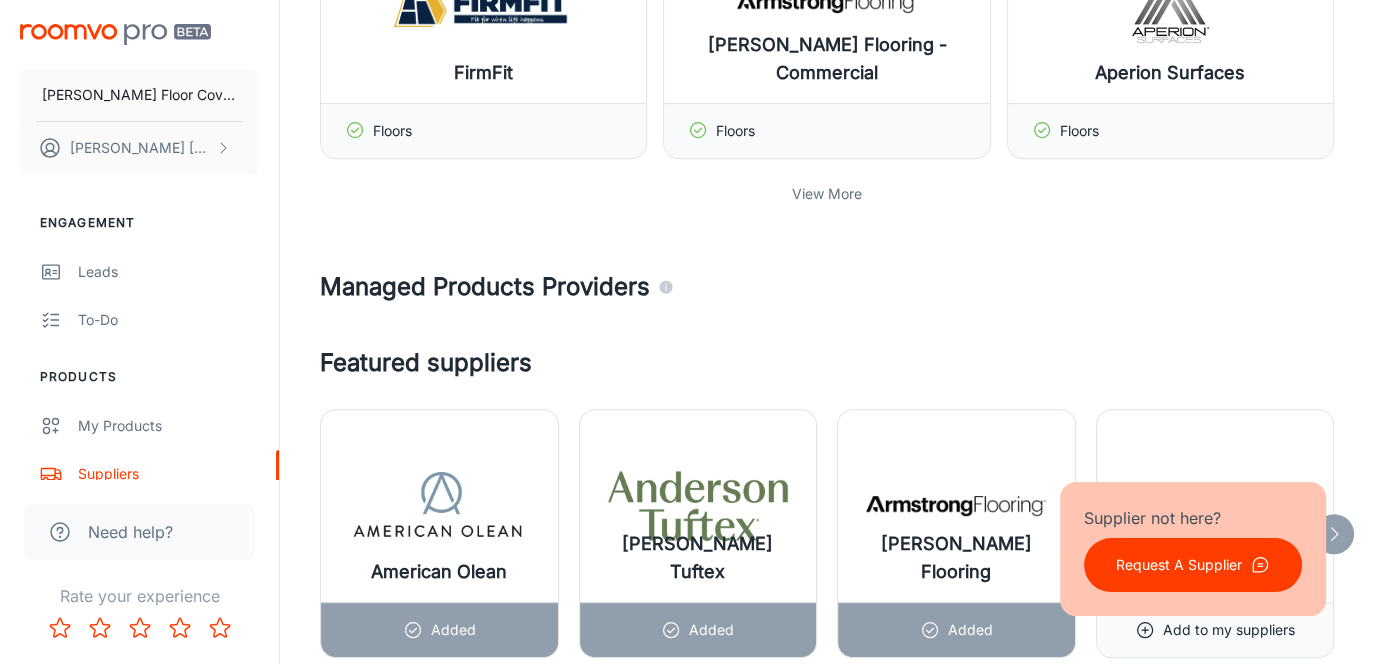 click on "View More" at bounding box center [827, 194] 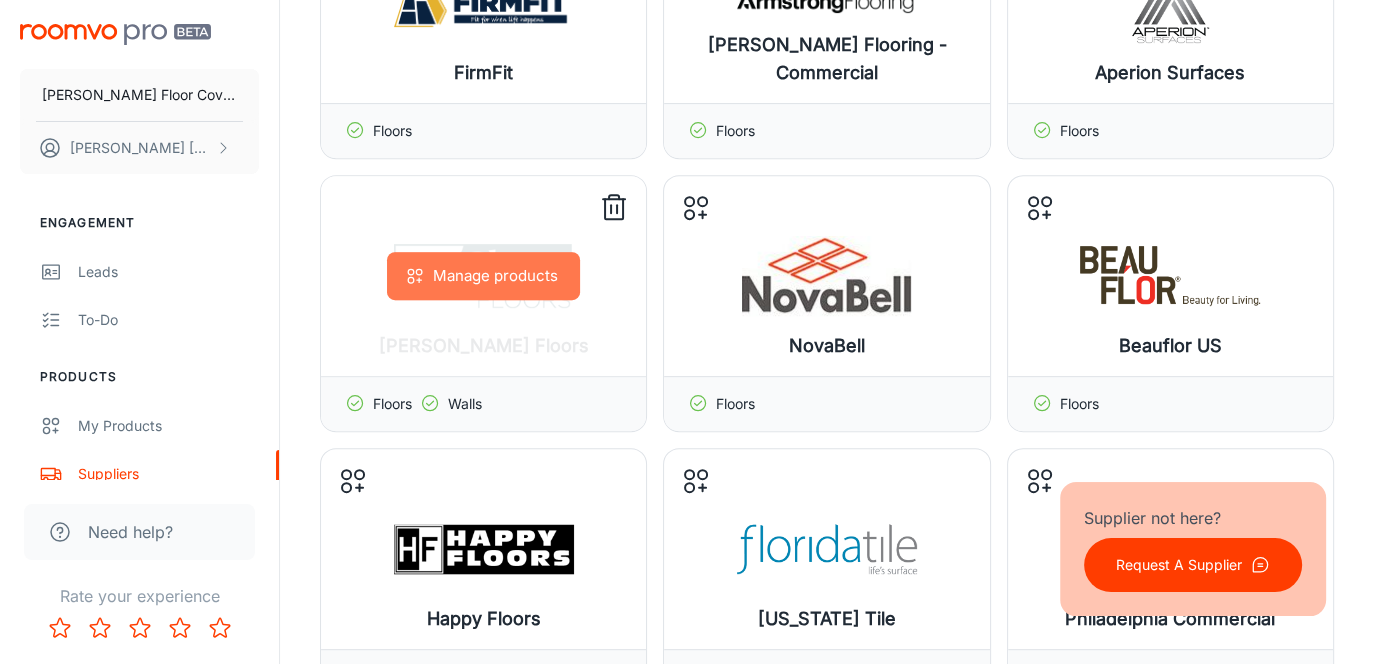 click on "Manage products" at bounding box center (483, 276) 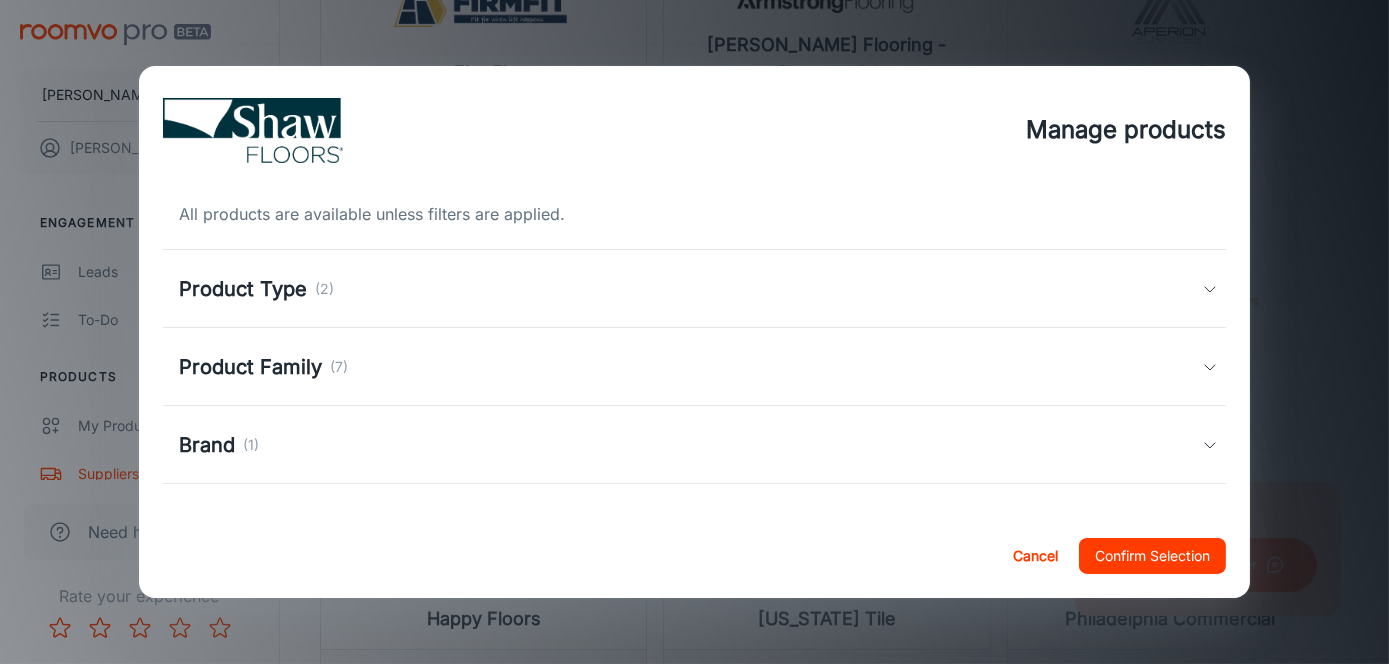 click 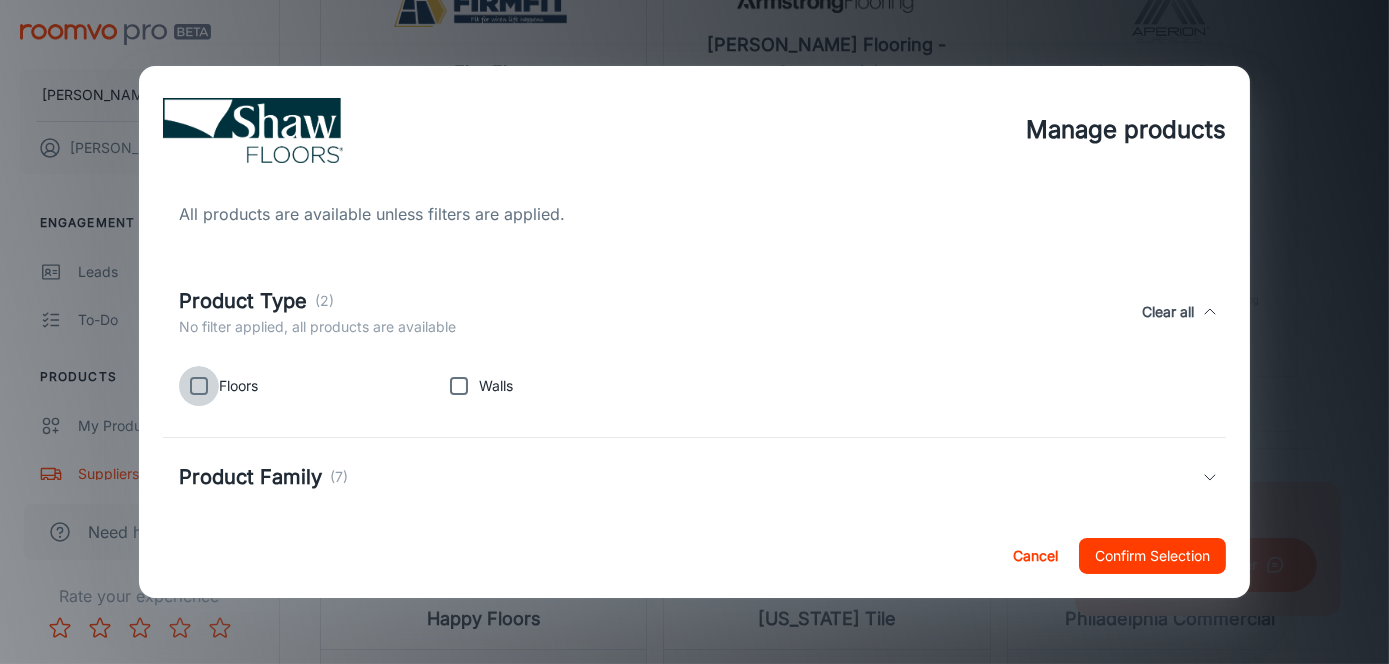 click at bounding box center (199, 386) 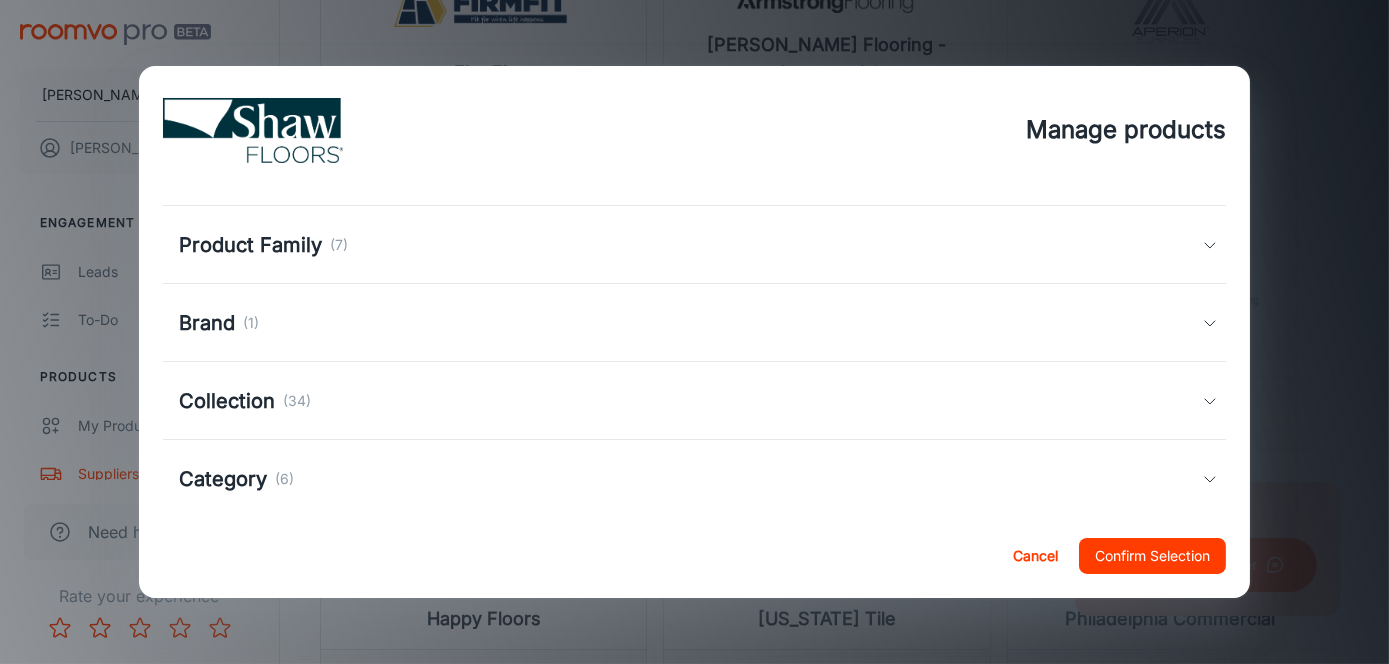 scroll, scrollTop: 200, scrollLeft: 0, axis: vertical 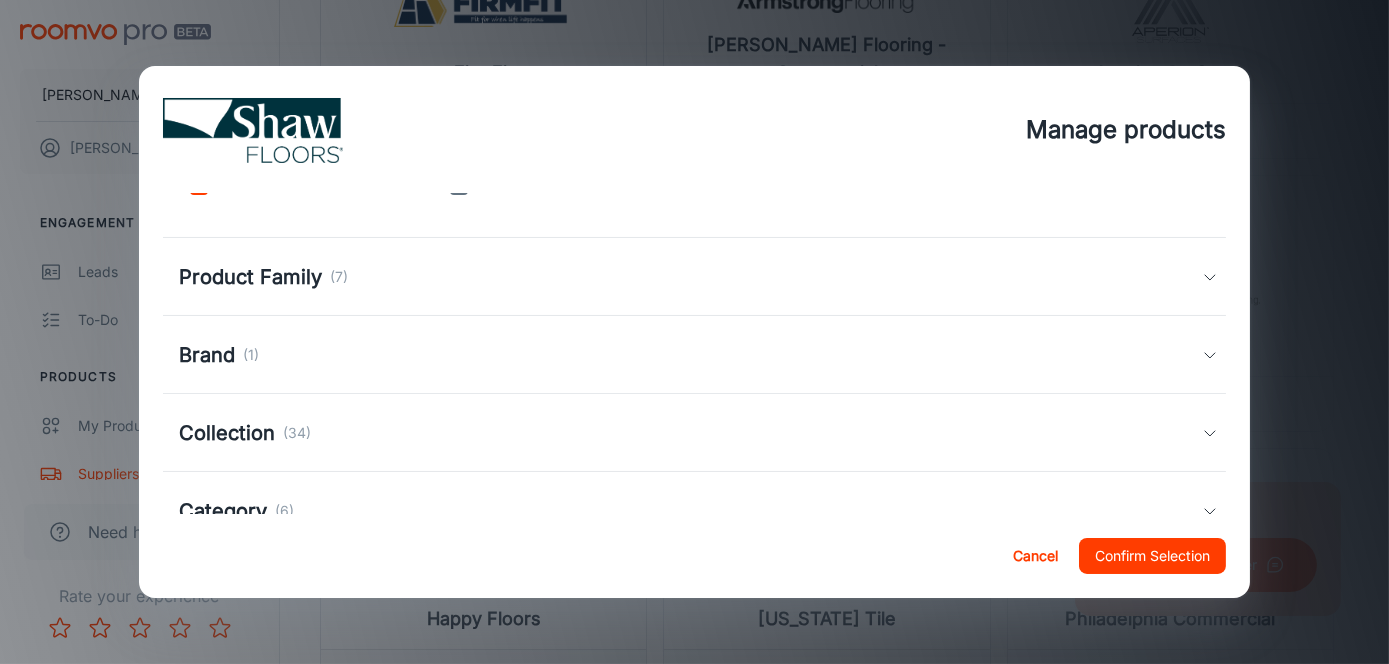 click 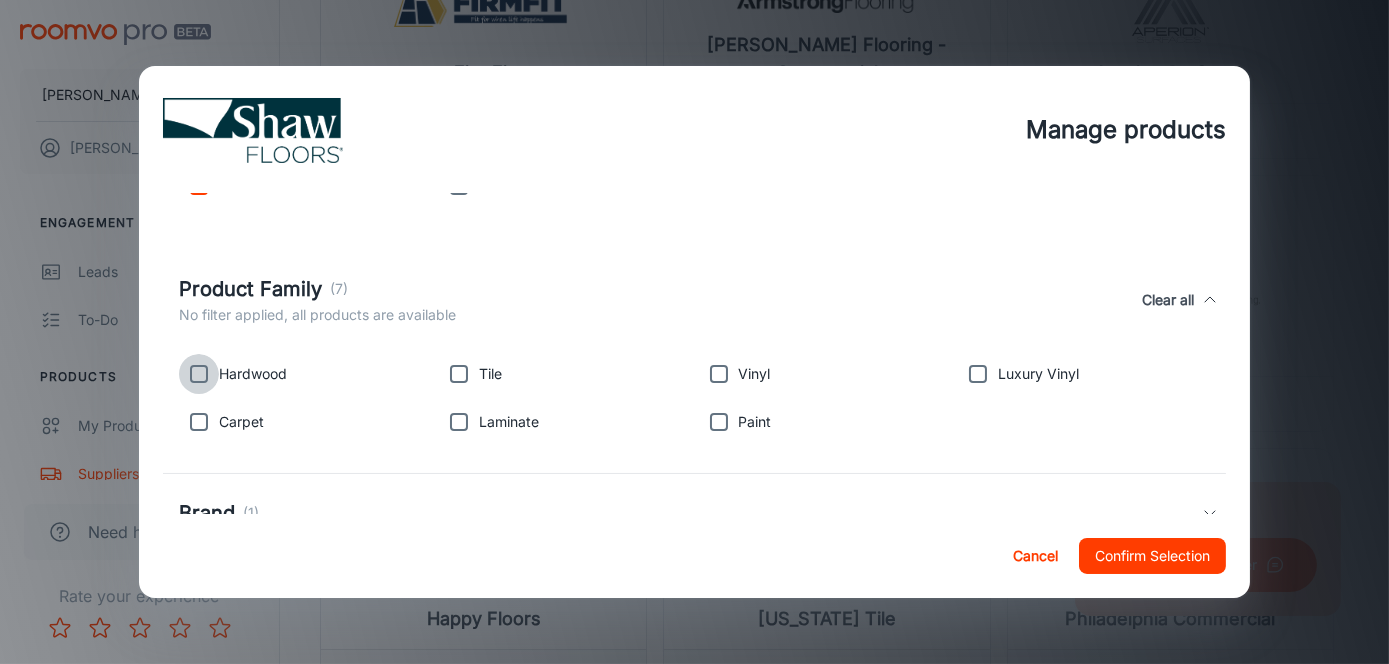 click at bounding box center (199, 374) 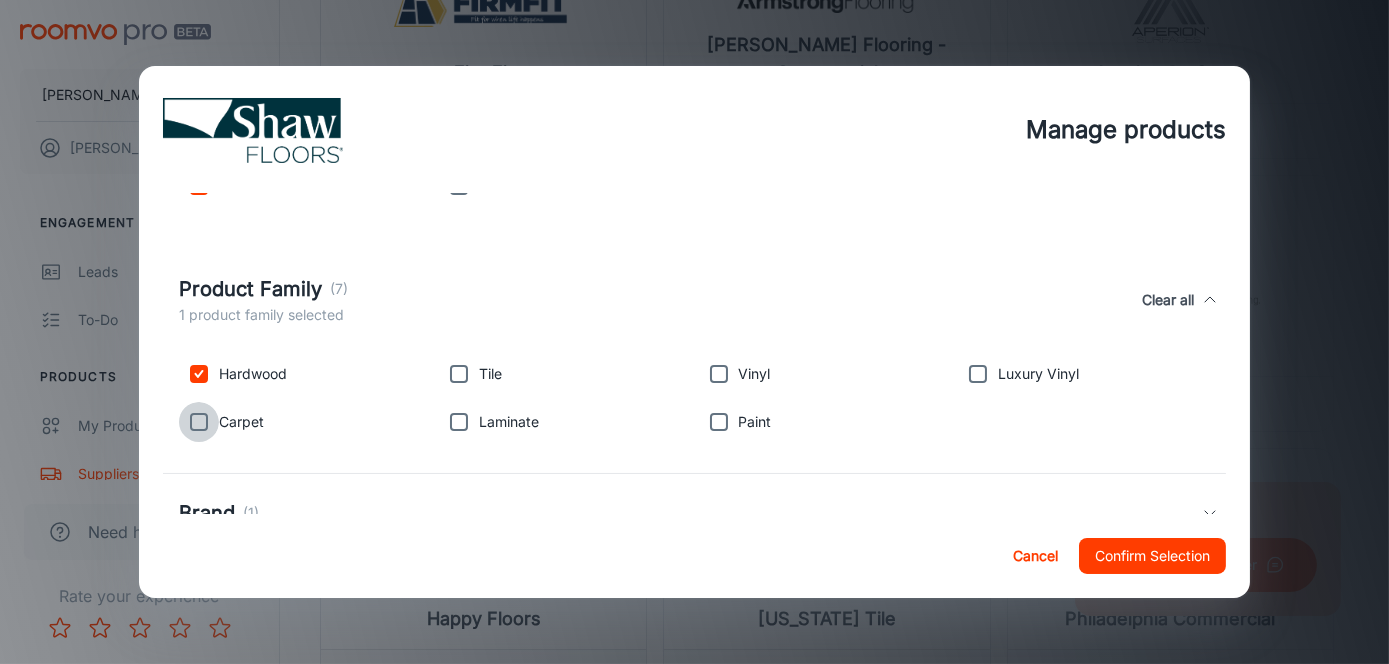click at bounding box center (199, 422) 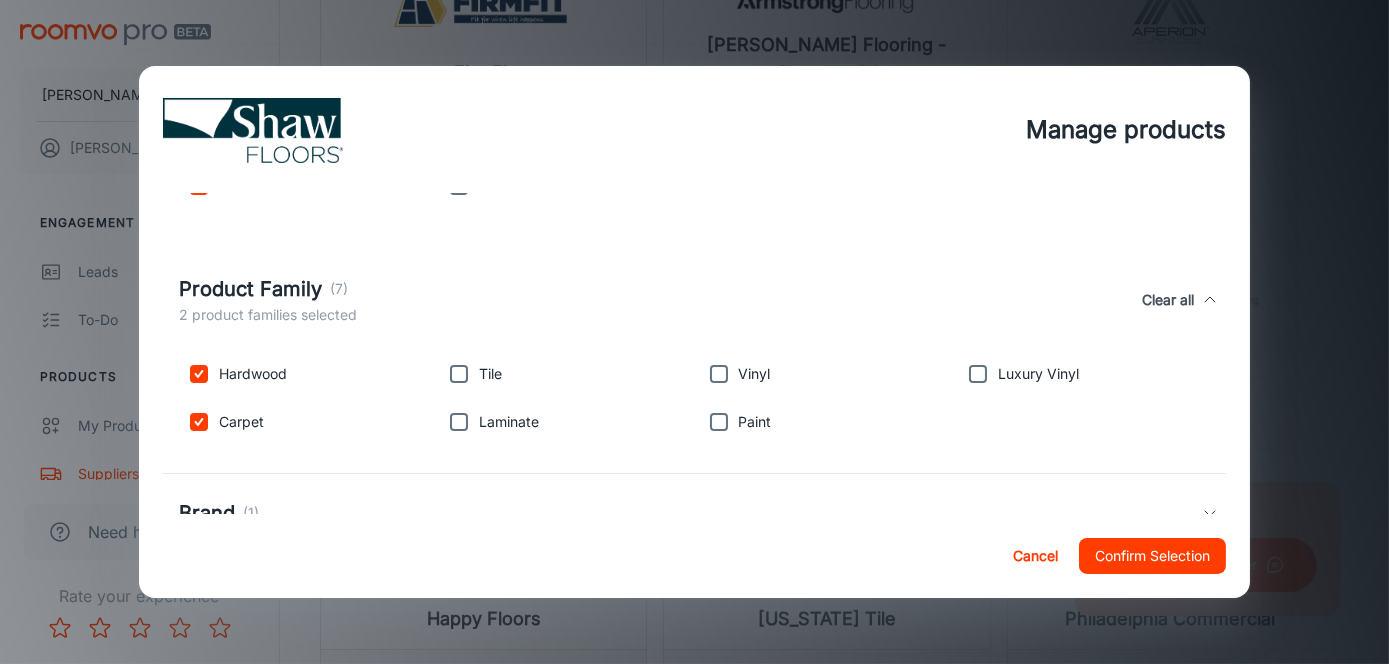 click at bounding box center (719, 374) 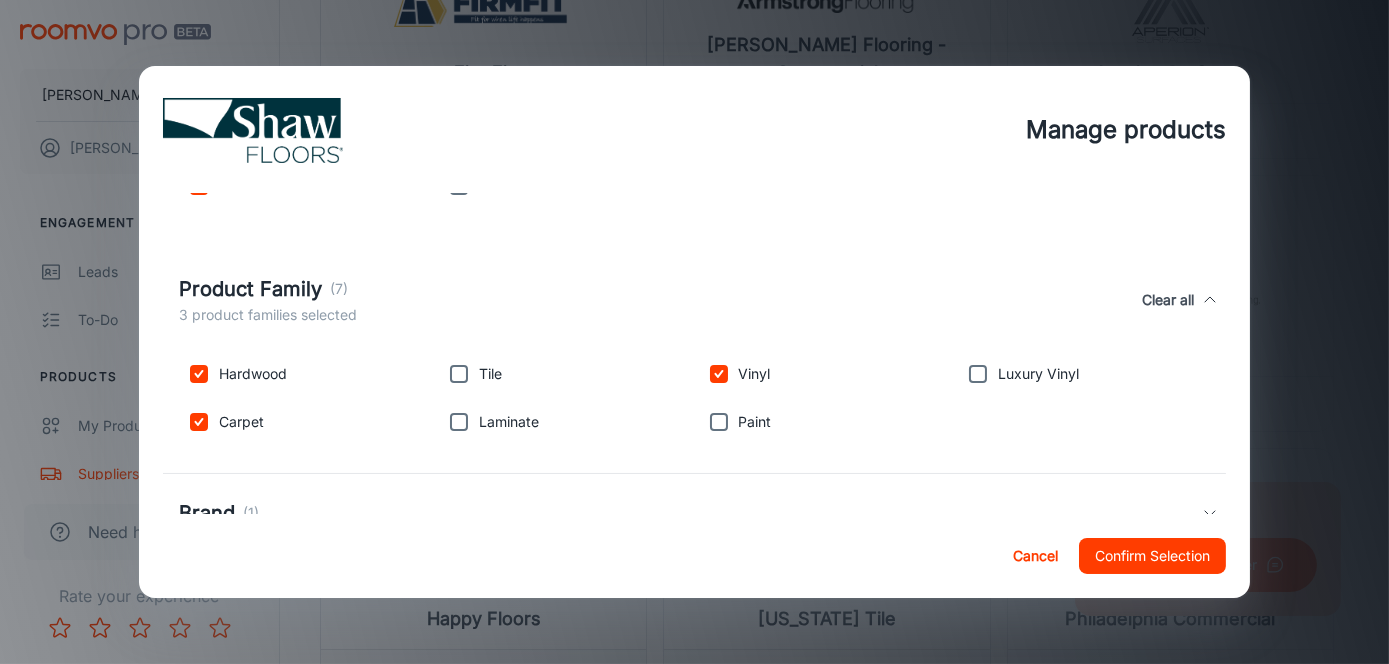 click at bounding box center [978, 374] 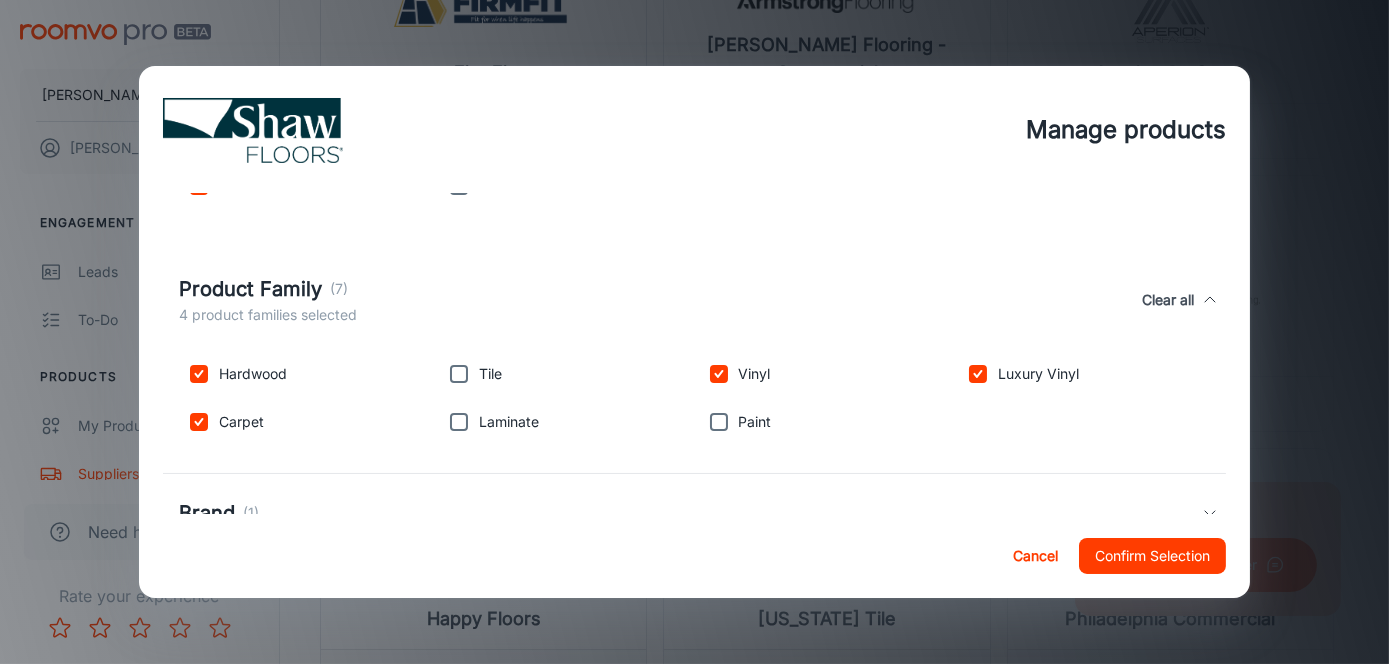 click at bounding box center [719, 374] 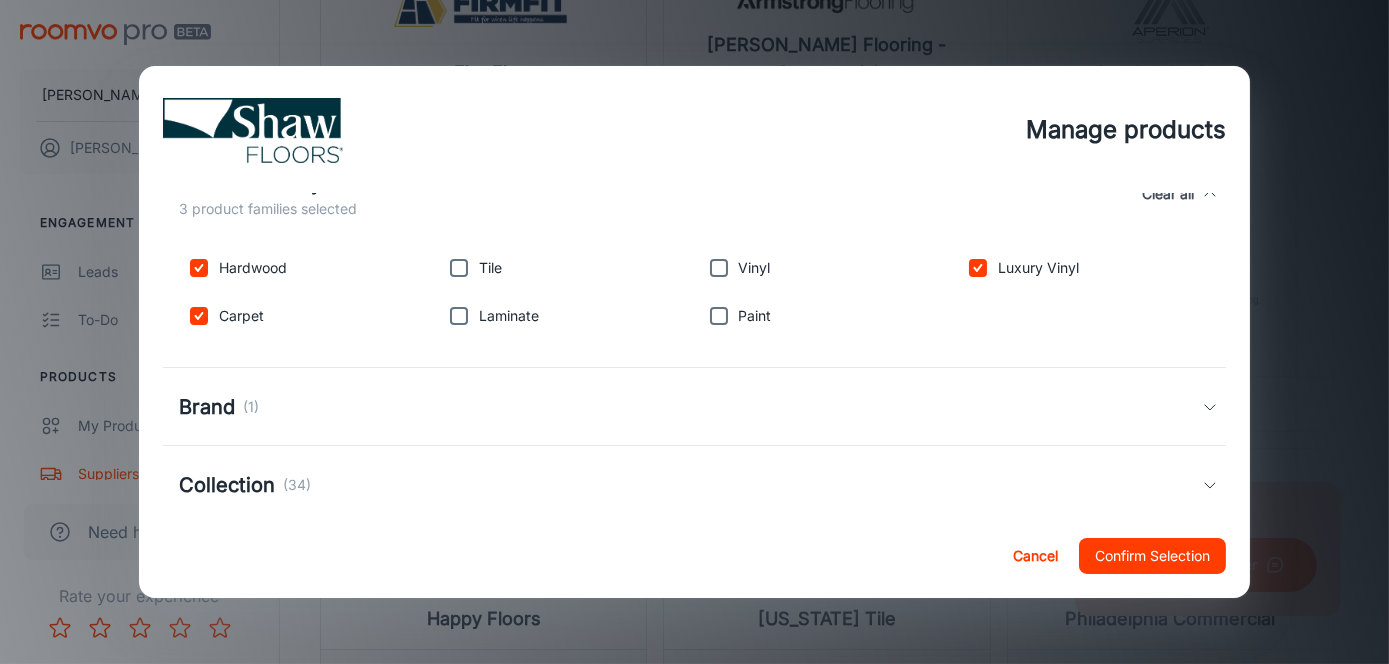 scroll, scrollTop: 317, scrollLeft: 0, axis: vertical 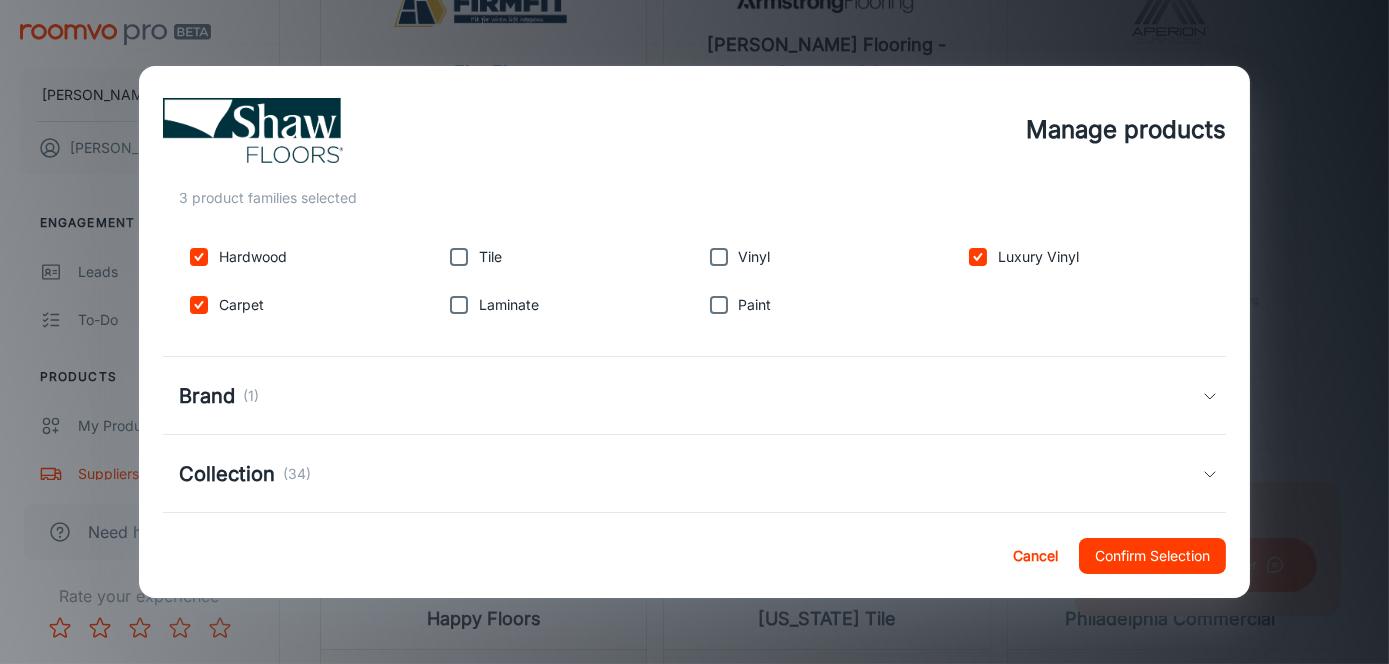 click on "Brand (1)" at bounding box center [694, 396] 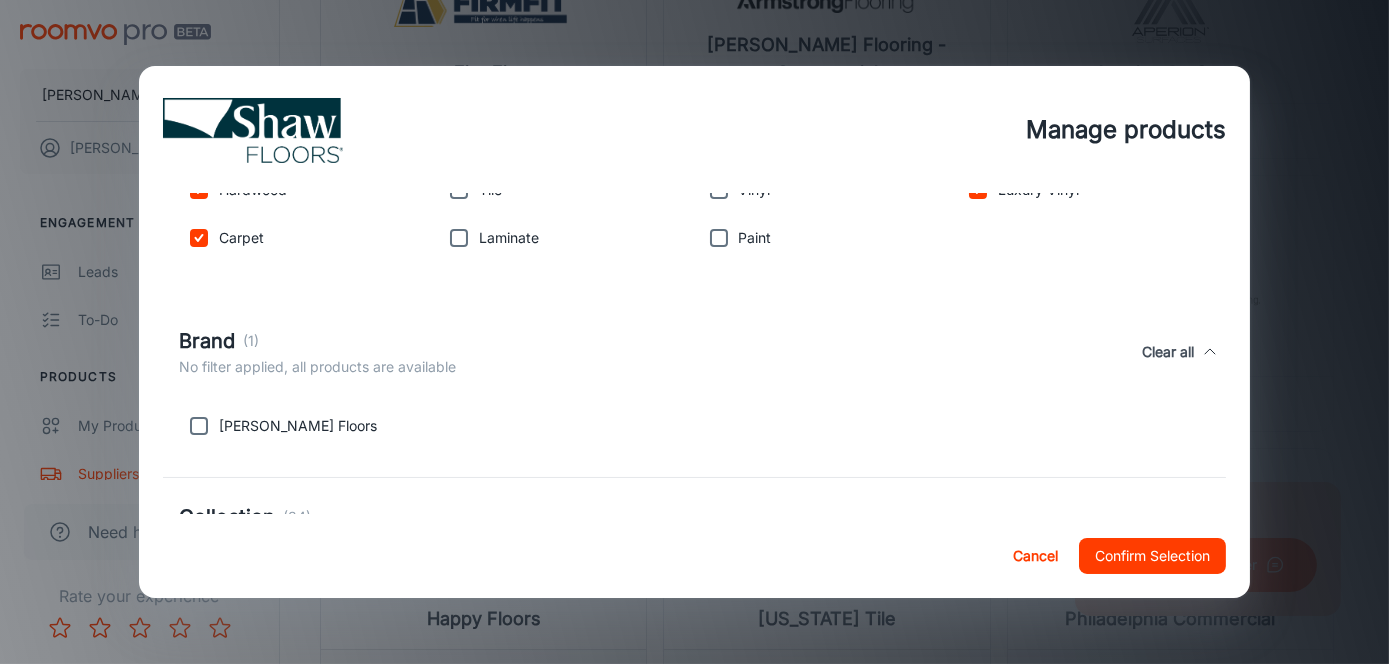scroll, scrollTop: 417, scrollLeft: 0, axis: vertical 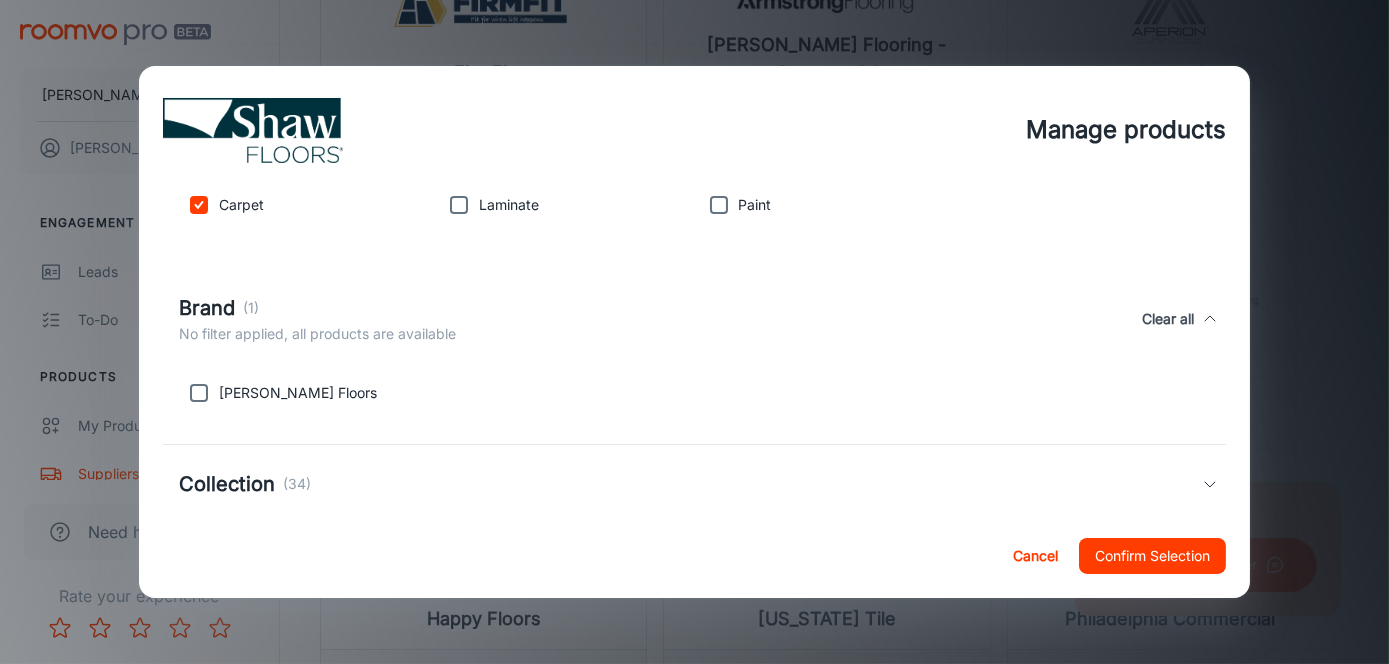 click at bounding box center (199, 393) 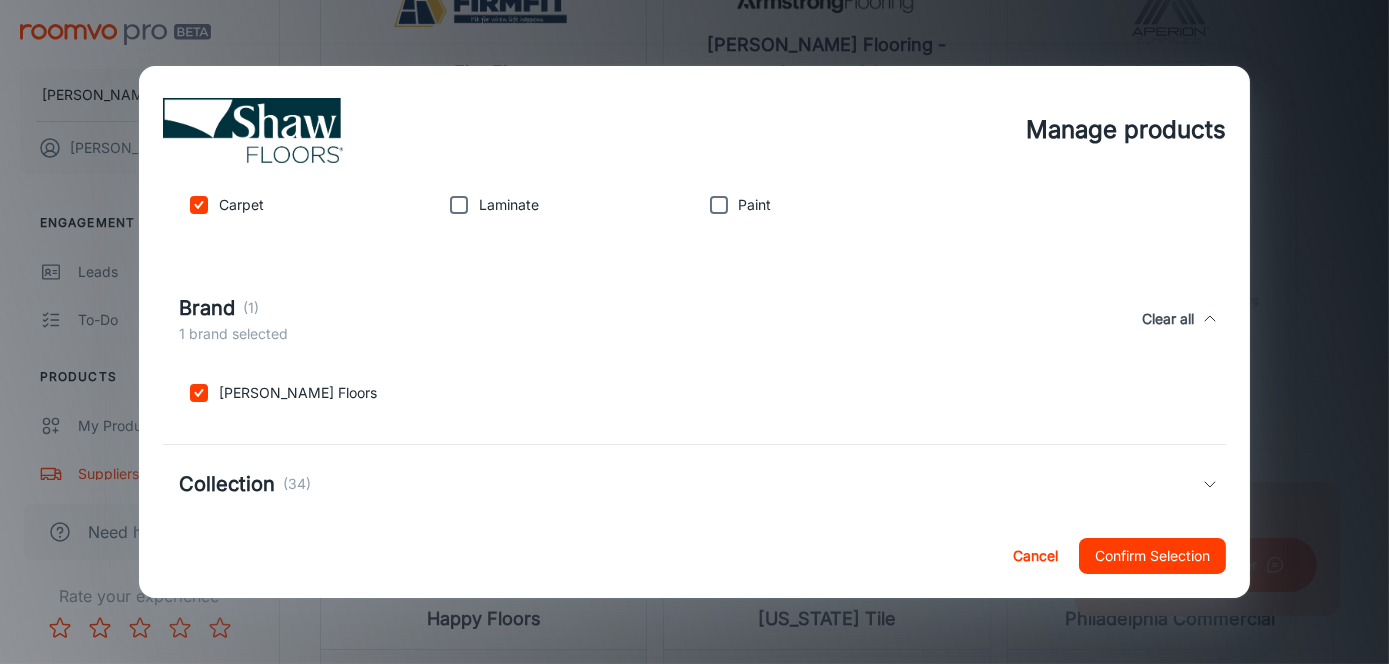 scroll, scrollTop: 606, scrollLeft: 0, axis: vertical 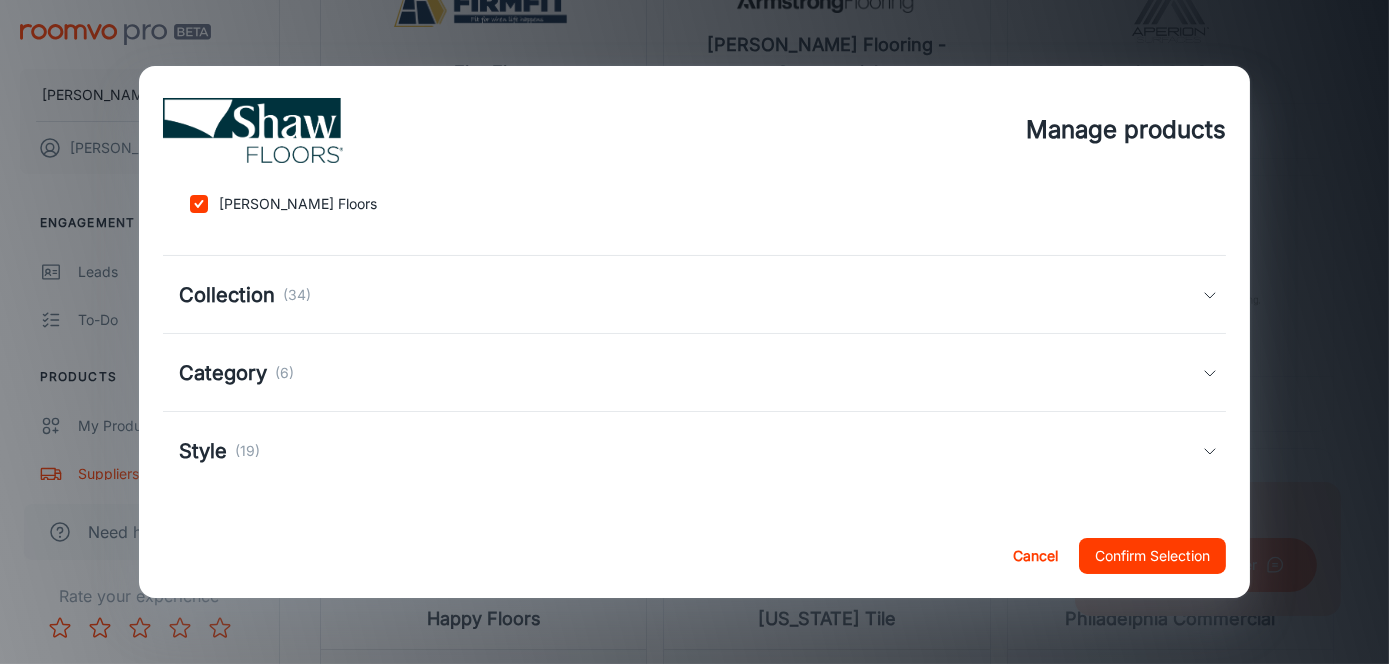 click 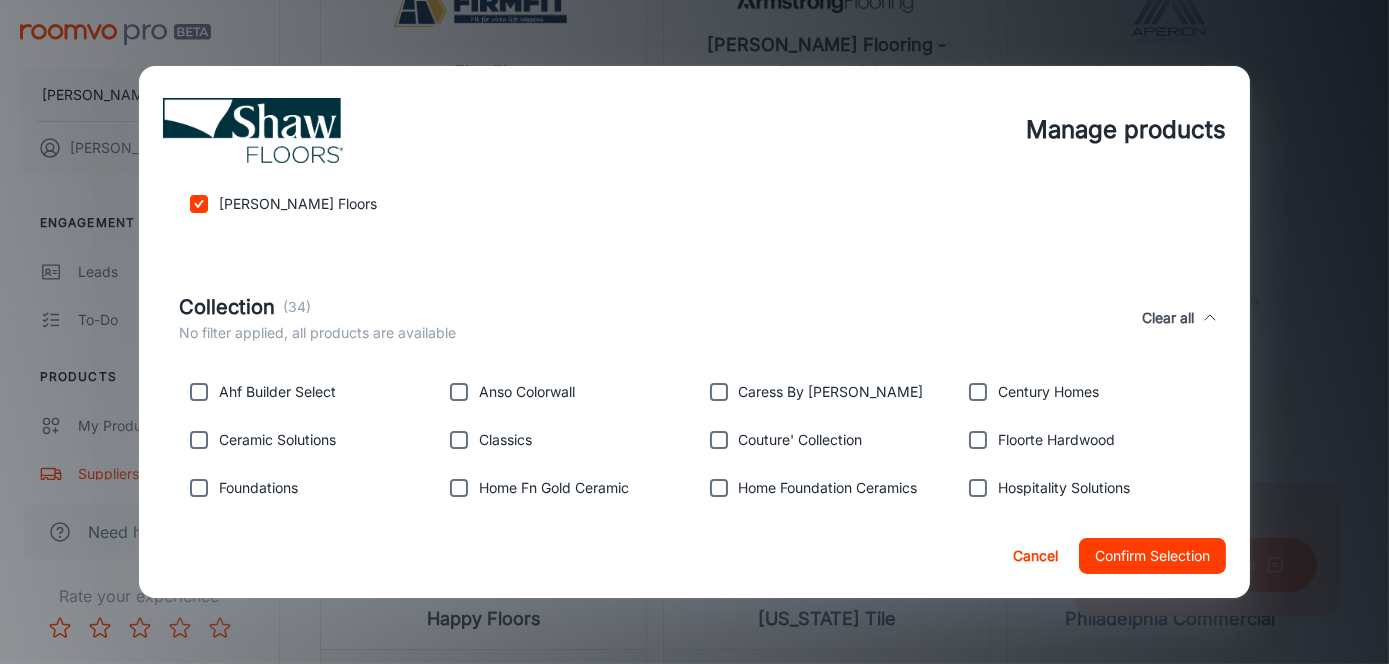 scroll, scrollTop: 706, scrollLeft: 0, axis: vertical 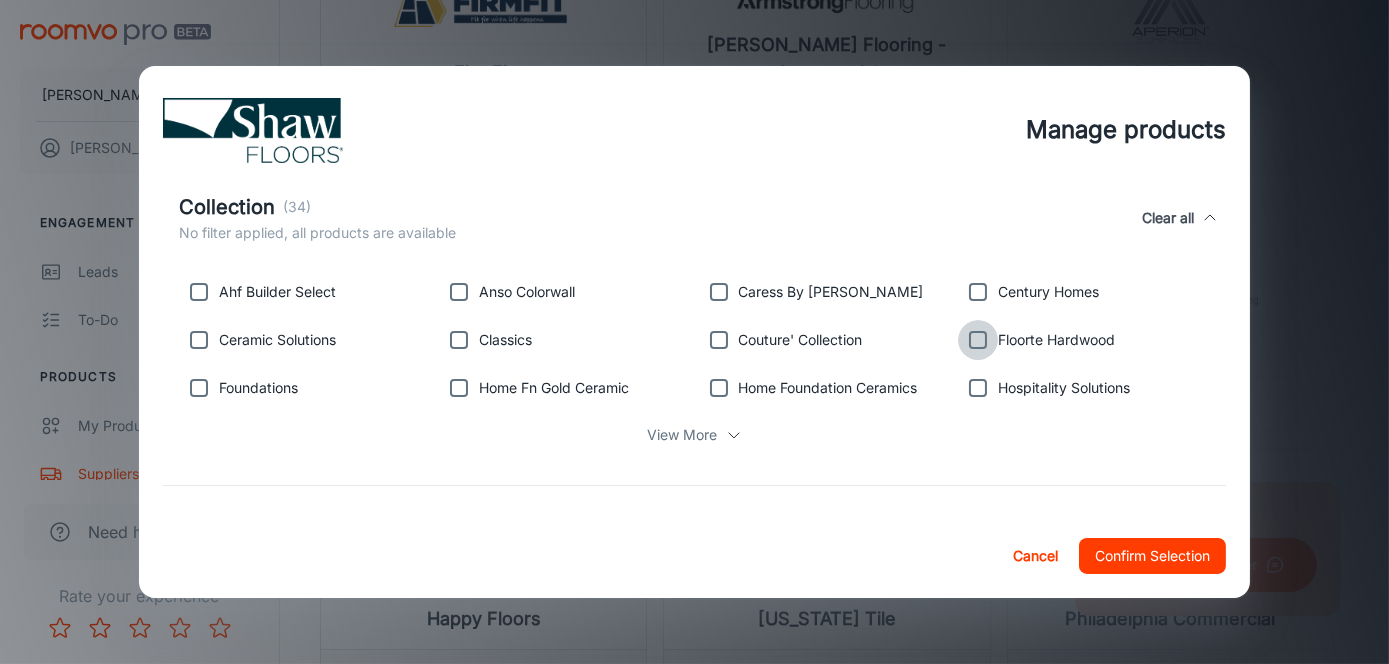 click at bounding box center [978, 340] 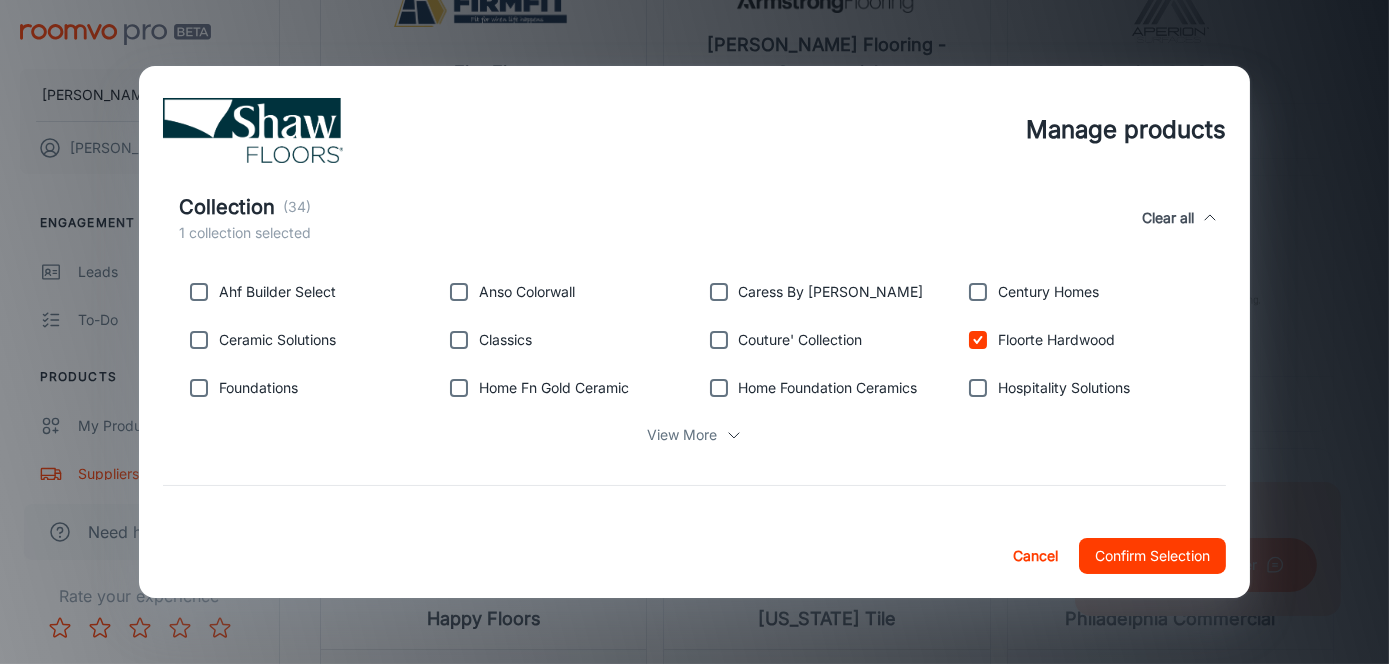 click on "View More" at bounding box center [683, 435] 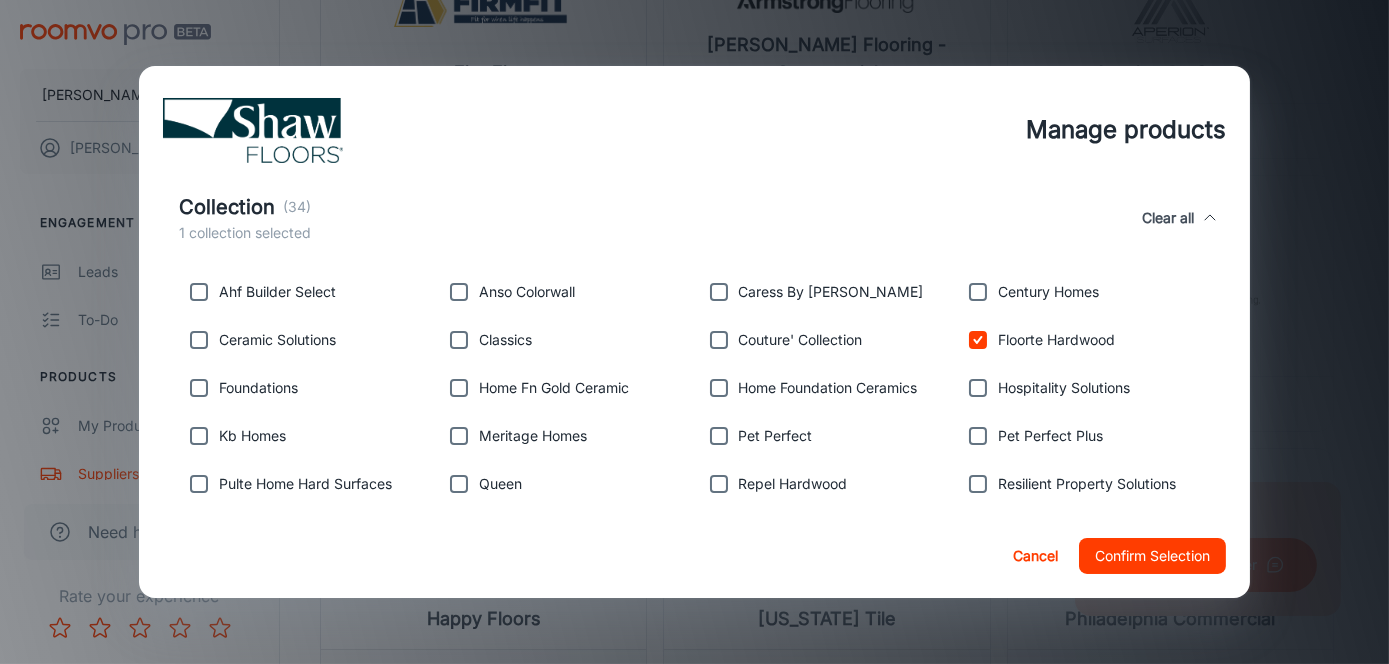 click at bounding box center (978, 388) 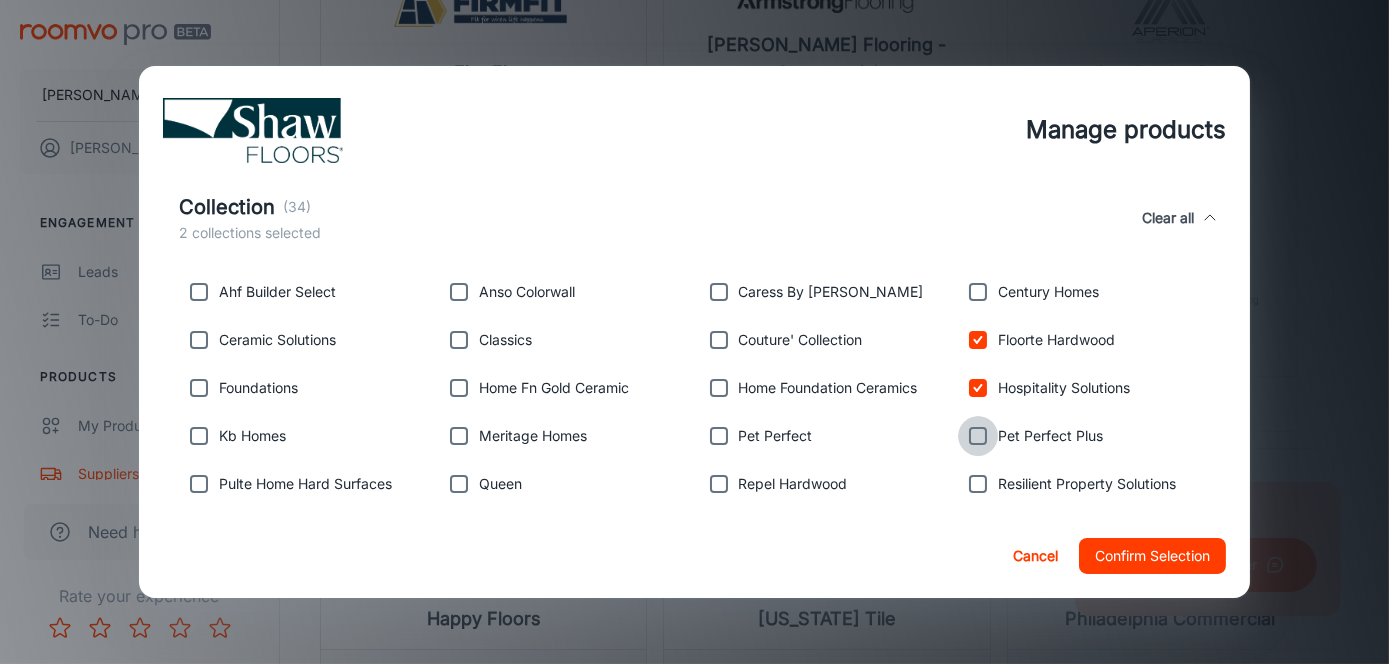 click at bounding box center [978, 436] 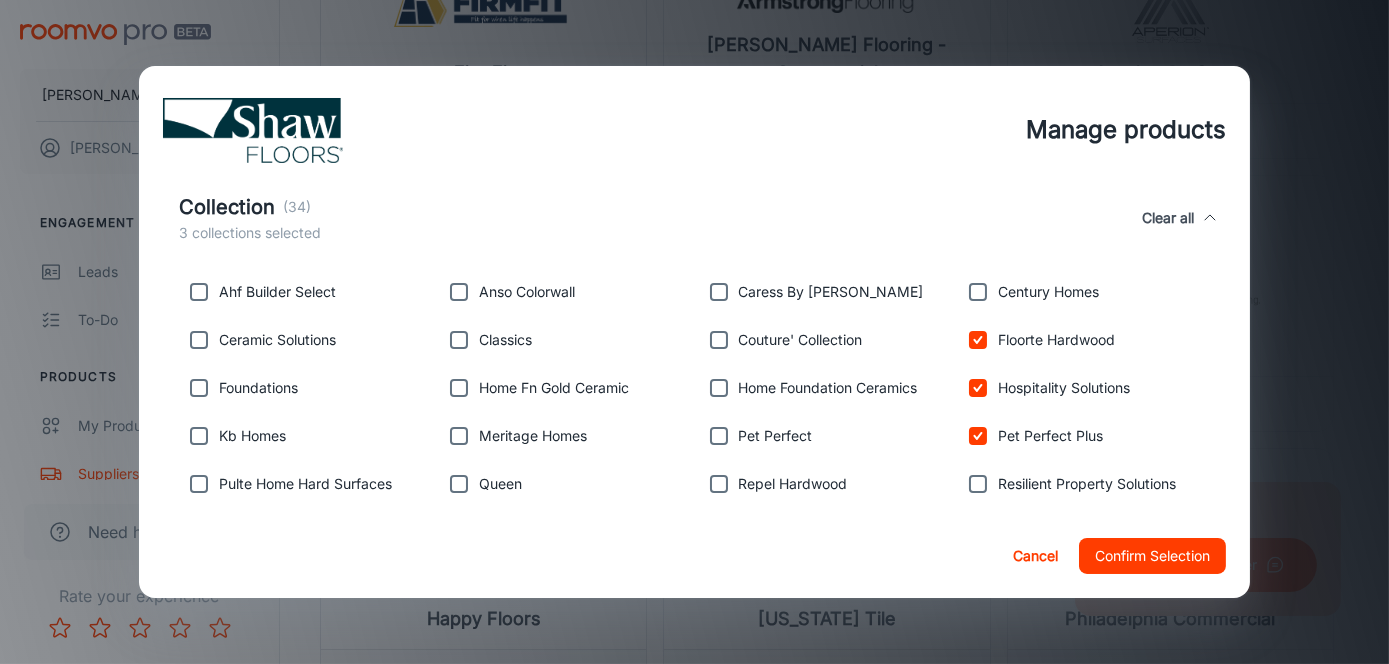 click at bounding box center [719, 436] 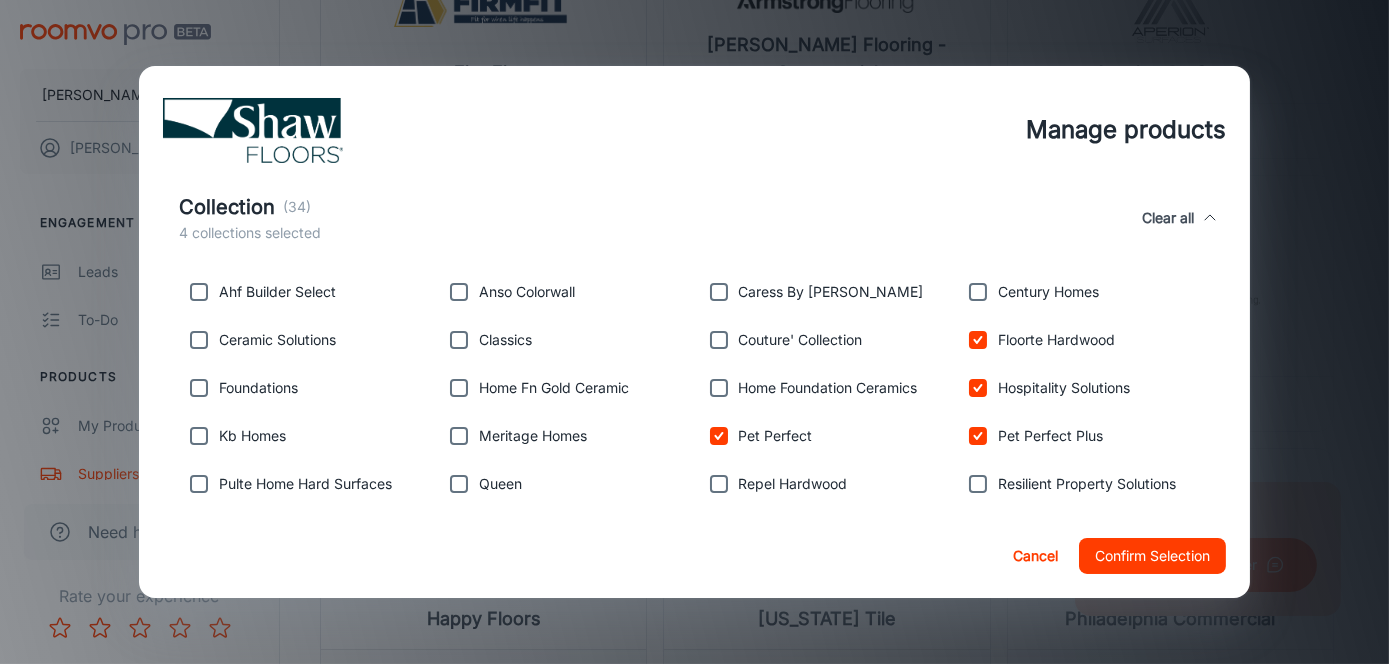 click at bounding box center [459, 484] 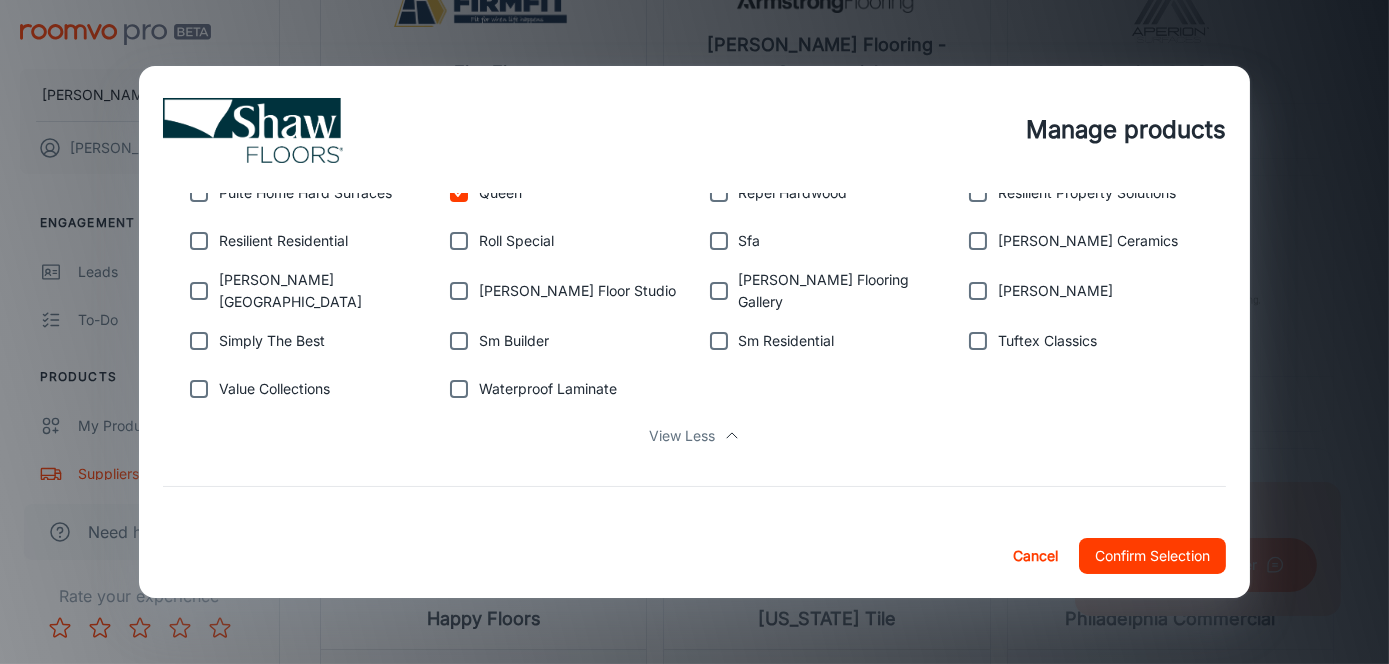scroll, scrollTop: 1006, scrollLeft: 0, axis: vertical 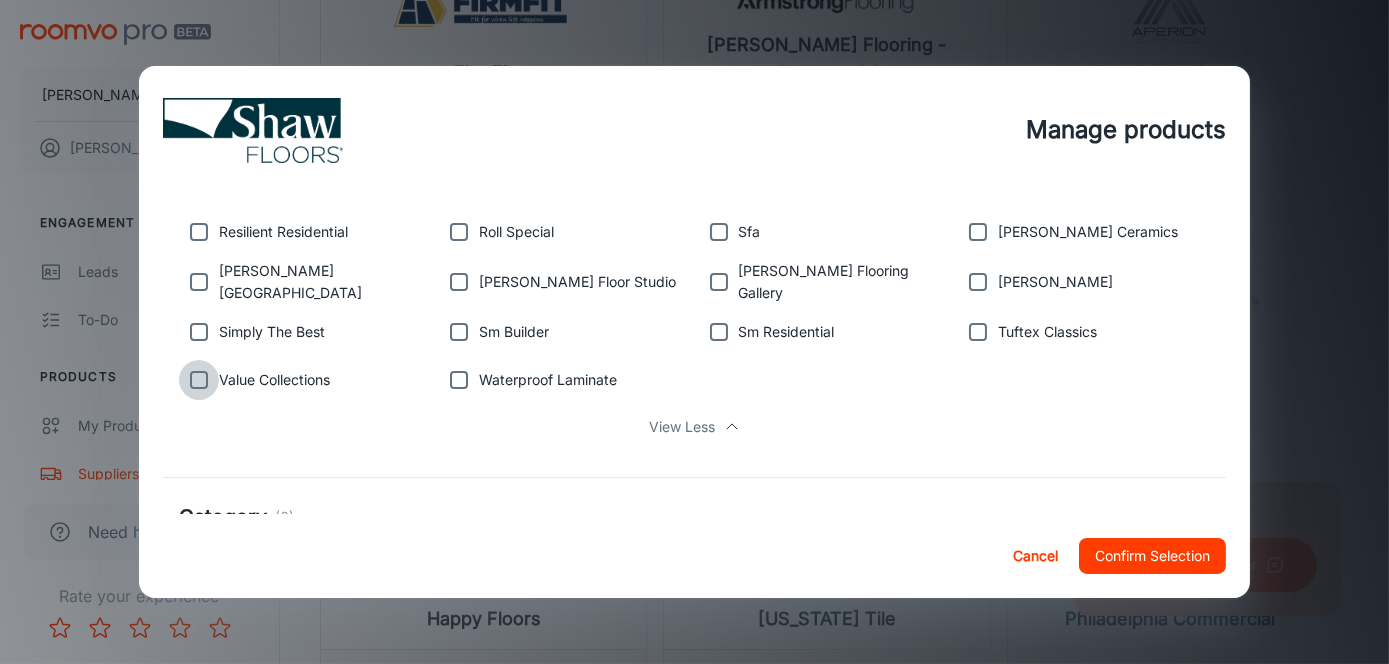 click at bounding box center (199, 380) 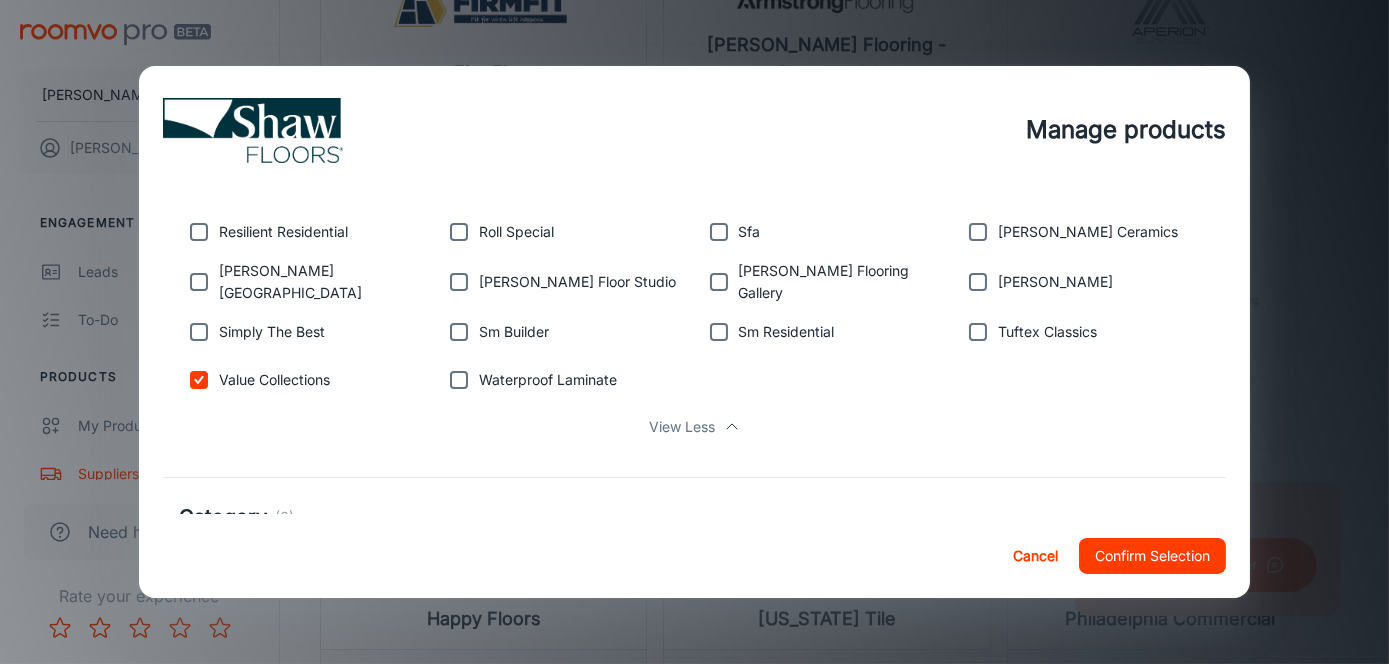 click at bounding box center [199, 332] 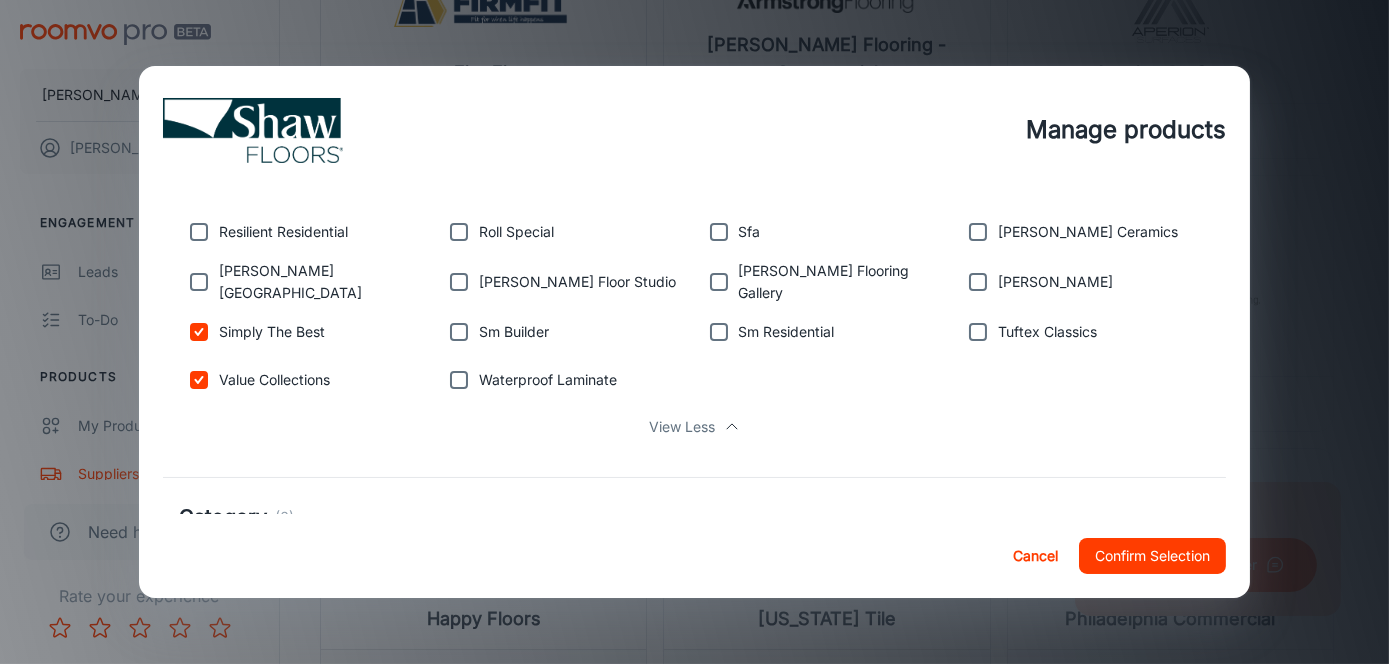 click at bounding box center (719, 282) 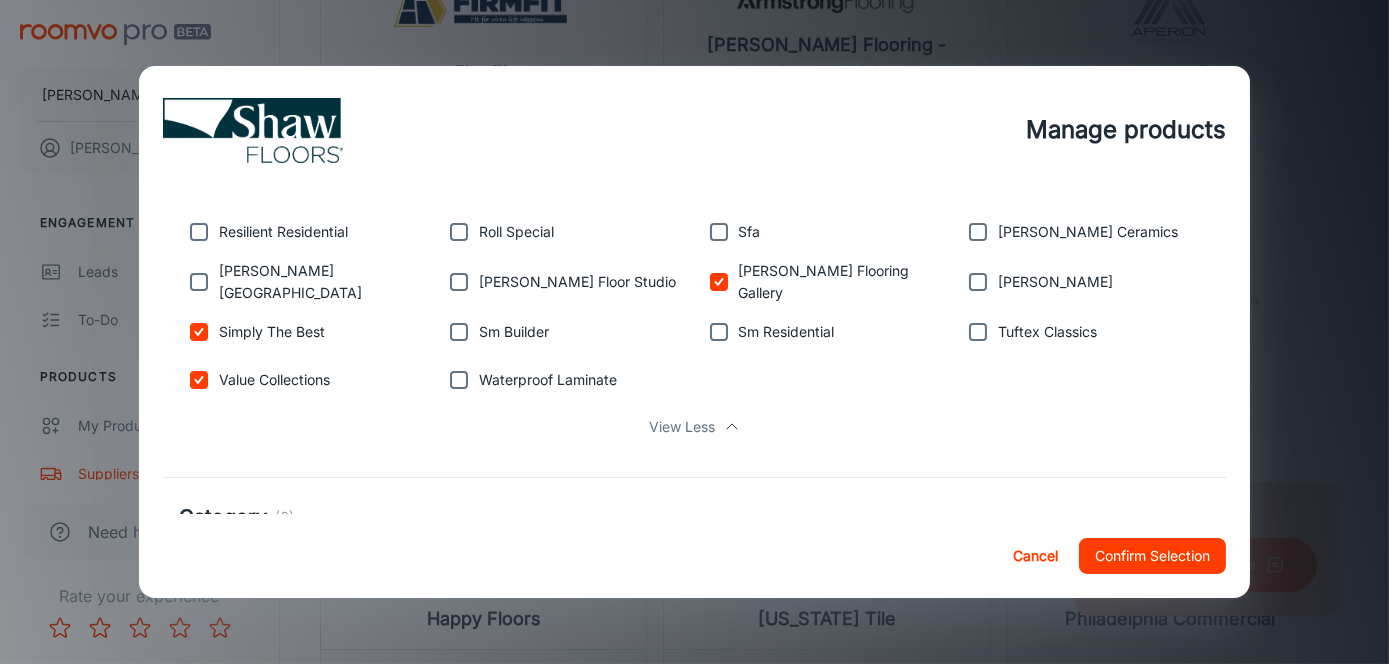 click at bounding box center [978, 332] 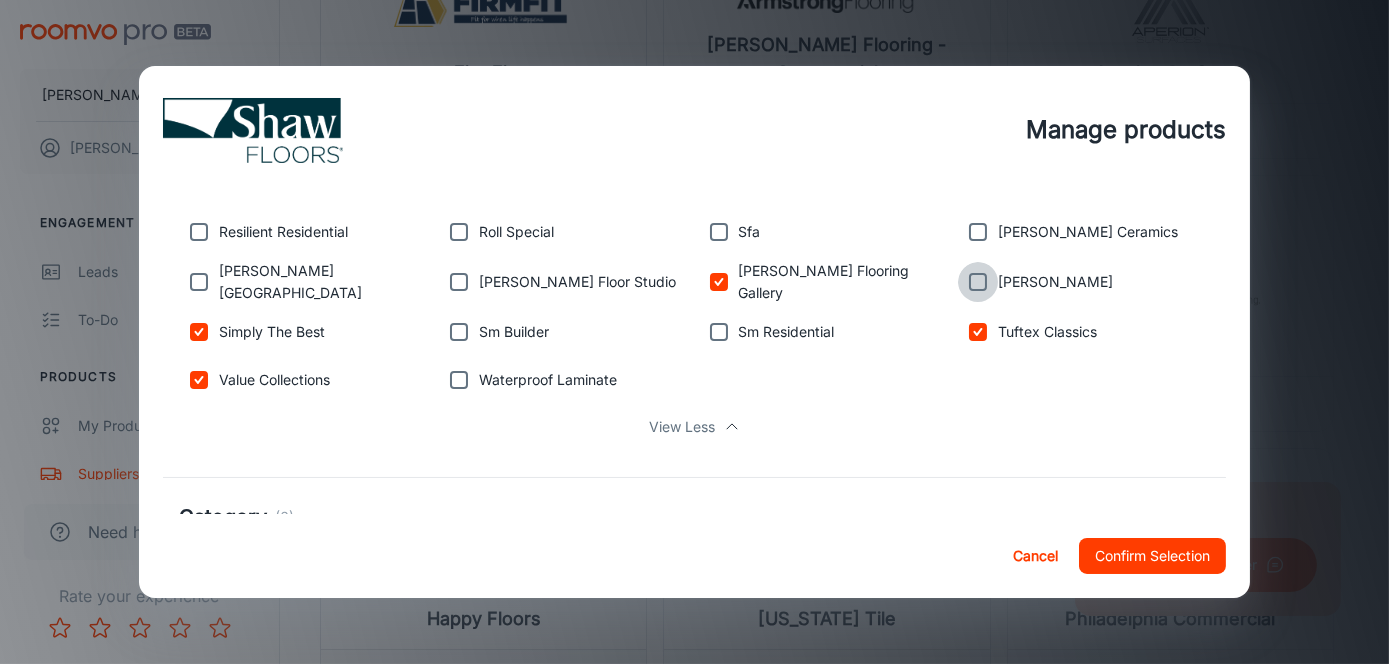 click at bounding box center [978, 282] 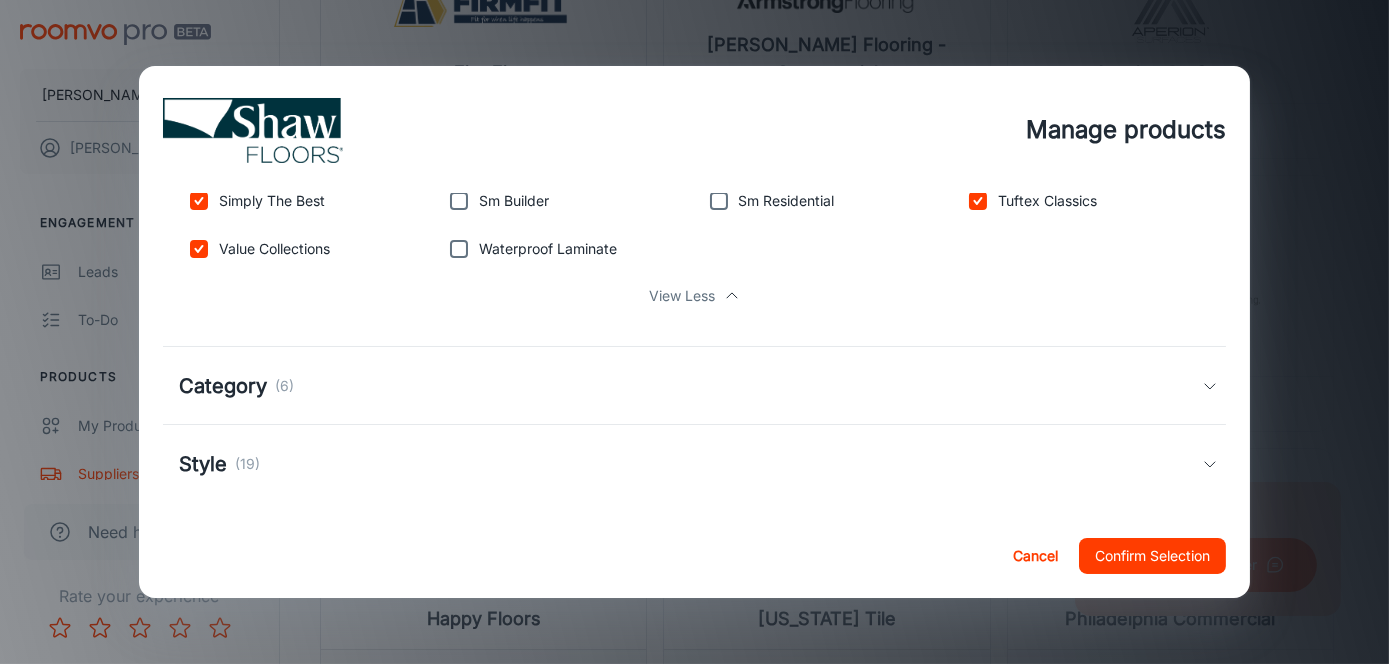 scroll, scrollTop: 1146, scrollLeft: 0, axis: vertical 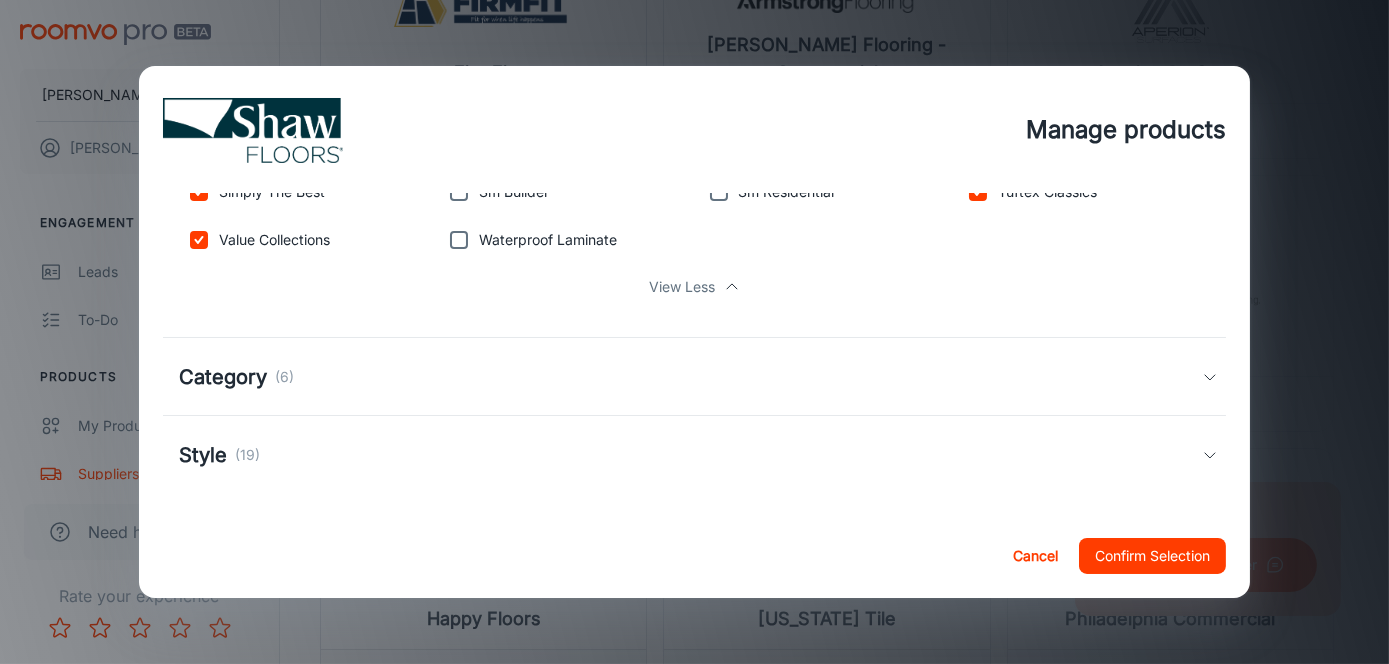 click 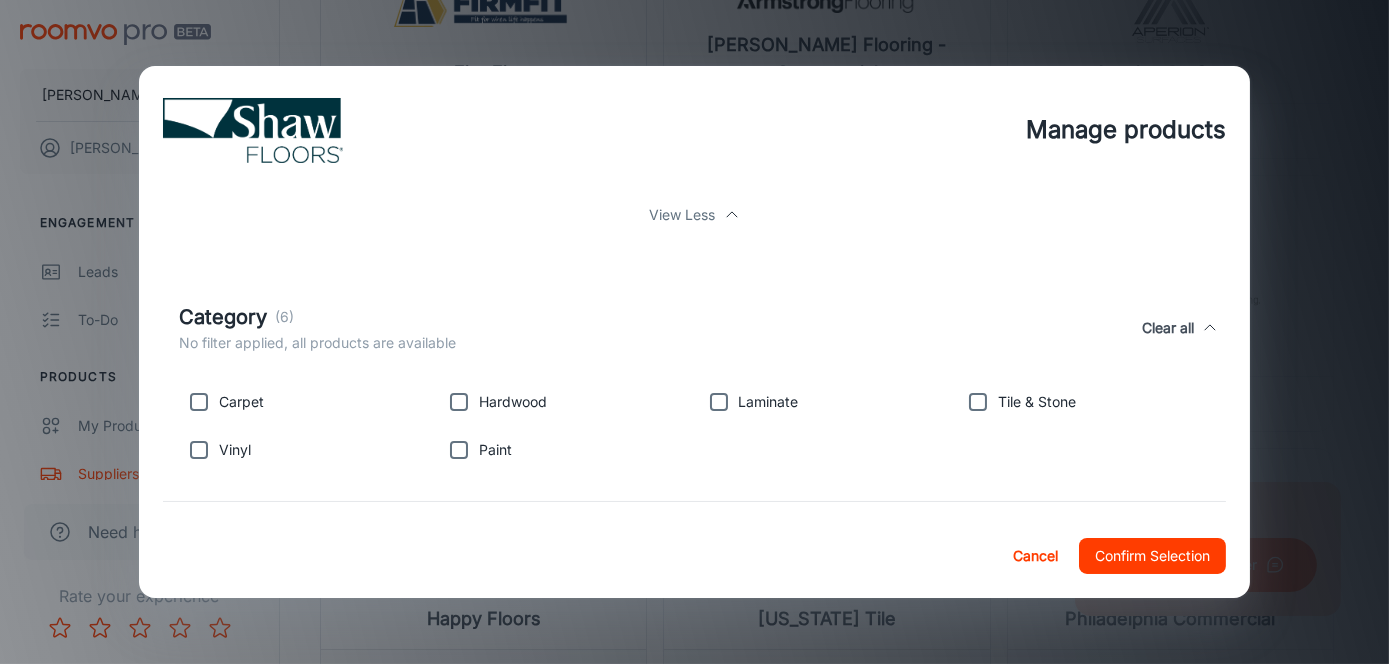 scroll, scrollTop: 1247, scrollLeft: 0, axis: vertical 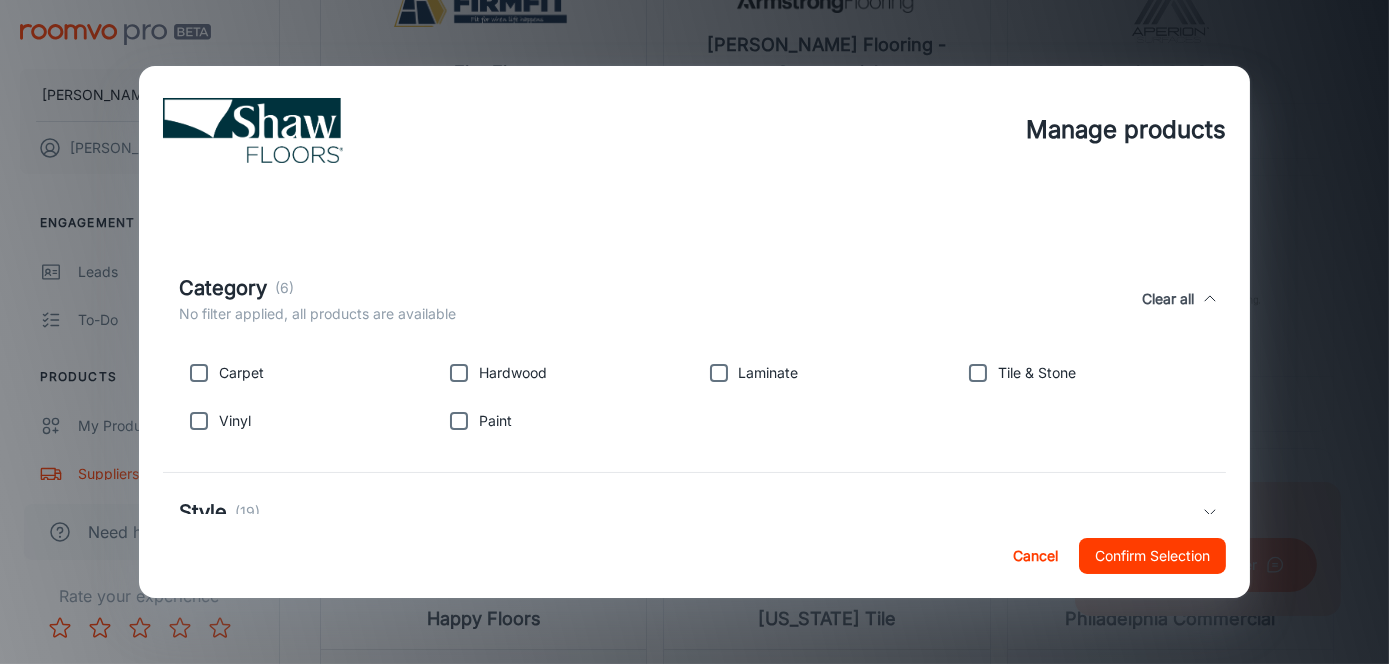 click at bounding box center [199, 373] 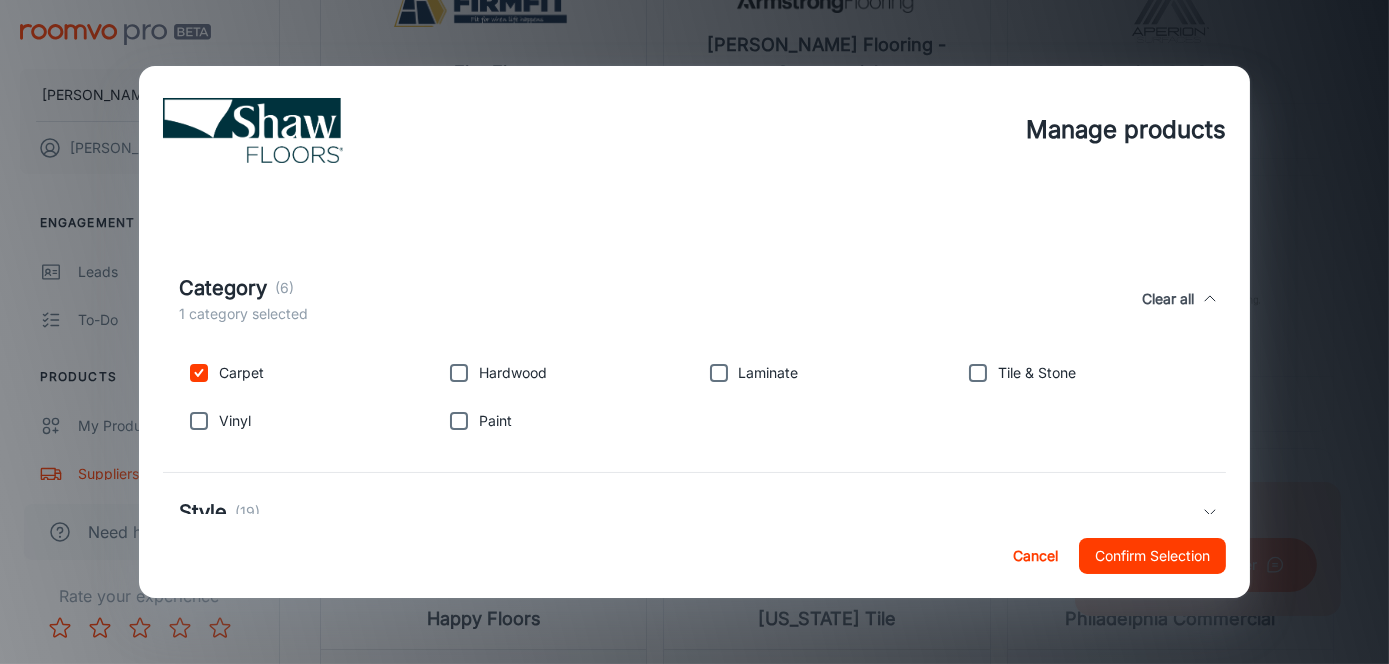 click at bounding box center [459, 373] 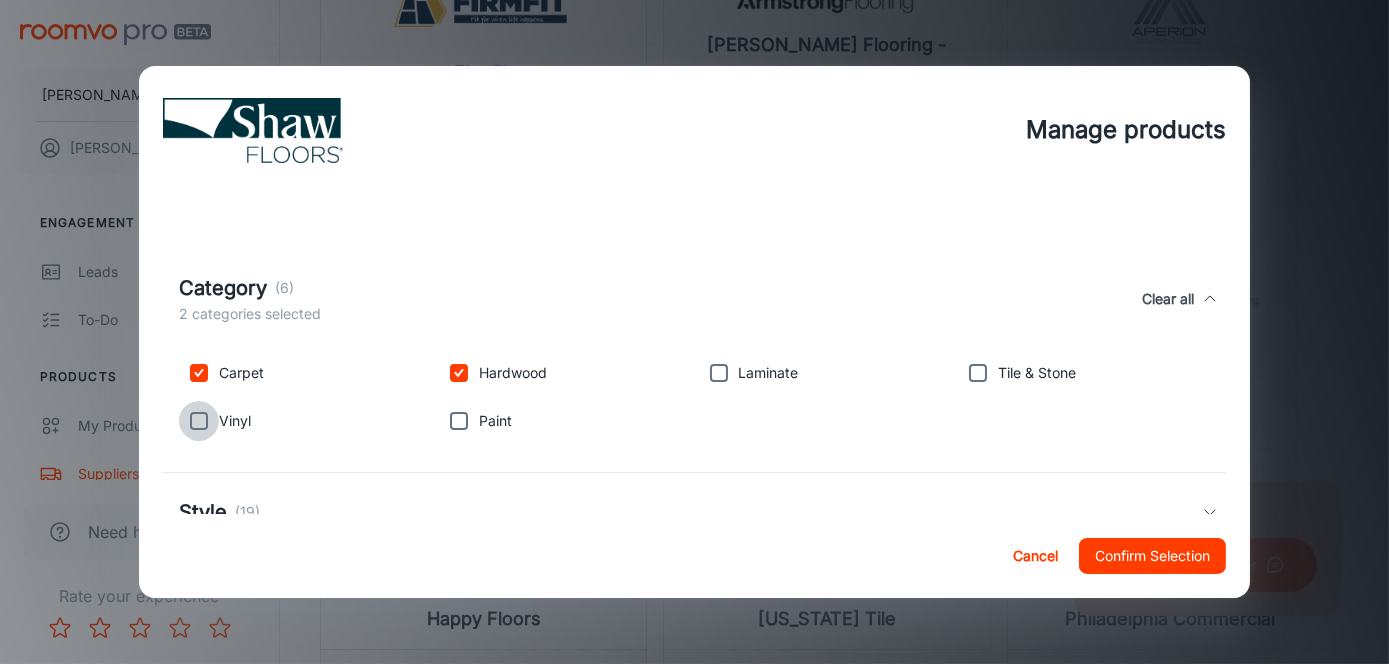 click at bounding box center (199, 421) 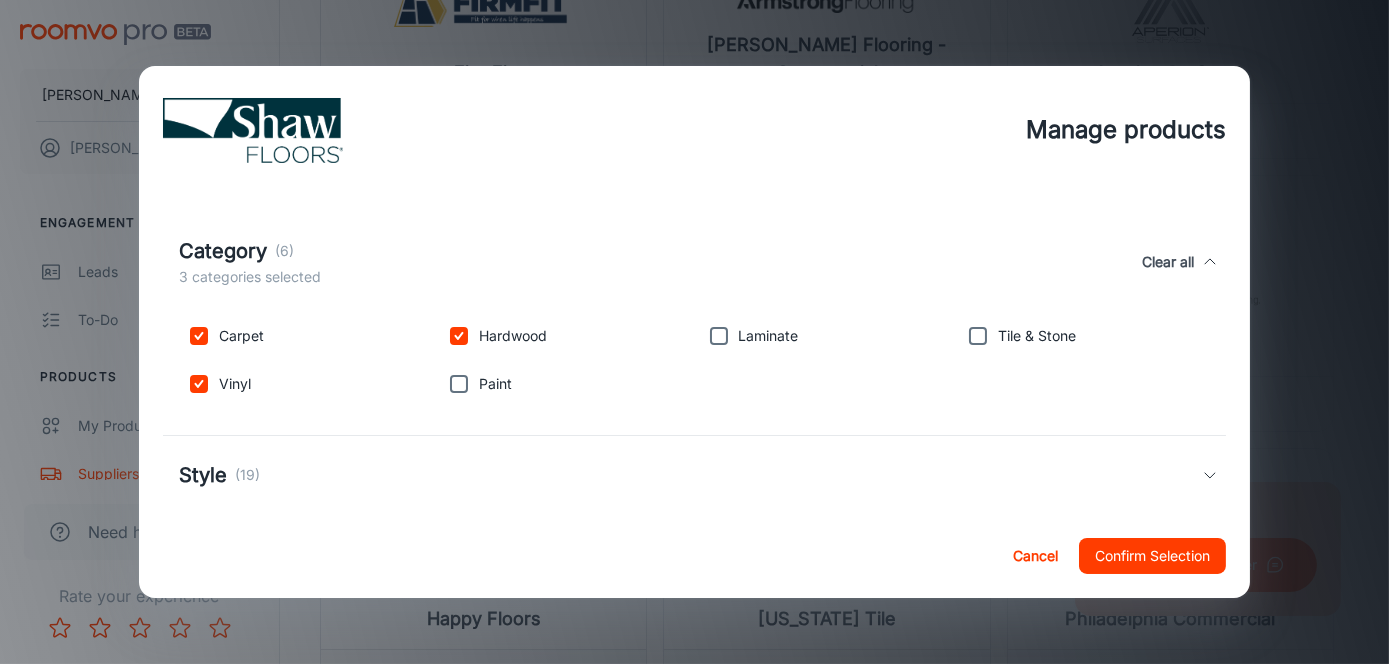 scroll, scrollTop: 1304, scrollLeft: 0, axis: vertical 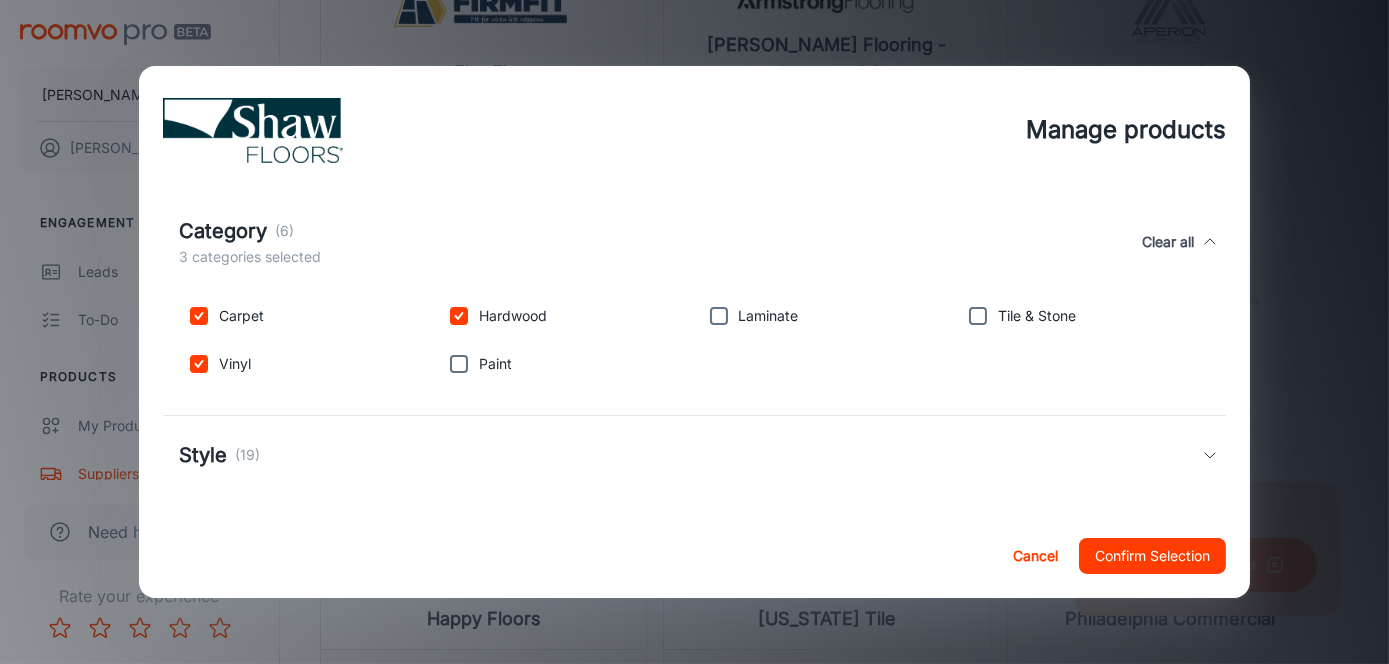 click 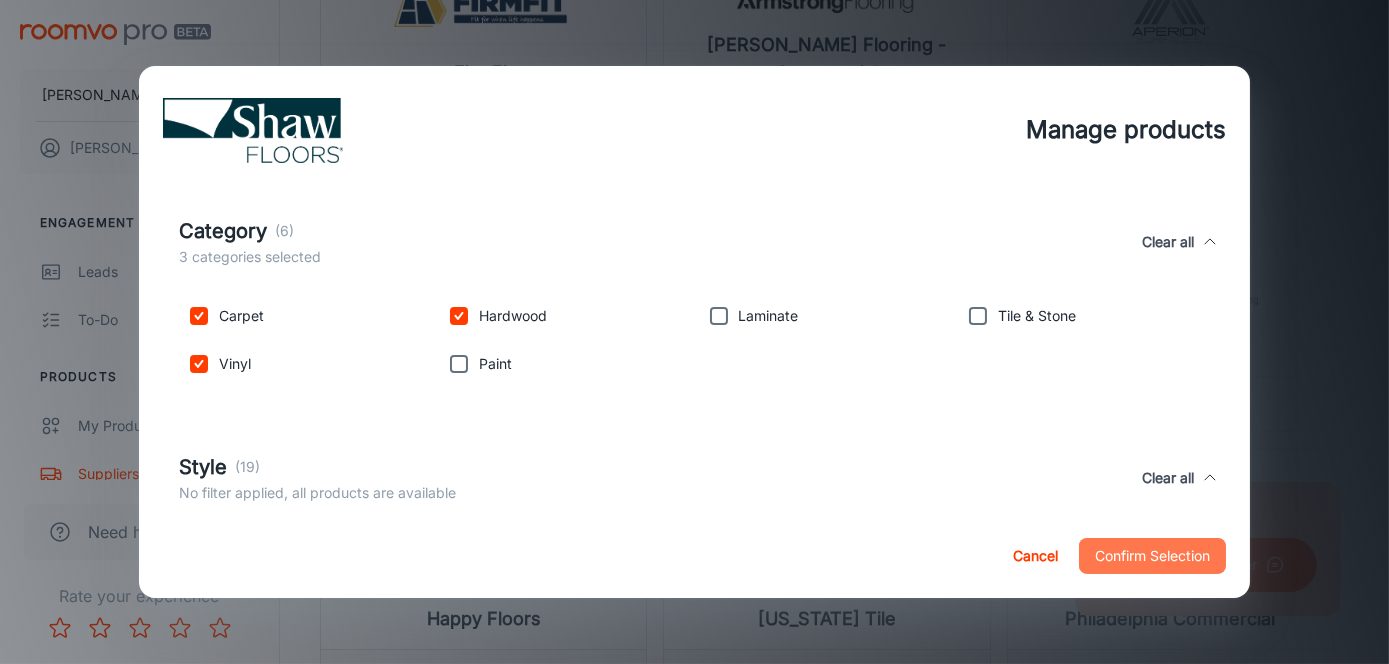 click on "Confirm Selection" at bounding box center (1152, 556) 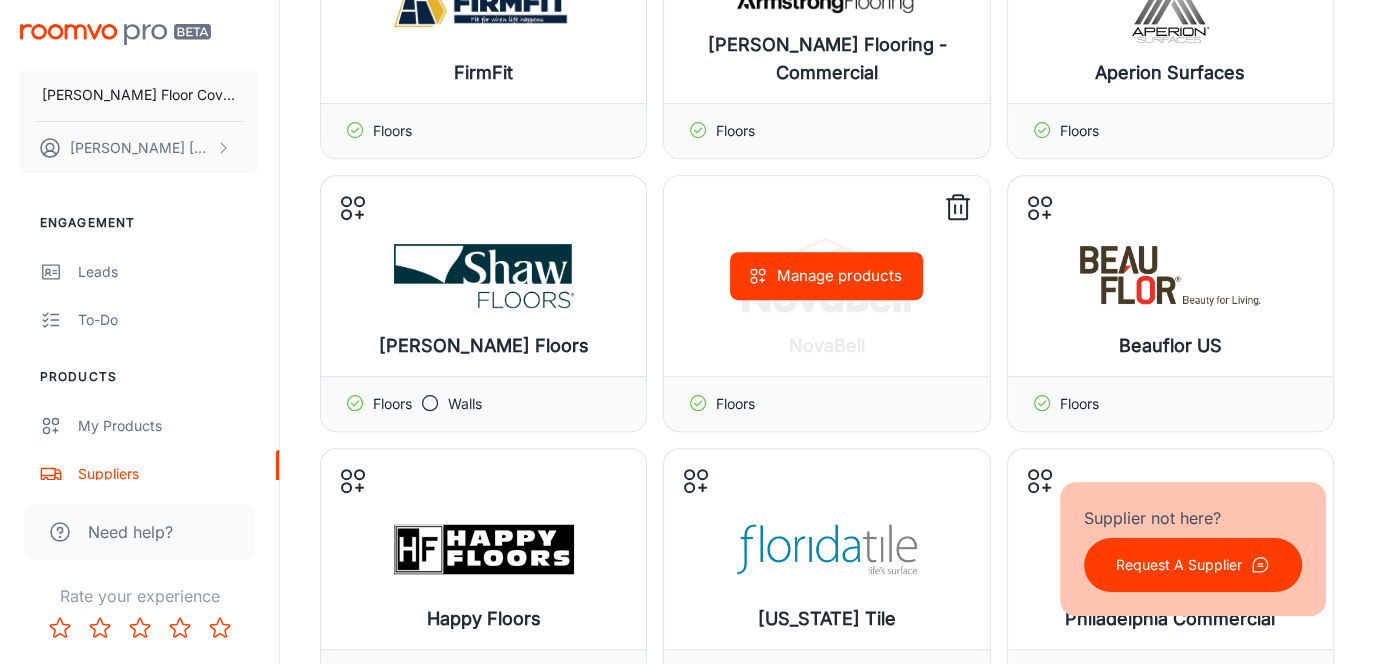 click on "Floors" at bounding box center (826, 403) 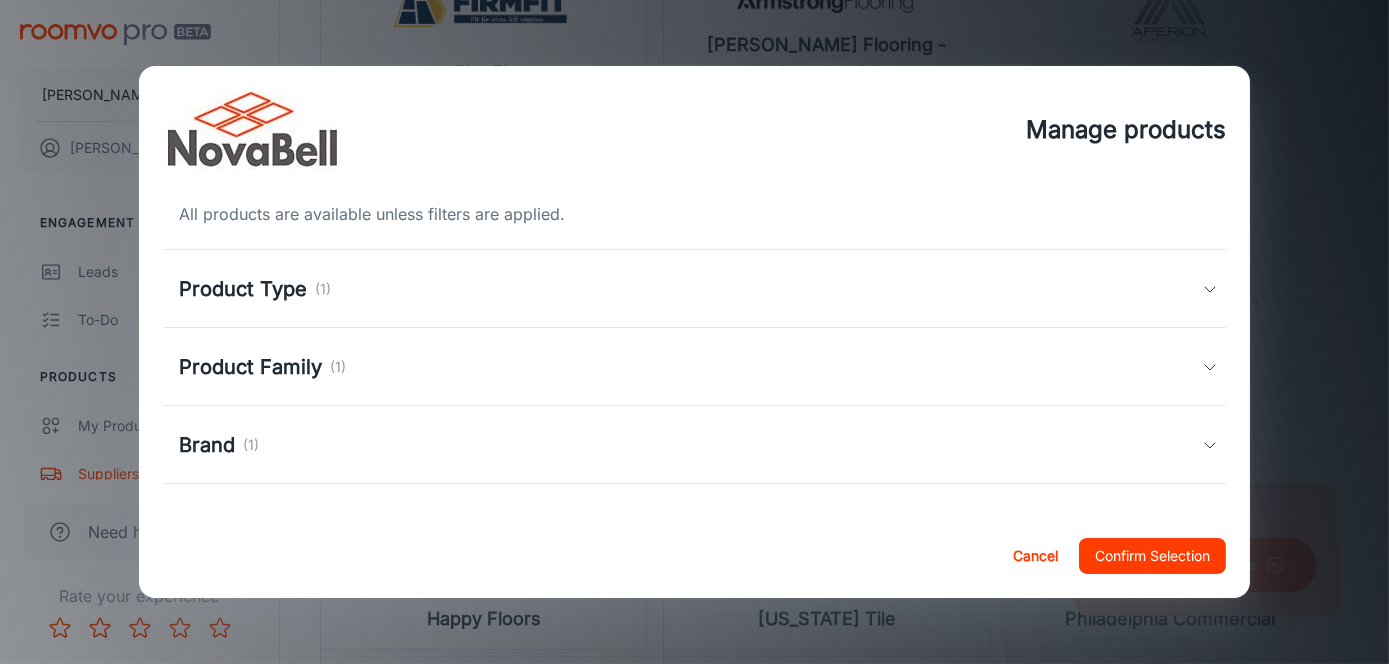 click 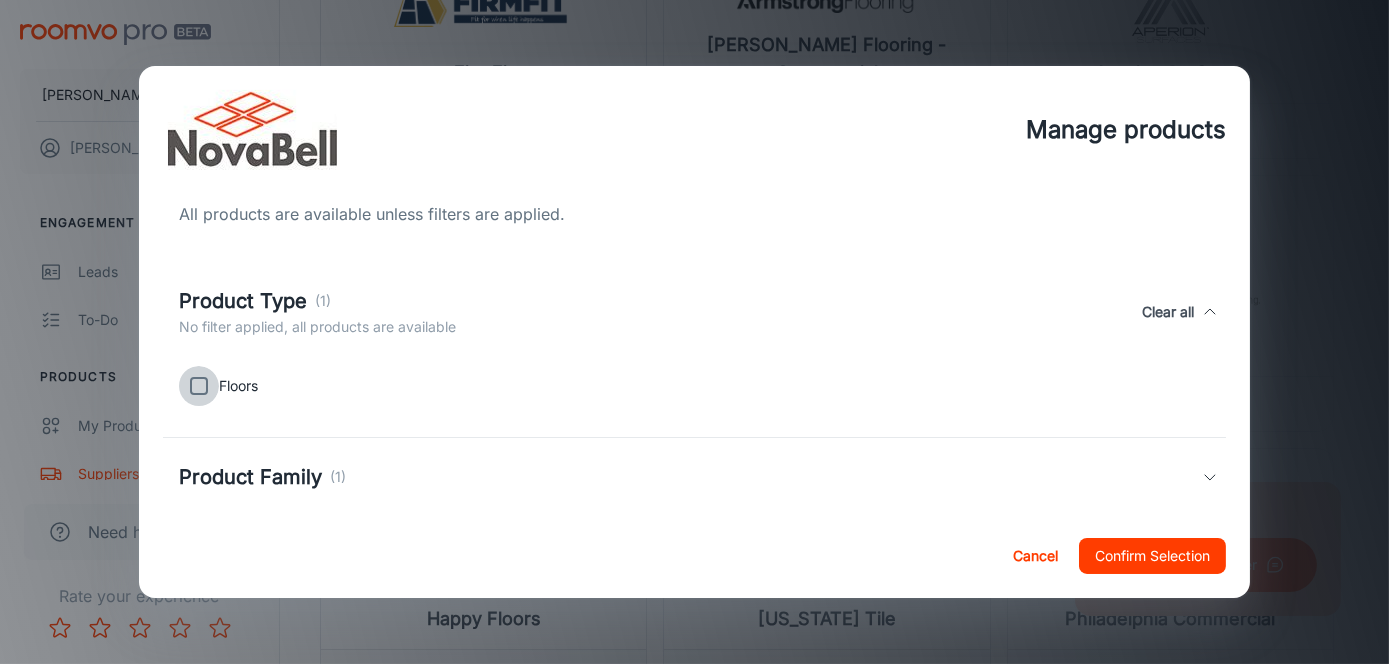 click at bounding box center (199, 386) 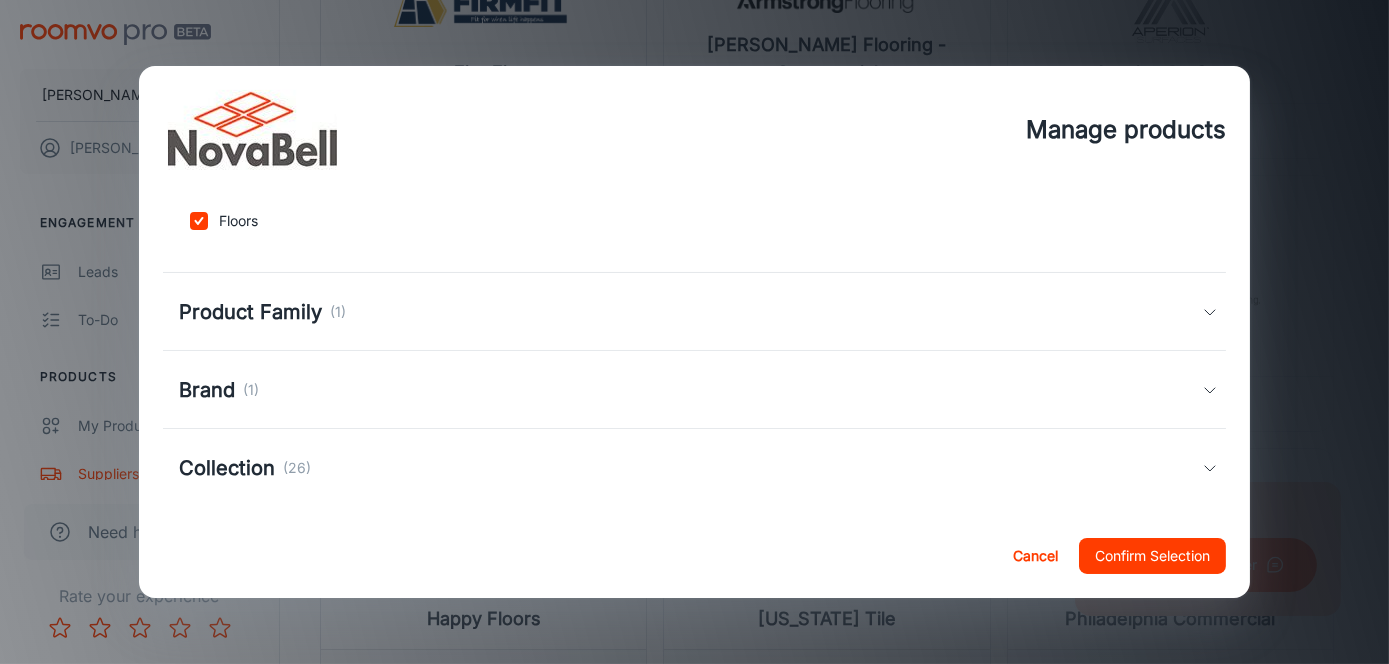 scroll, scrollTop: 182, scrollLeft: 0, axis: vertical 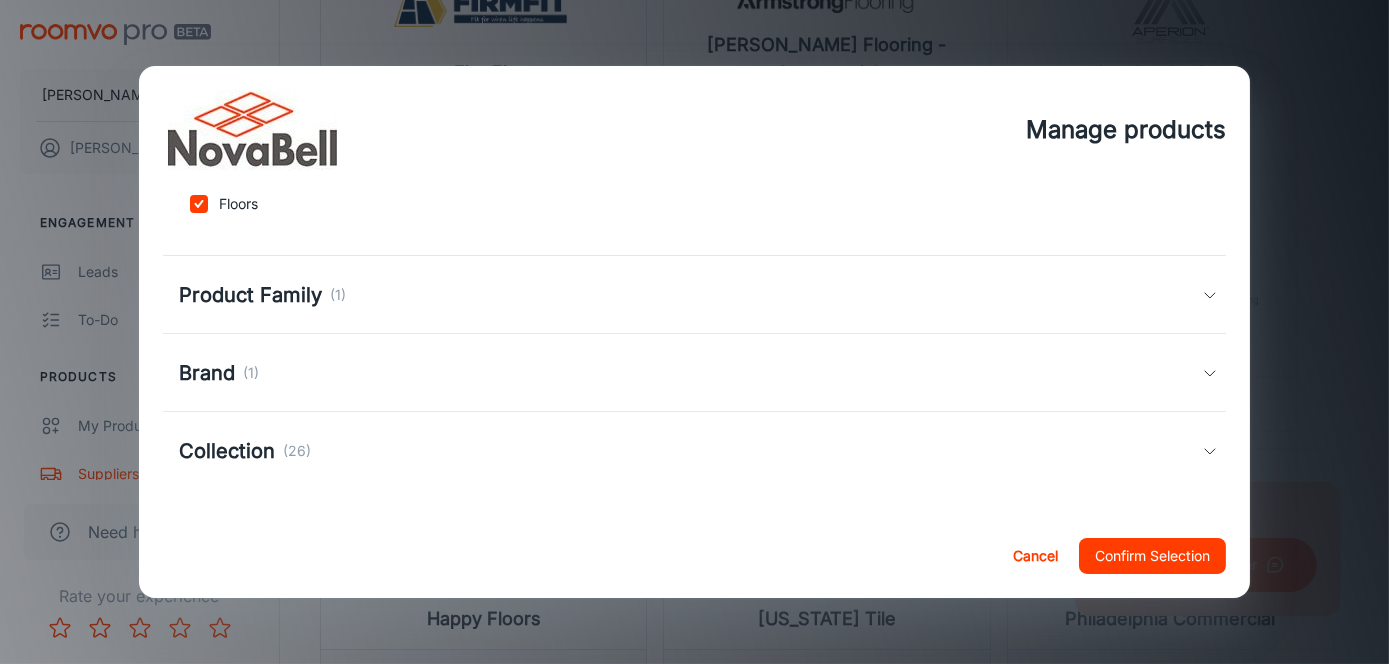 click 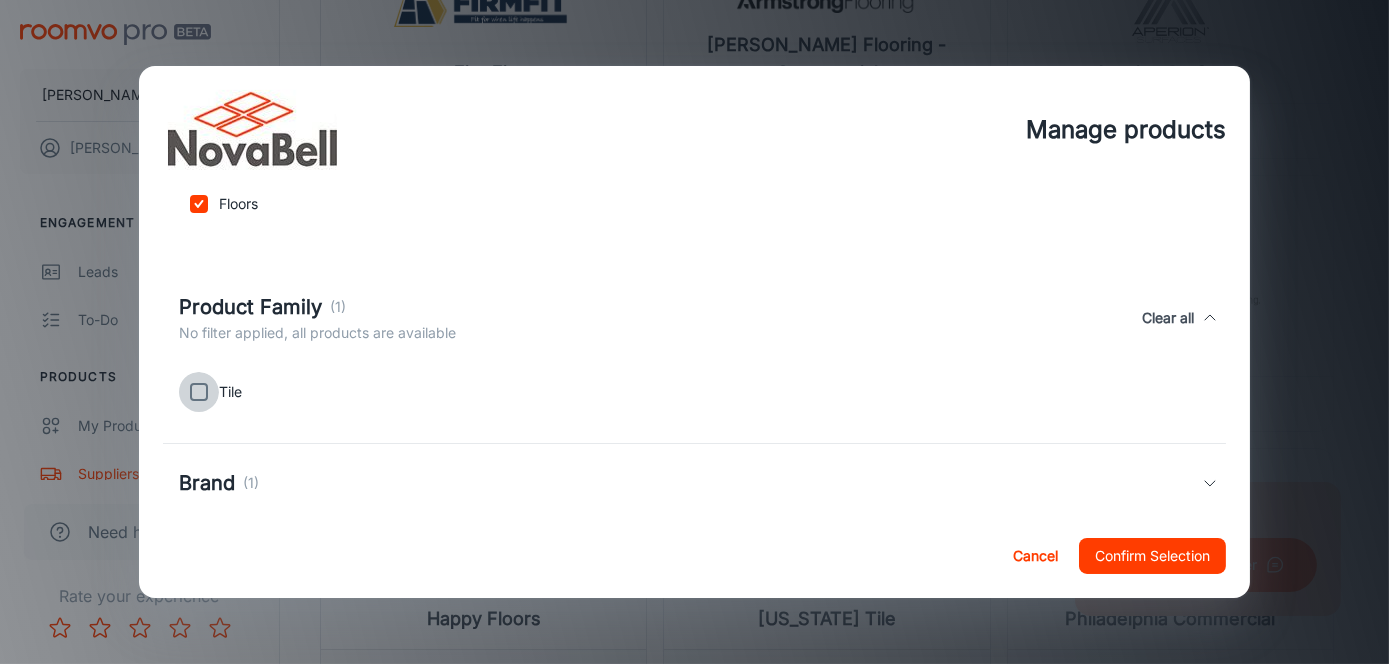 click at bounding box center [199, 392] 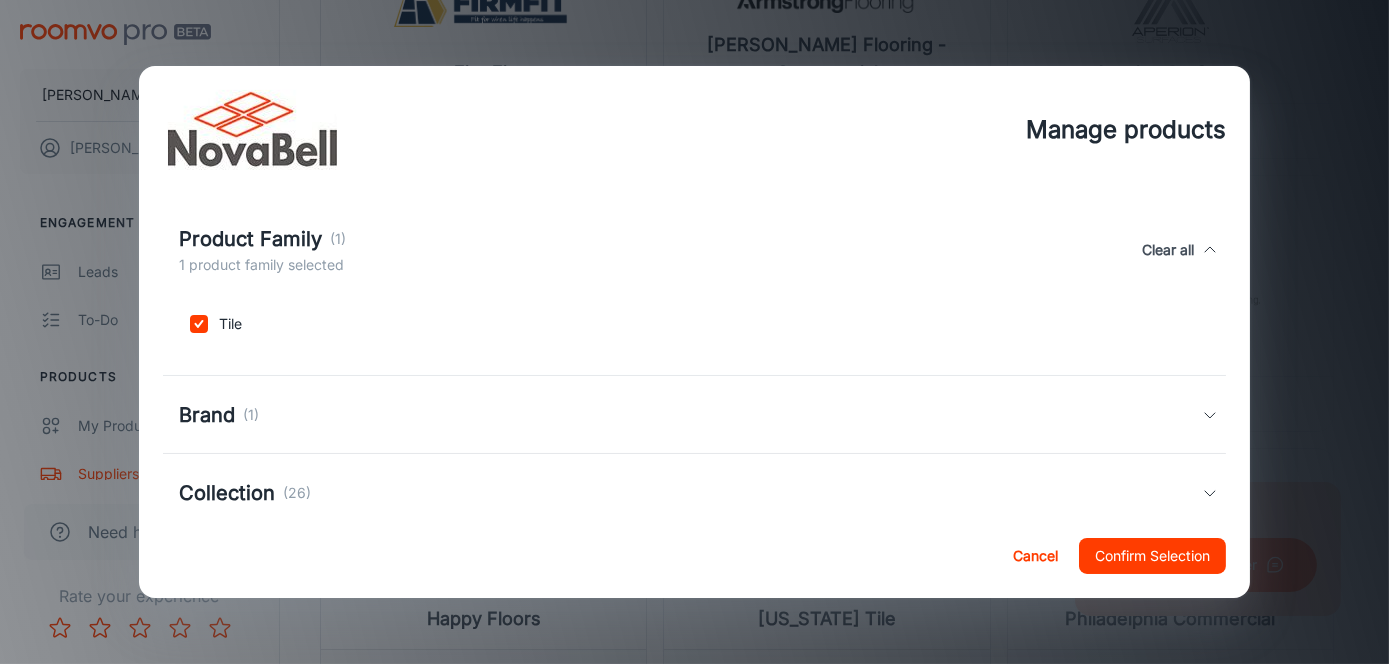 scroll, scrollTop: 282, scrollLeft: 0, axis: vertical 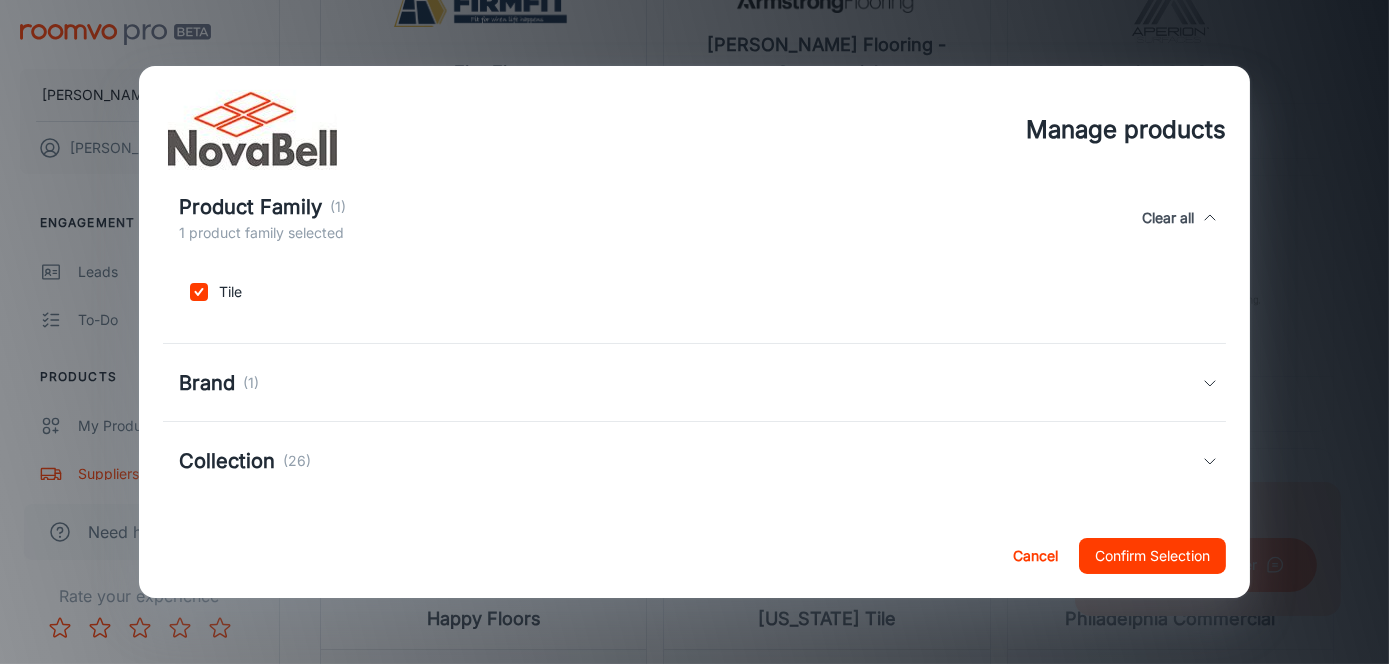 click 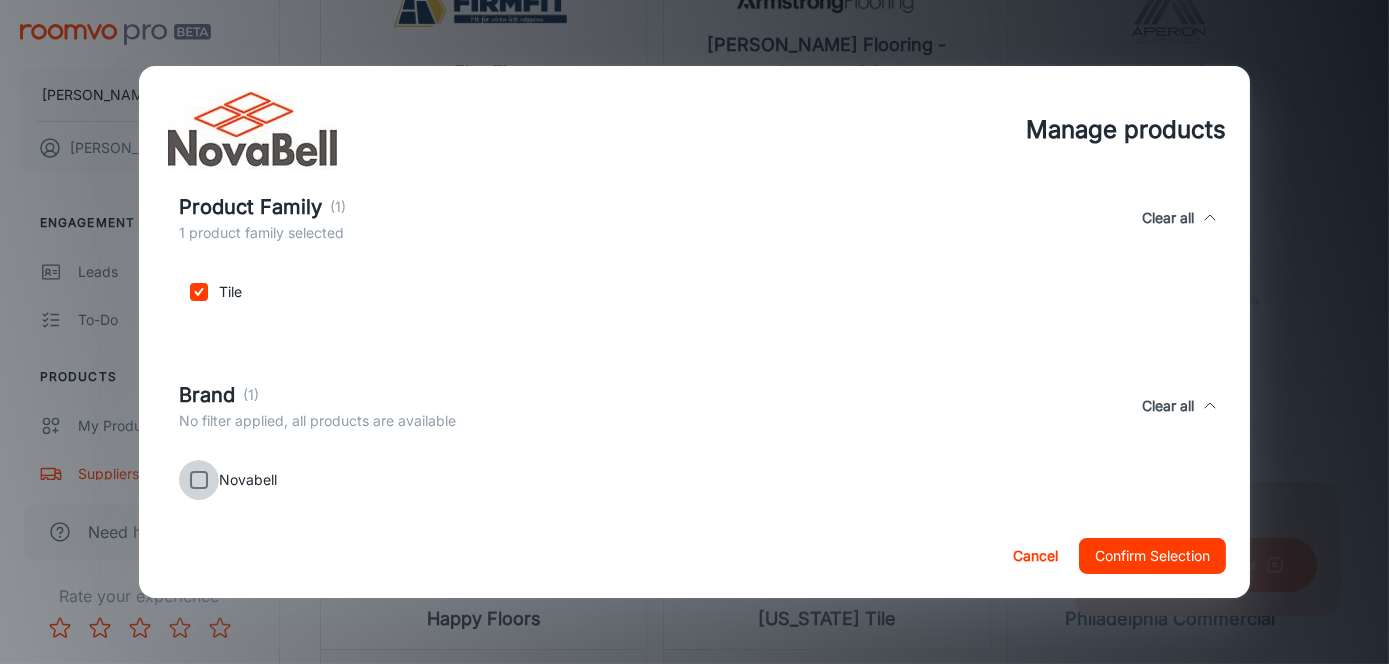 click at bounding box center [199, 480] 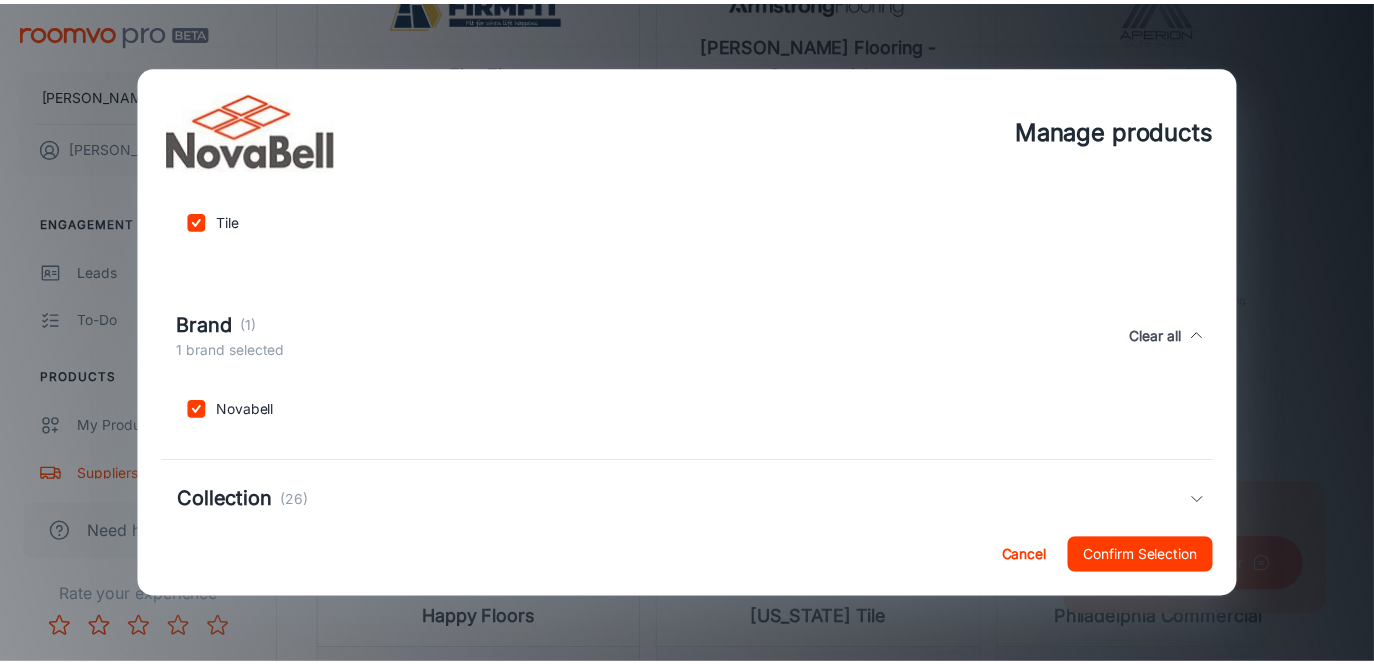 scroll, scrollTop: 402, scrollLeft: 0, axis: vertical 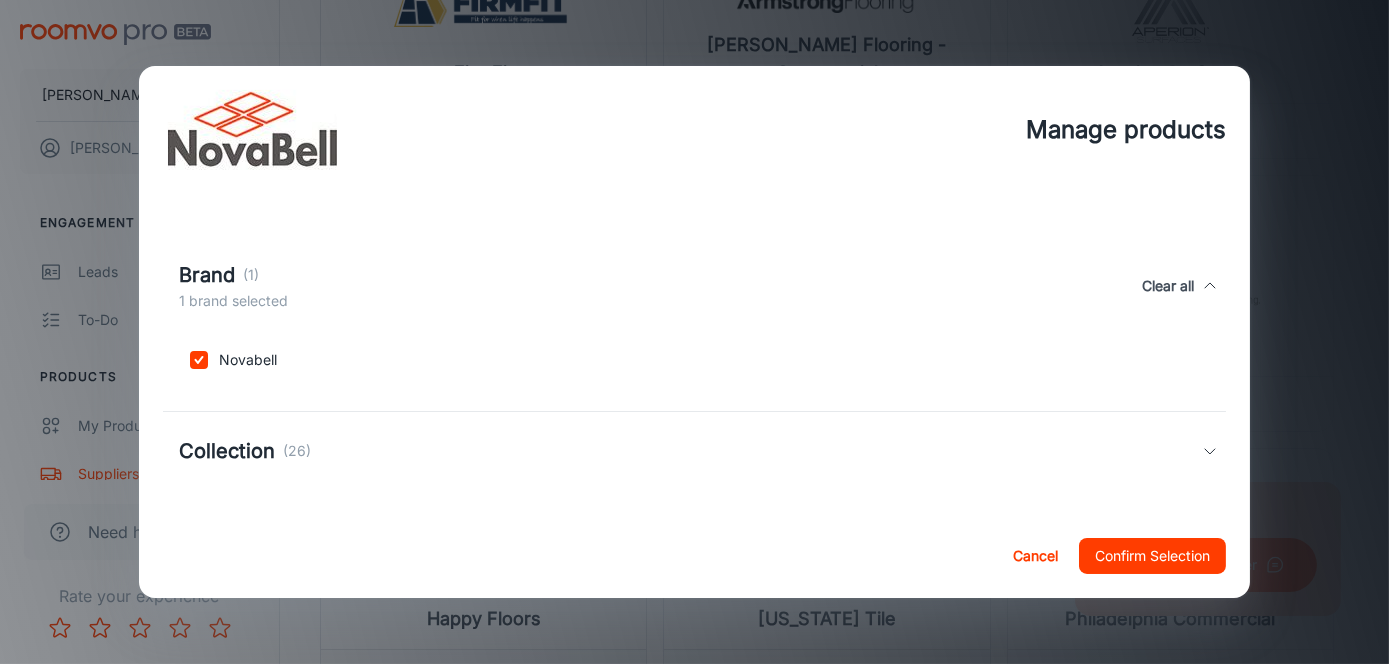 click 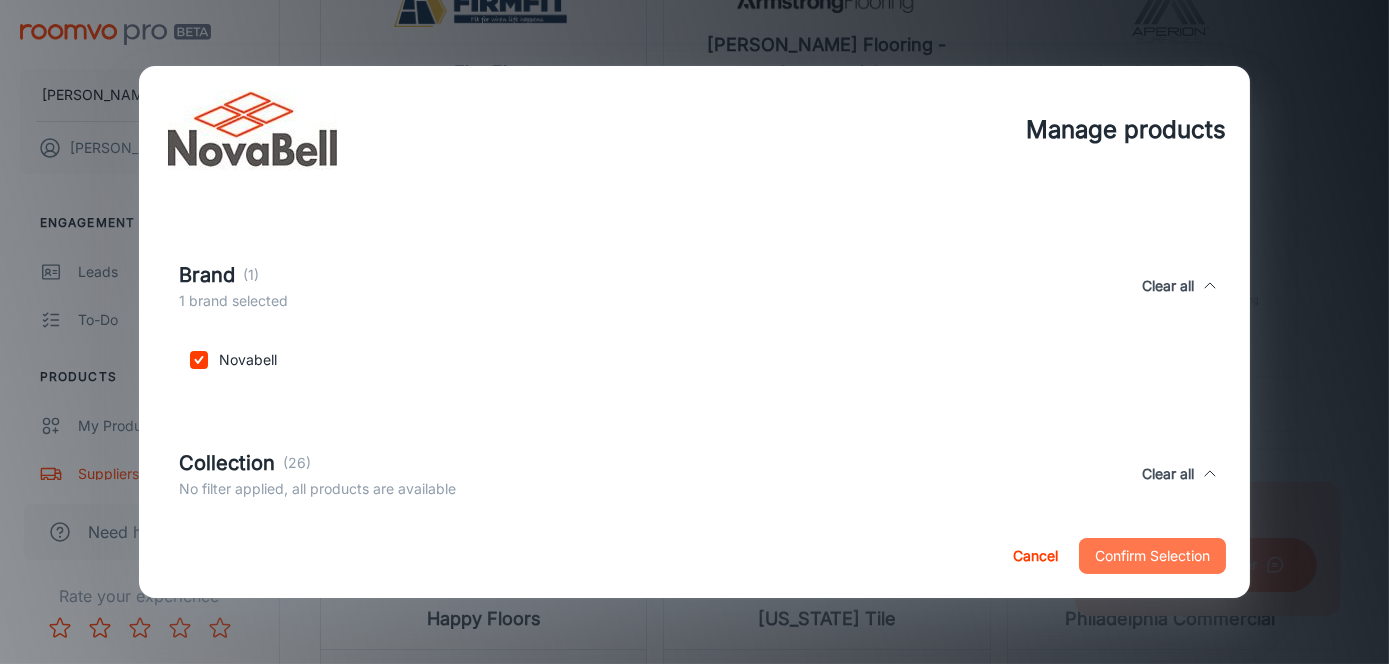 click on "Confirm Selection" at bounding box center (1152, 556) 